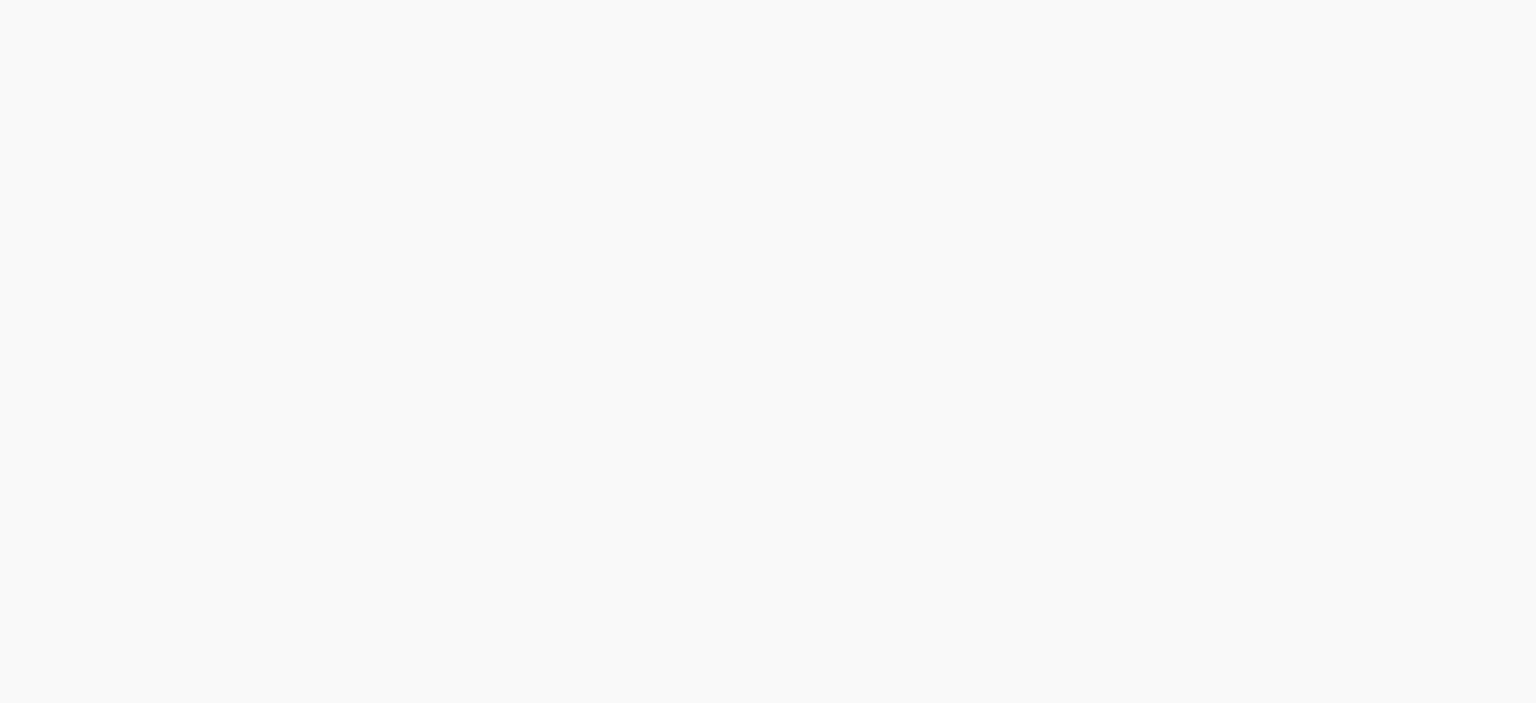 scroll, scrollTop: 0, scrollLeft: 0, axis: both 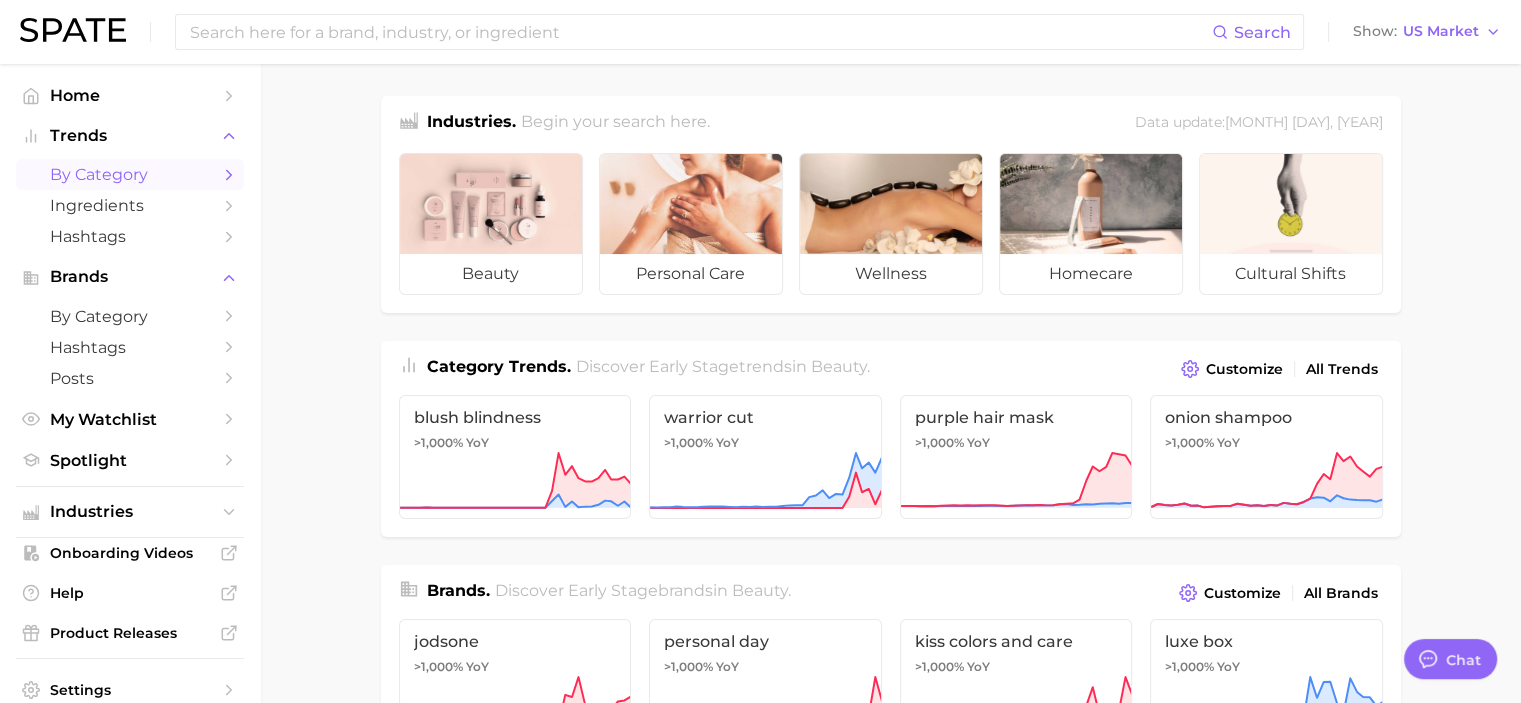 click on "by Category" at bounding box center (130, 174) 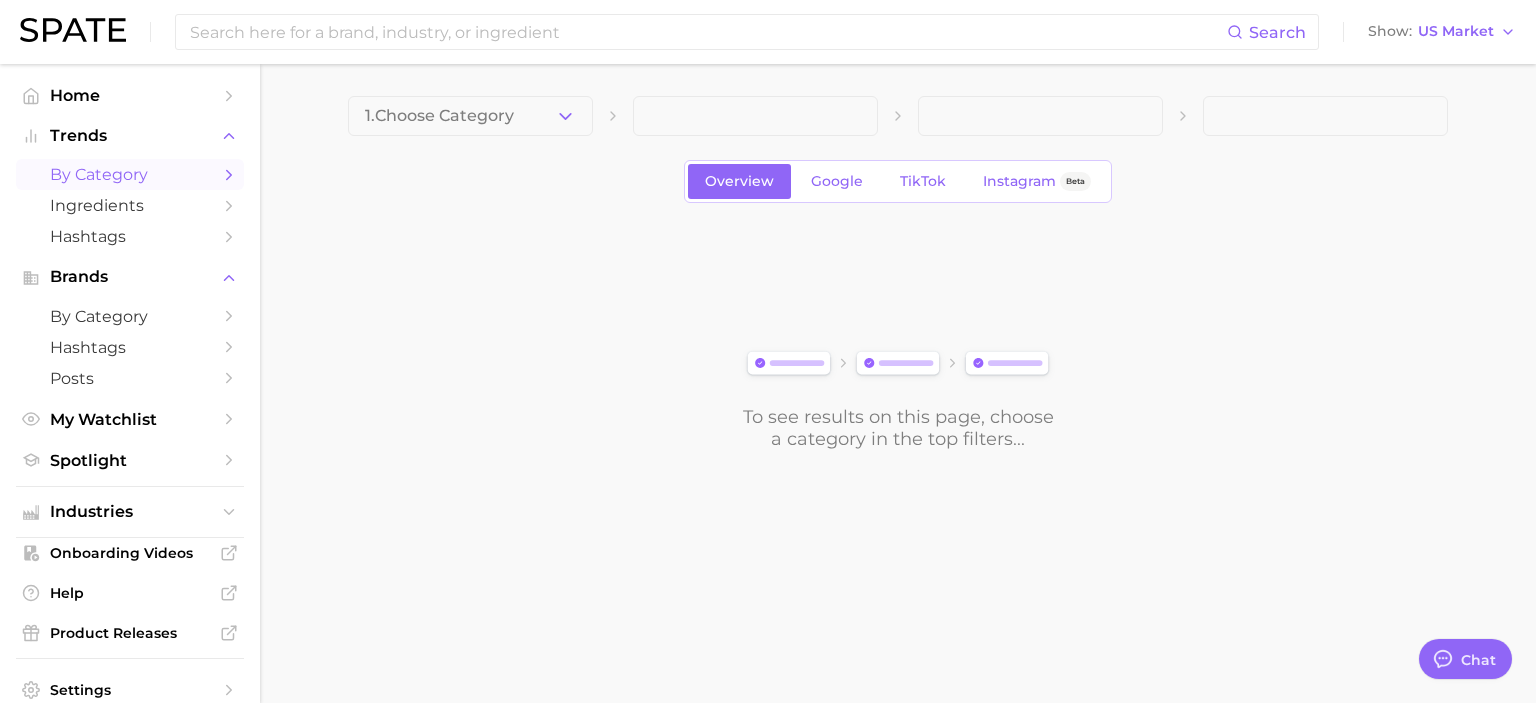 click on "1.  Choose Category" at bounding box center (439, 116) 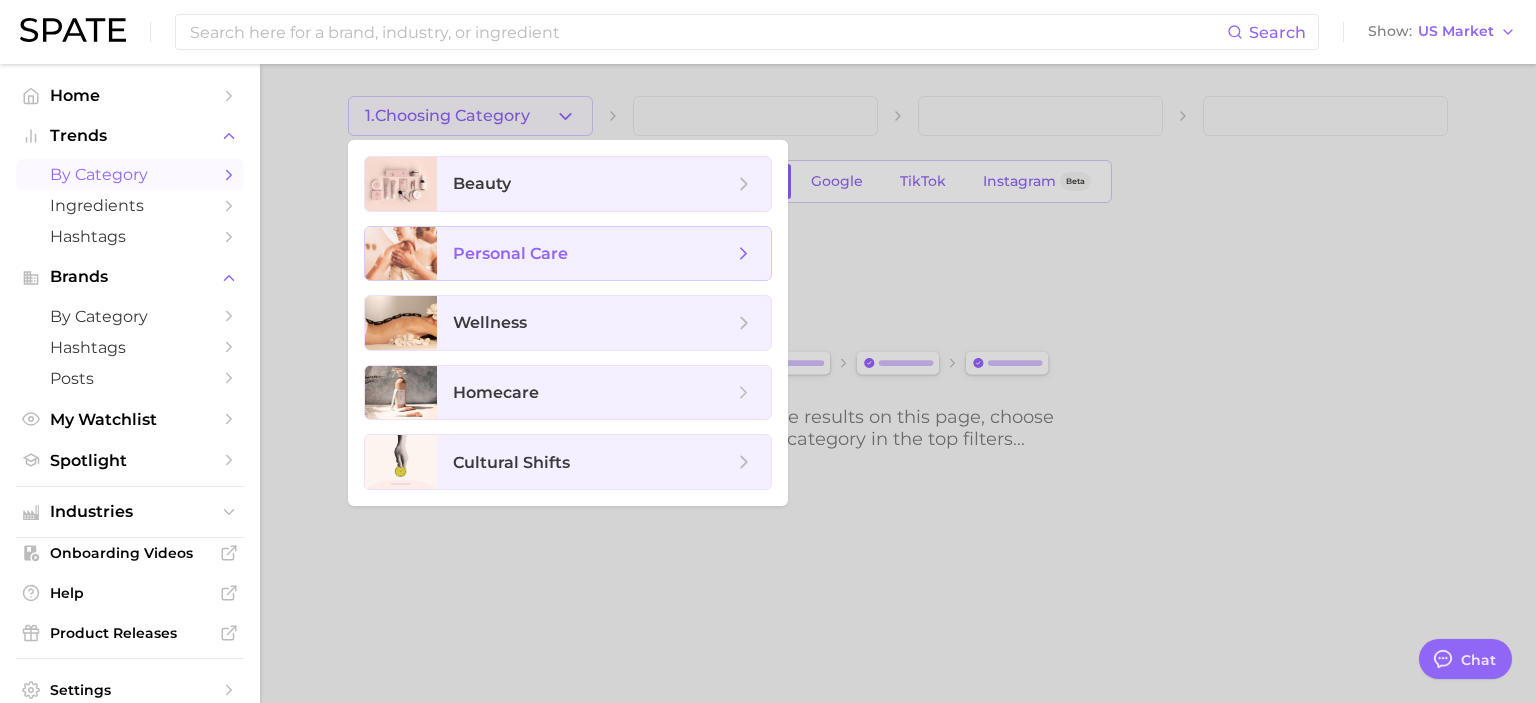 click on "personal care" at bounding box center [604, 254] 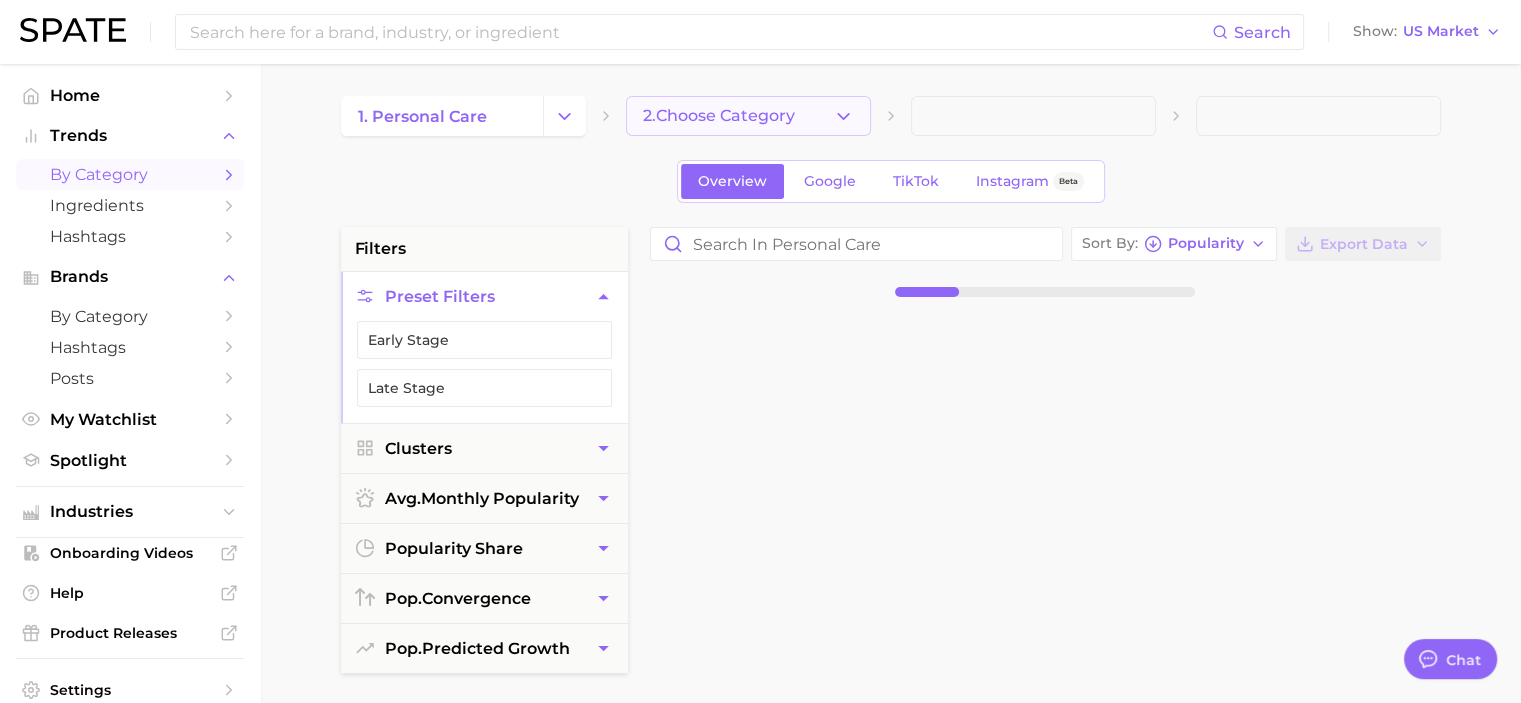 click on "2.  Choose Category" at bounding box center [719, 116] 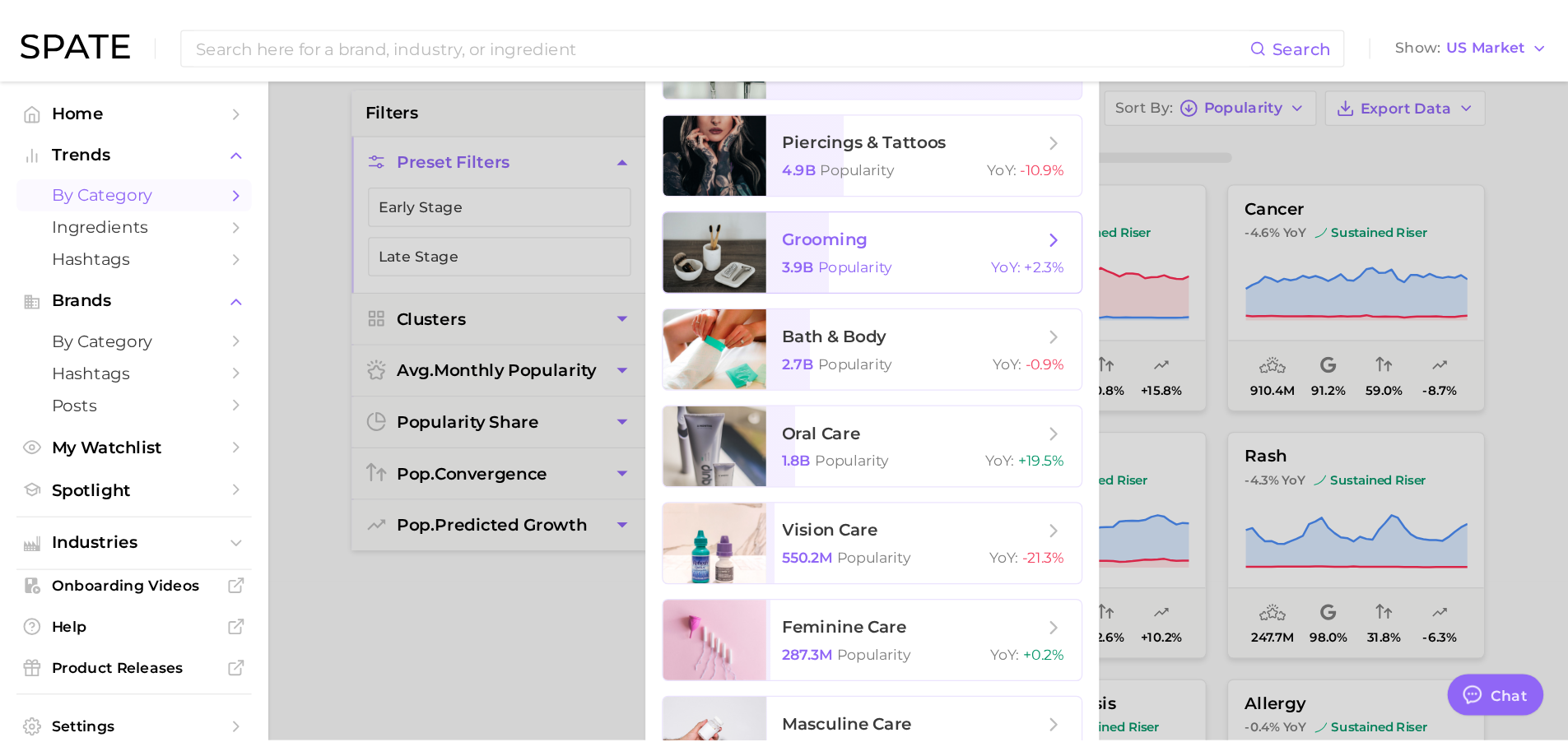 scroll, scrollTop: 0, scrollLeft: 0, axis: both 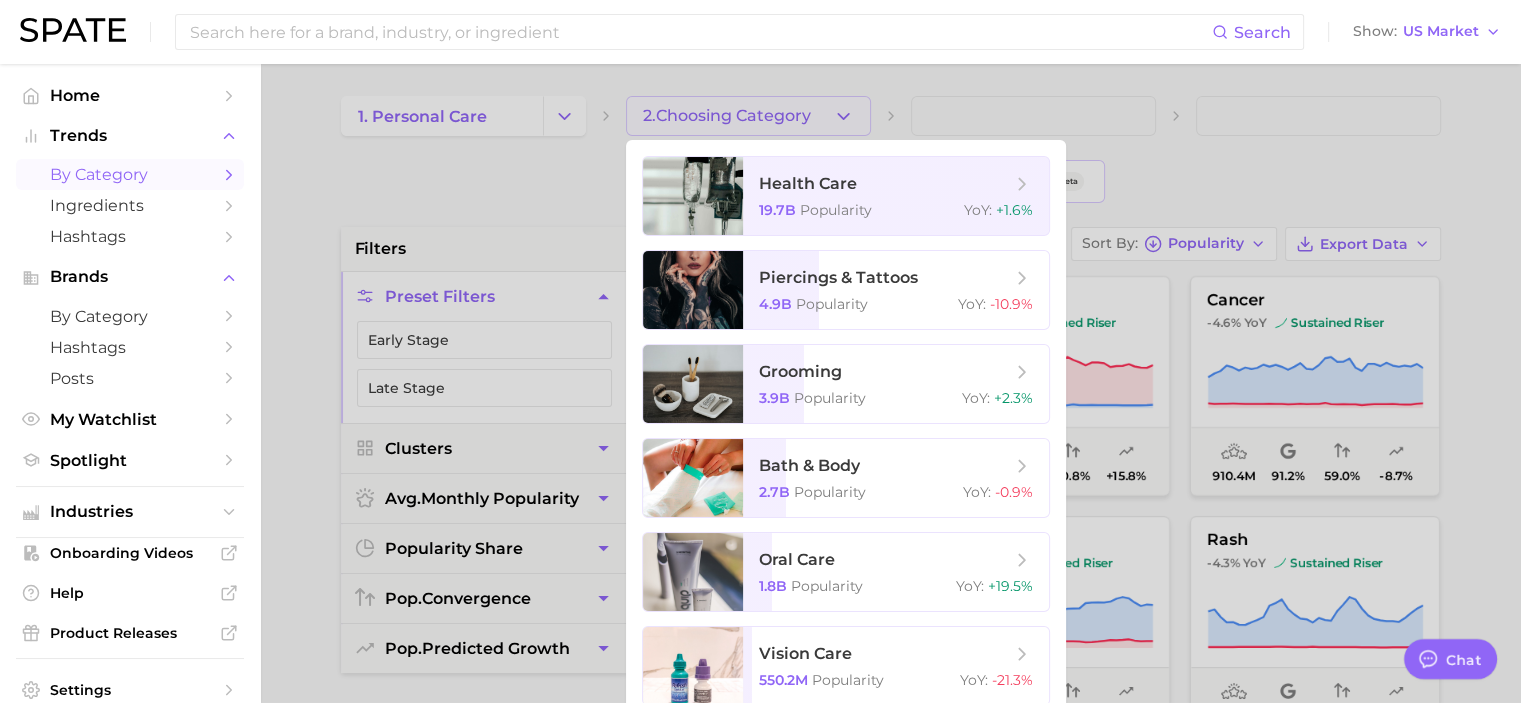 click on "Search Show US Market" at bounding box center (760, 32) 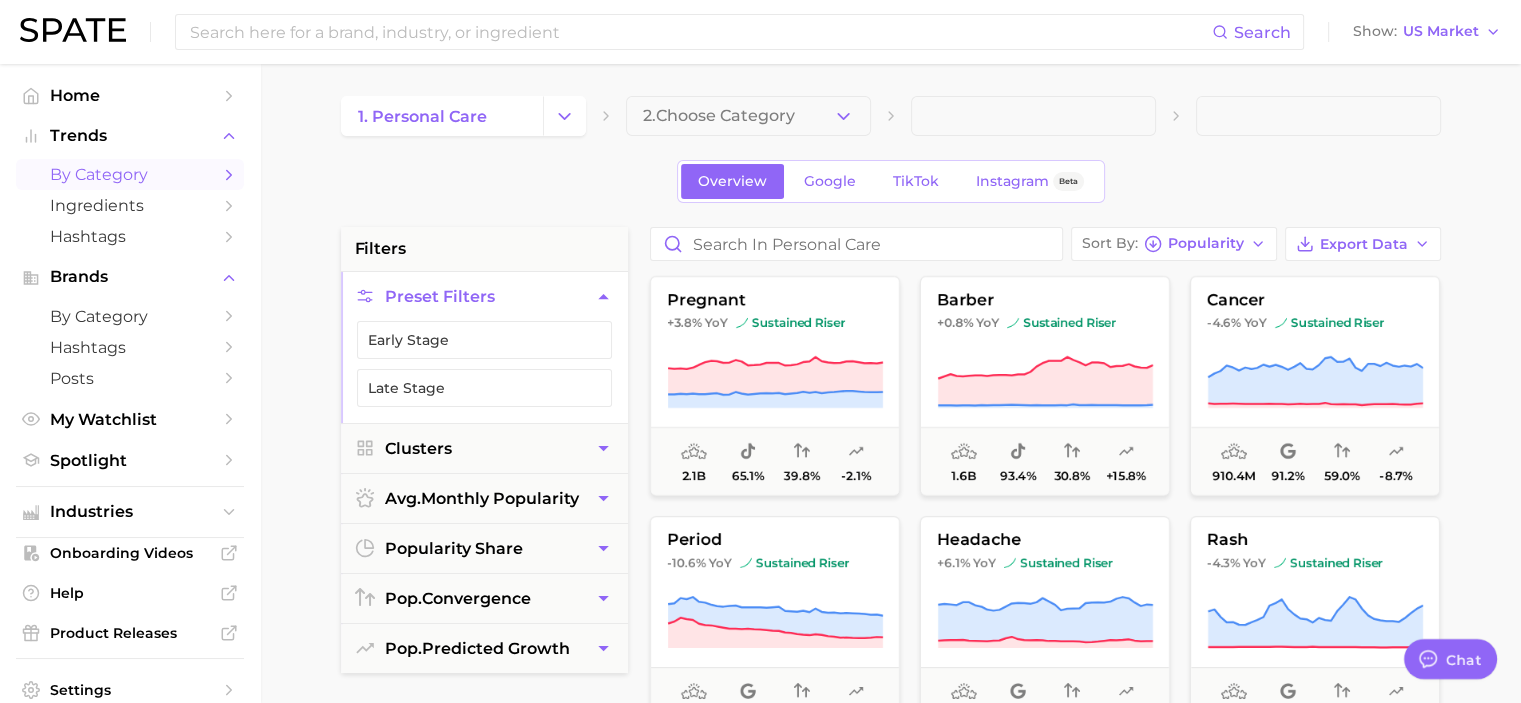 type 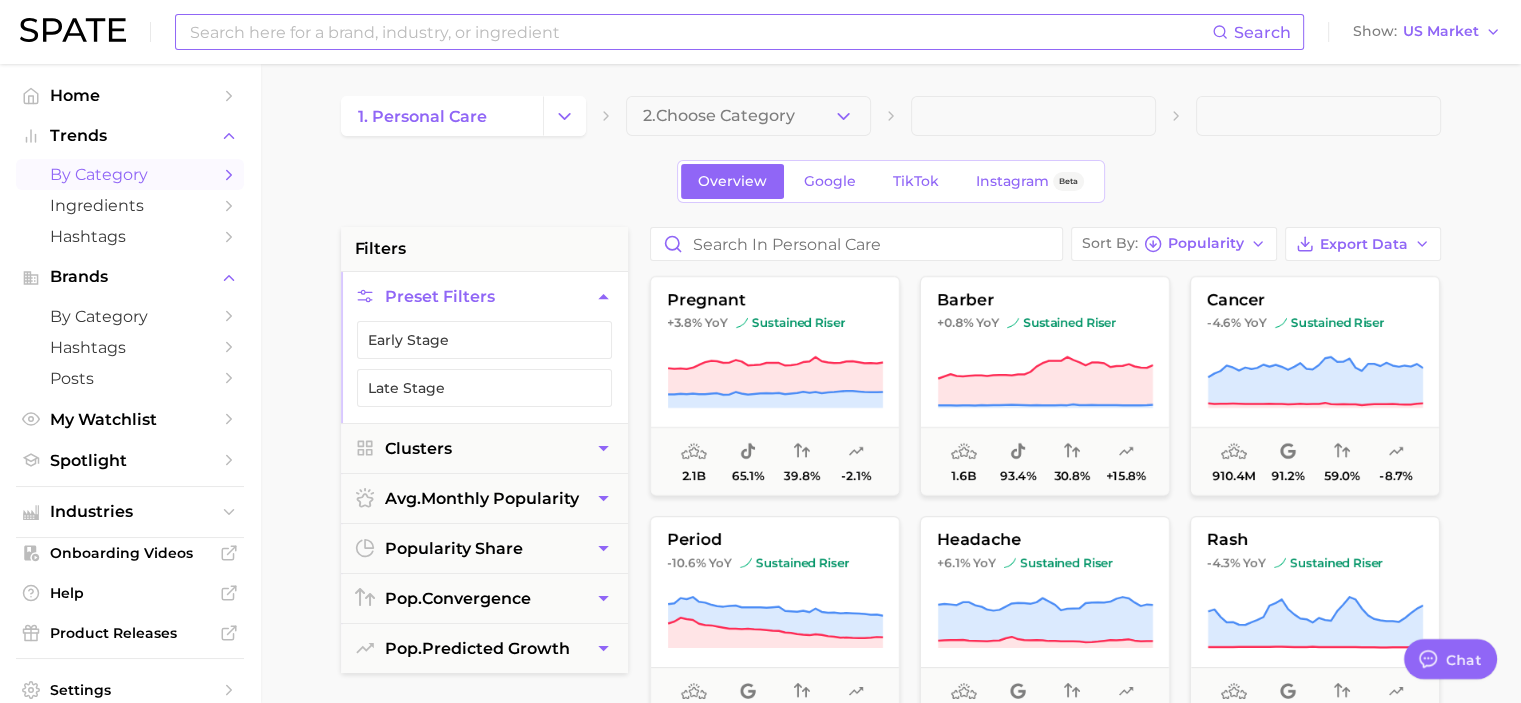 click at bounding box center [700, 32] 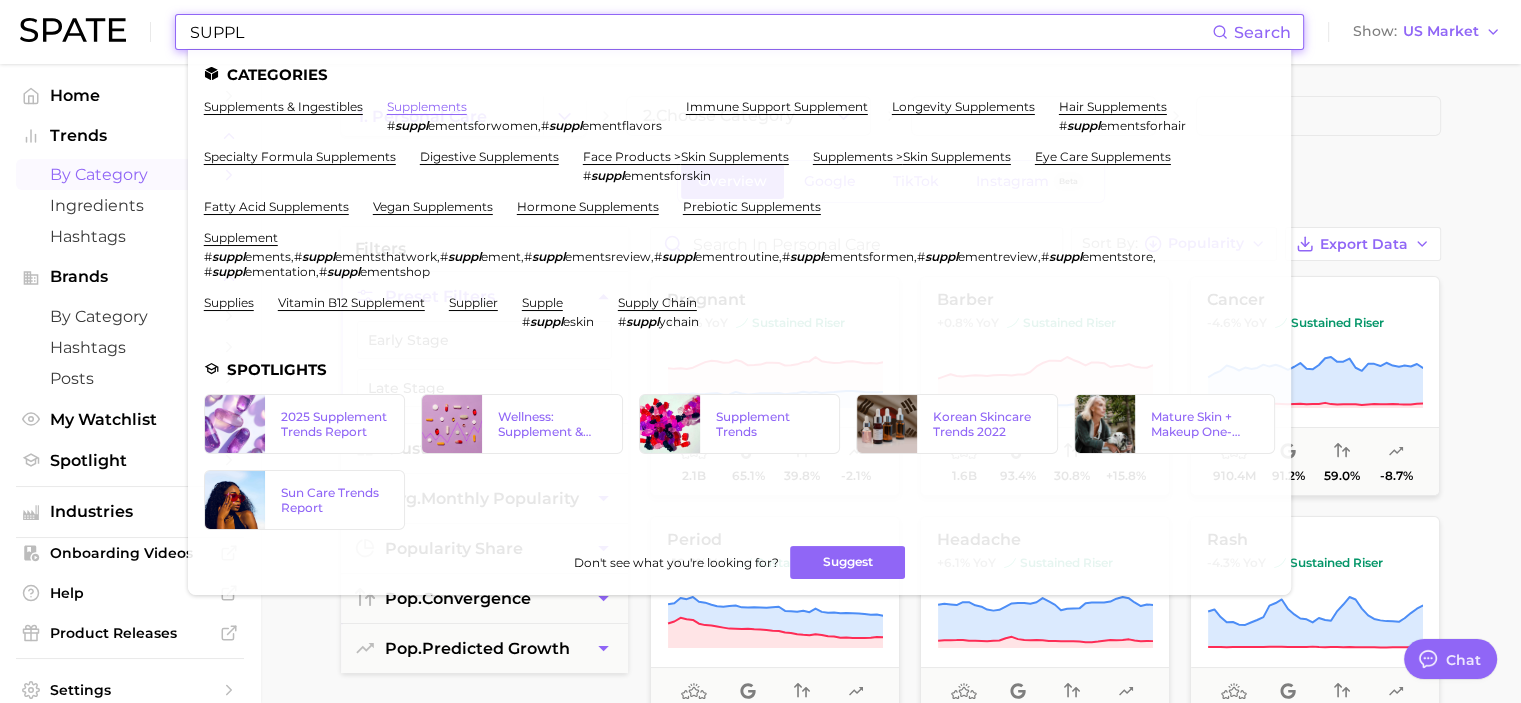 type on "SUPPL" 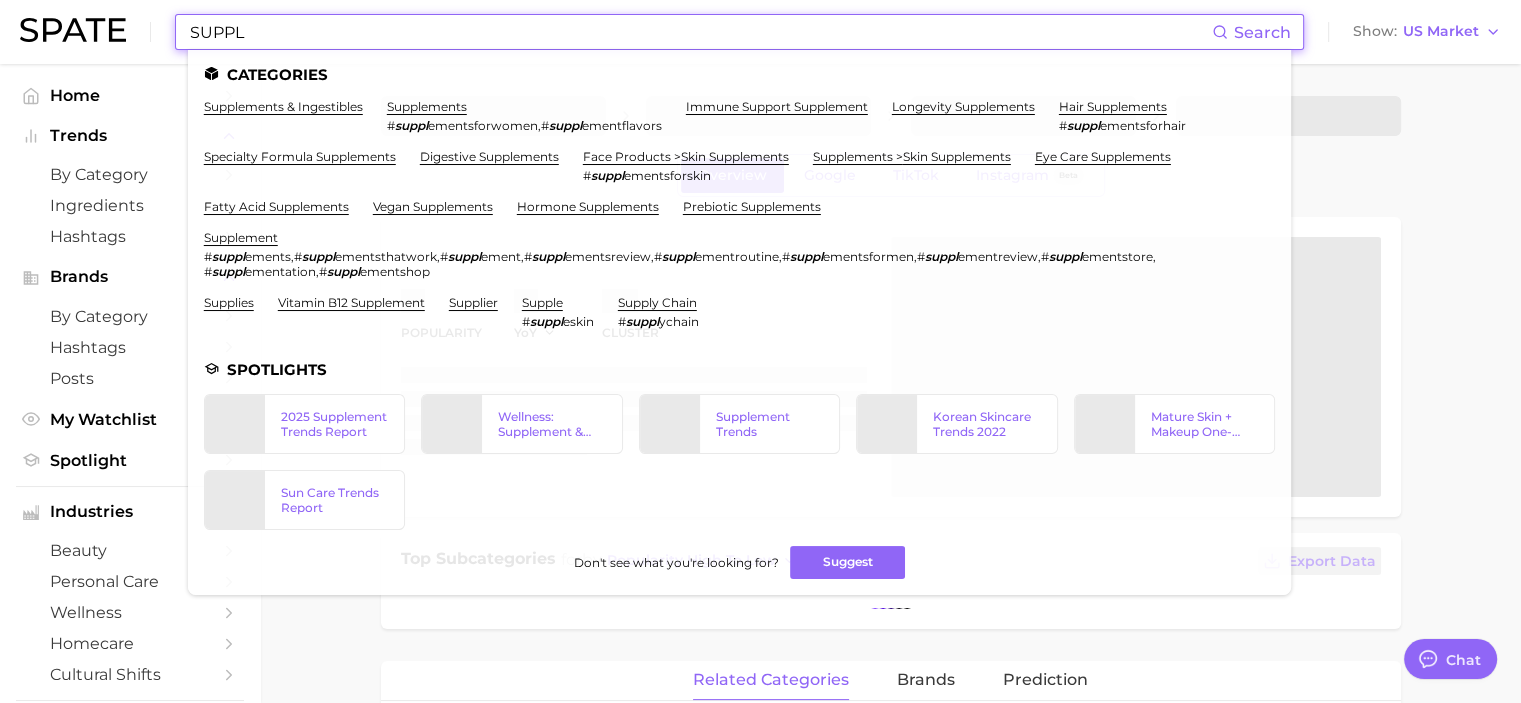 click on "SUPPL" at bounding box center [700, 32] 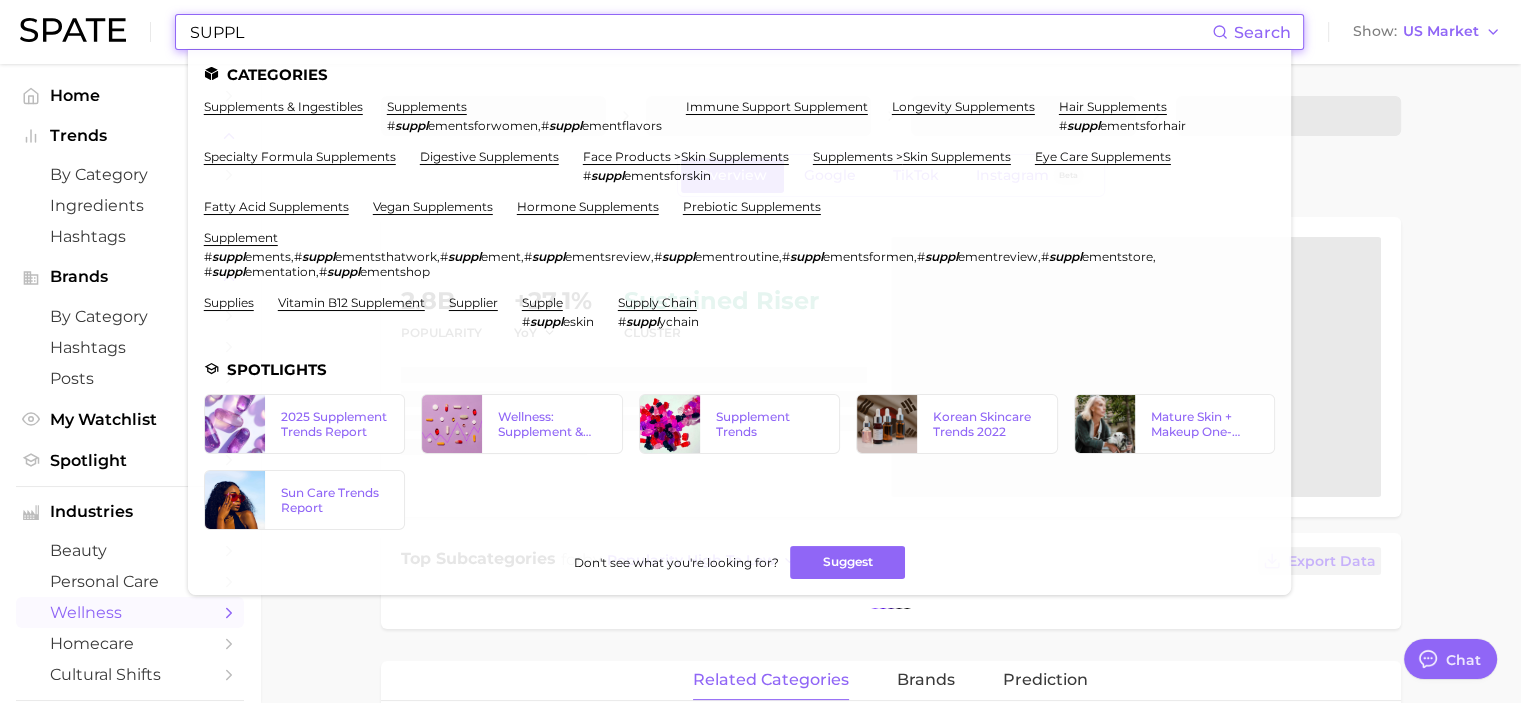 click on "Overview Google TikTok Instagram Beta Popularity 2.8b YoY +27.1% cluster sustained riser Top Subcategories for   by  popularity high to low Export Data related categories brands Prediction Related Categories 9752  total What are consumers viewing alongside  ? Export Data Filters concerns   87.2m ingredients   40.6m body parts   22.5m product format   10.5m benefits   9.3m food ingredients   6.1m Columns group Popularity YoY QoQ anxiety concerns 9.3m Low -30.3% +13.8% gut health concerns 9.3m High +18.1% +12.4% stress concerns 6.6m Medium -12.6% -25.8% collagen ingredients 3.9m Low -28.8% +43.0% skin body parts 3.5m Very high +72.1% +11.5% cortisol belly concerns 3.5m Very high +148.8% -35.6% liver body parts 3.3m High +23.1% -7.7% protein ingredients 3.2m Very high +50.4% -15.6% supplement product format 3.1m High +37.7% +6.6% hair body parts 3.0m High +24.2% -9.2% adhd concerns 2.4m High +18.2% +27.2% depression concerns 2.4m Low -47.9% -33.3% bloating concerns 2.2m Medium +14.8% +78.0% brain fog concerns" at bounding box center (890, 904) 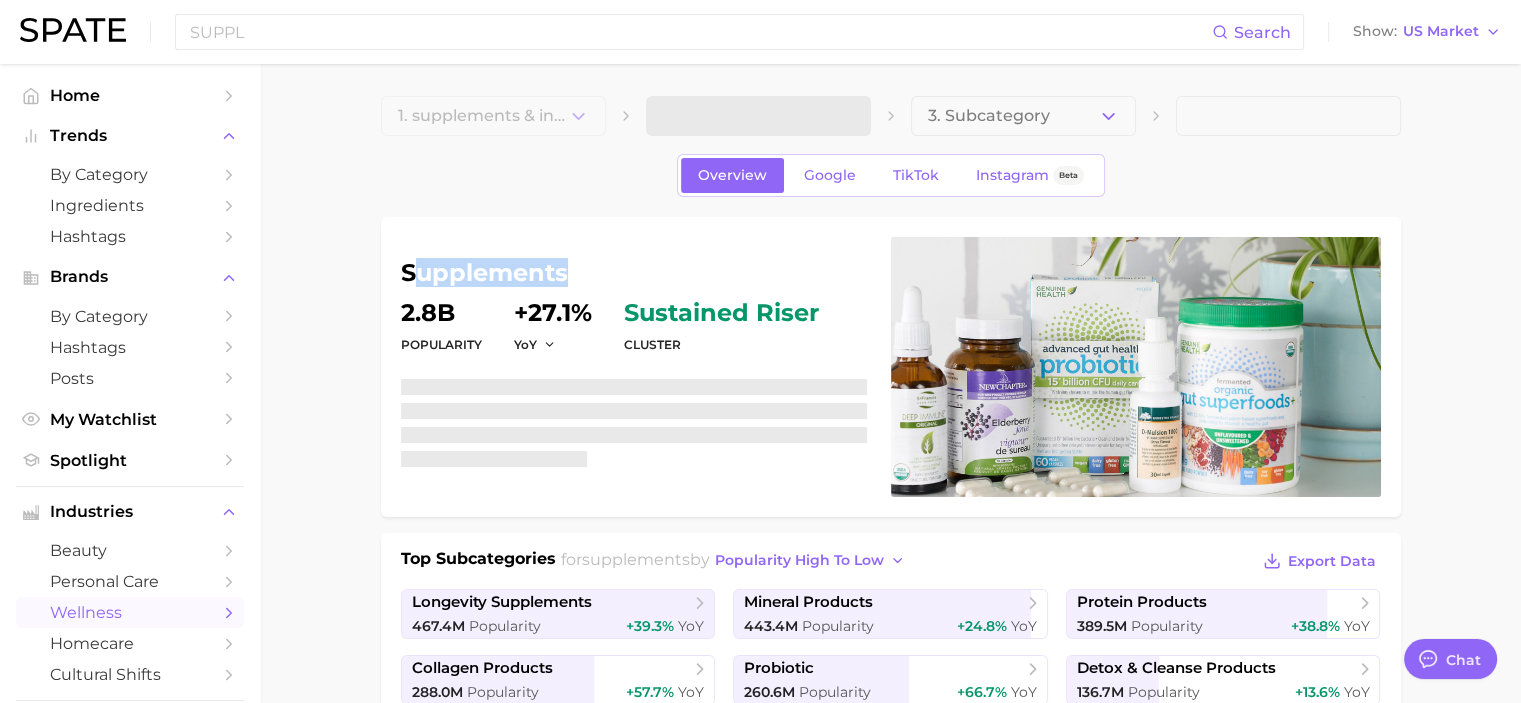 drag, startPoint x: 609, startPoint y: 277, endPoint x: 408, endPoint y: 283, distance: 201.08954 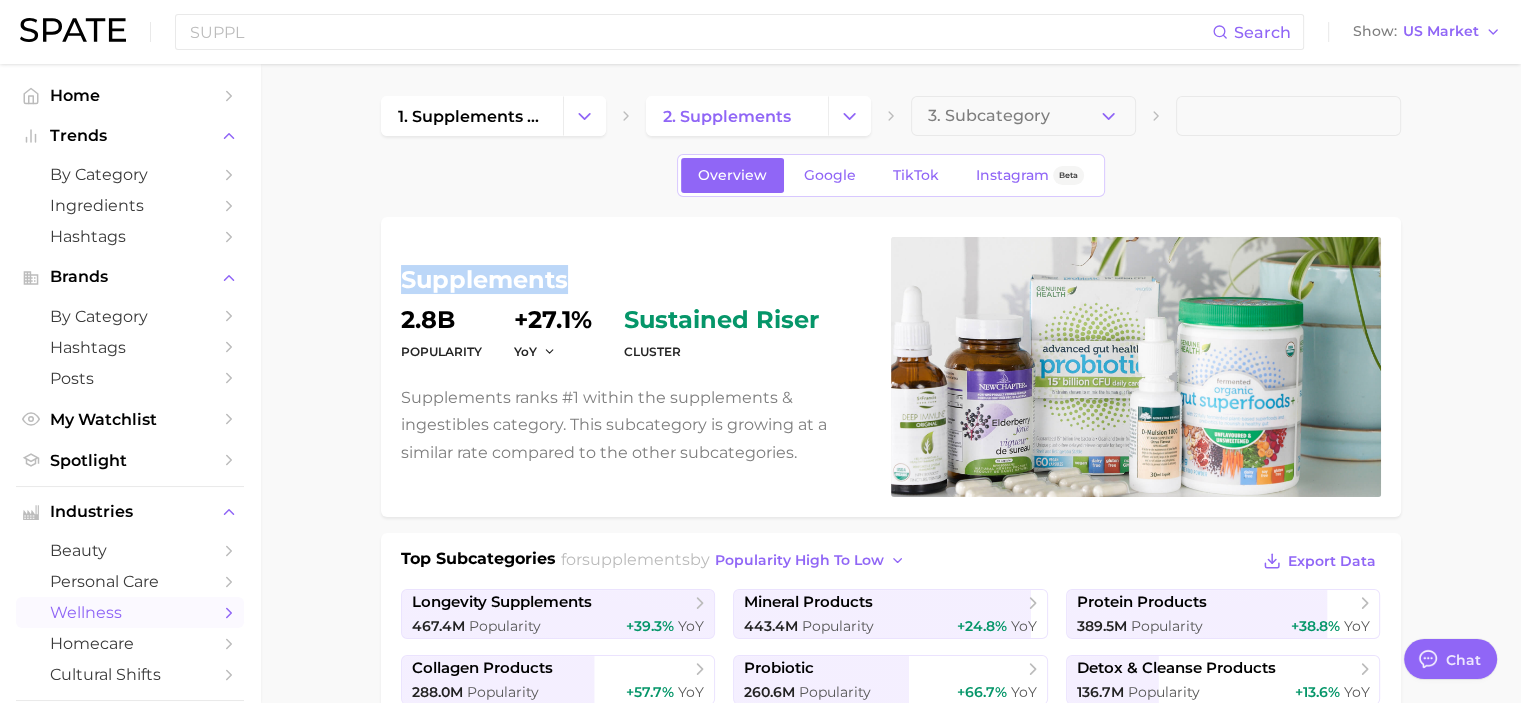 copy on "supplements" 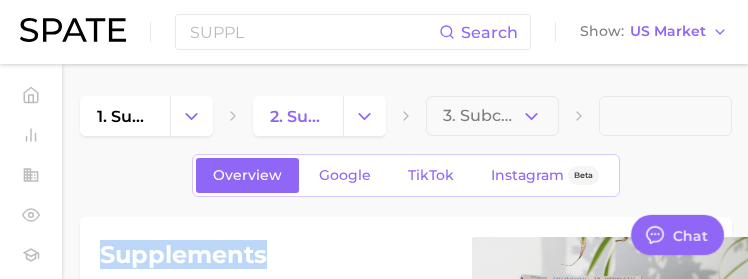 type on "x" 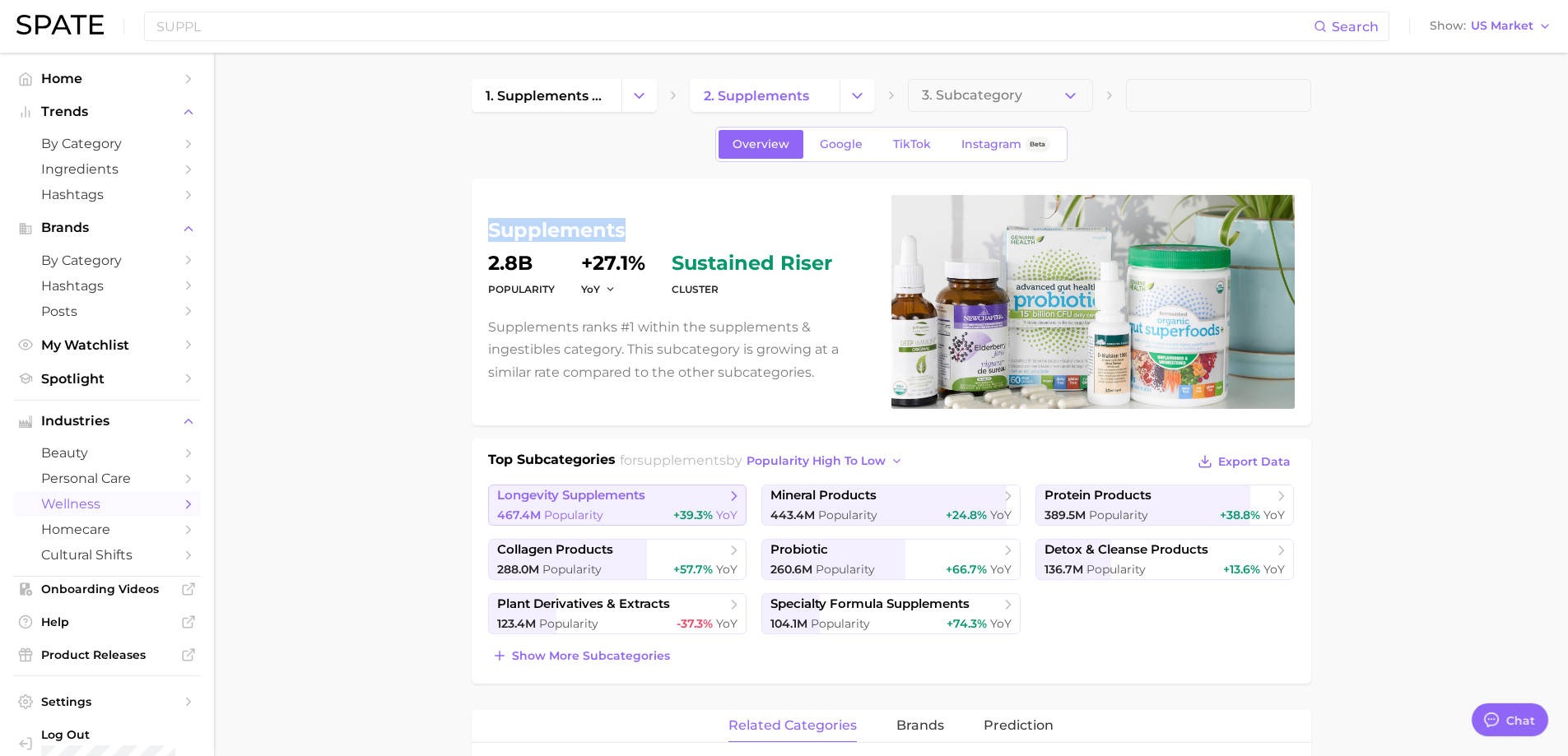 click on "467.4m   Popularity +39.3%   YoY" at bounding box center (617, 515) 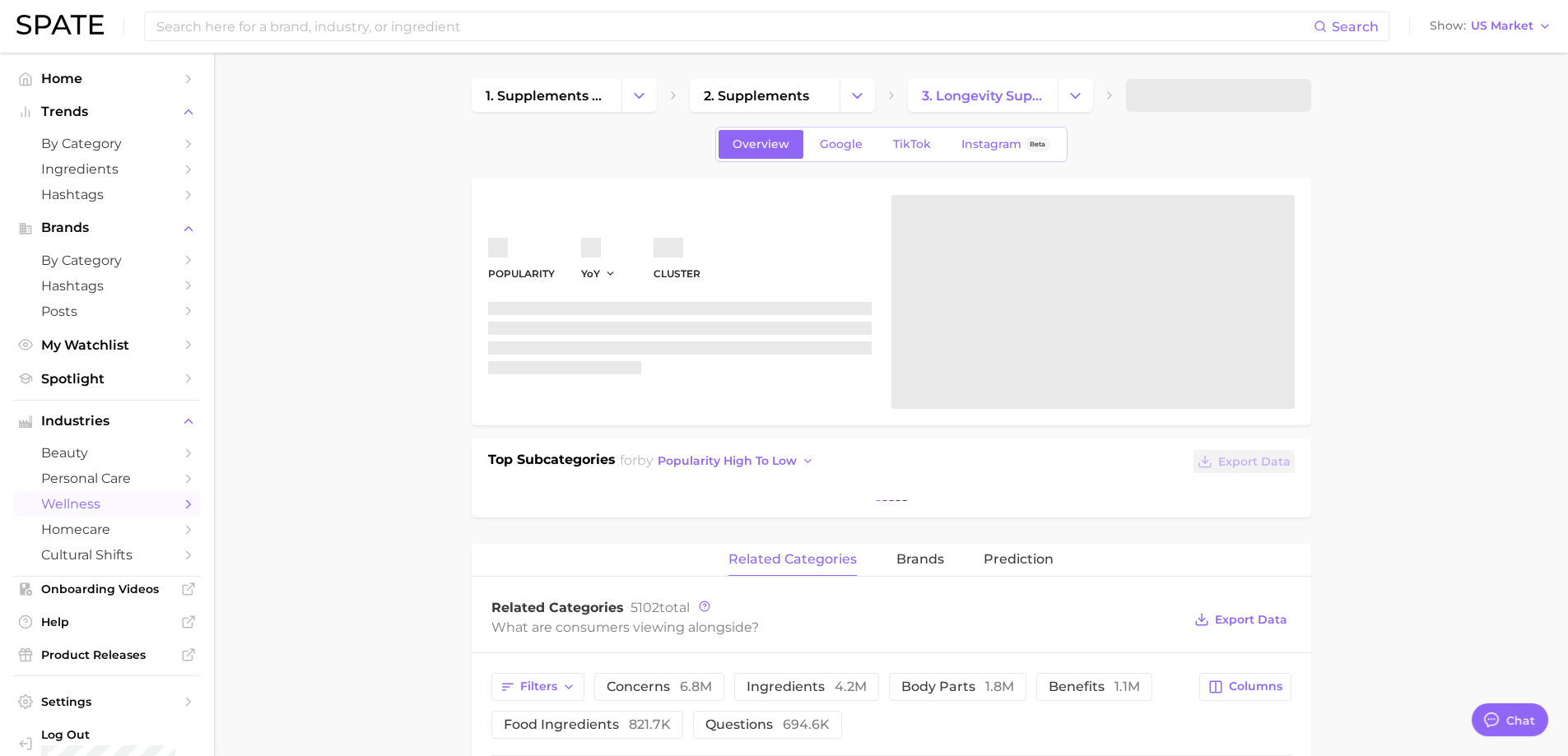 scroll, scrollTop: 247, scrollLeft: 0, axis: vertical 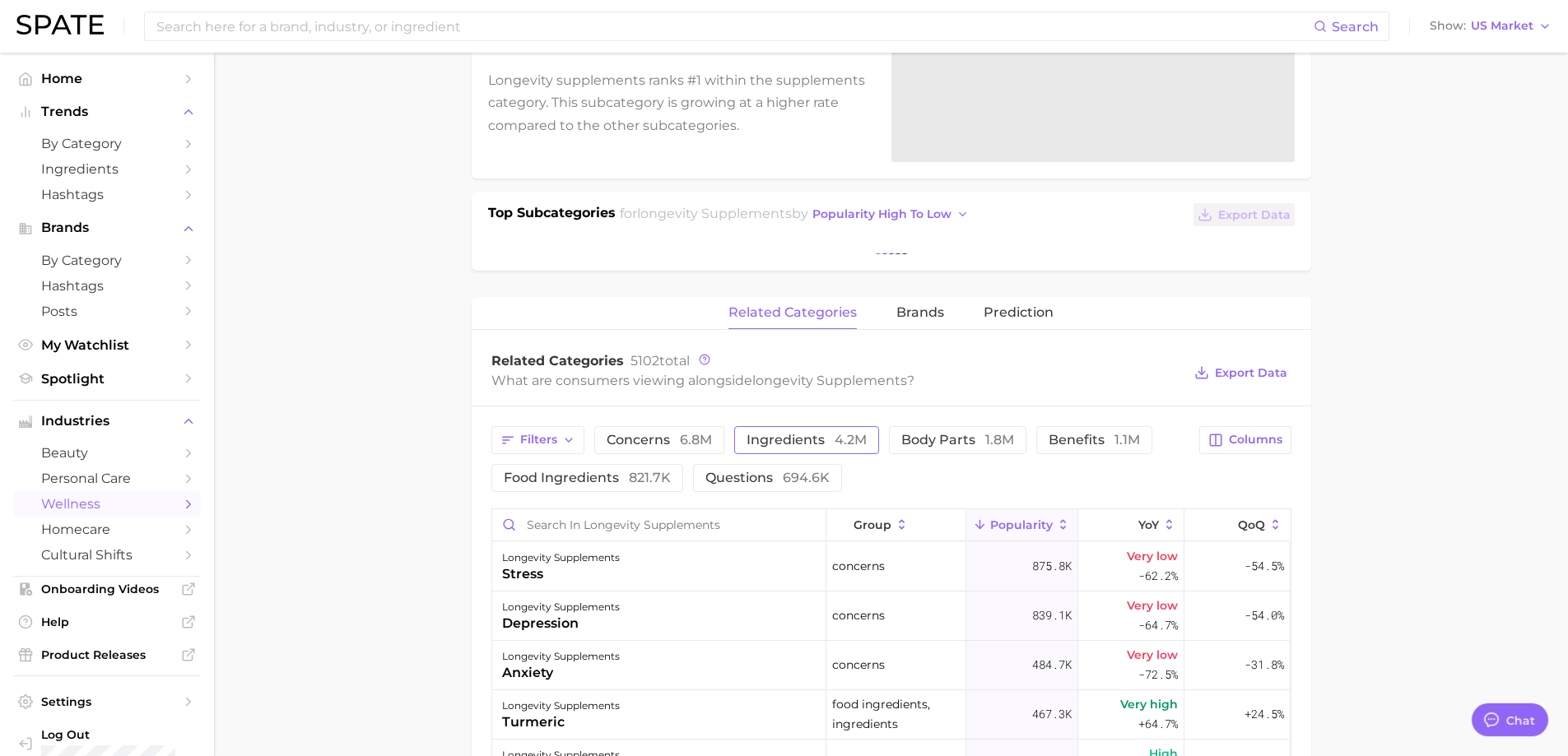 click on "ingredients   4.2m" at bounding box center [807, 440] 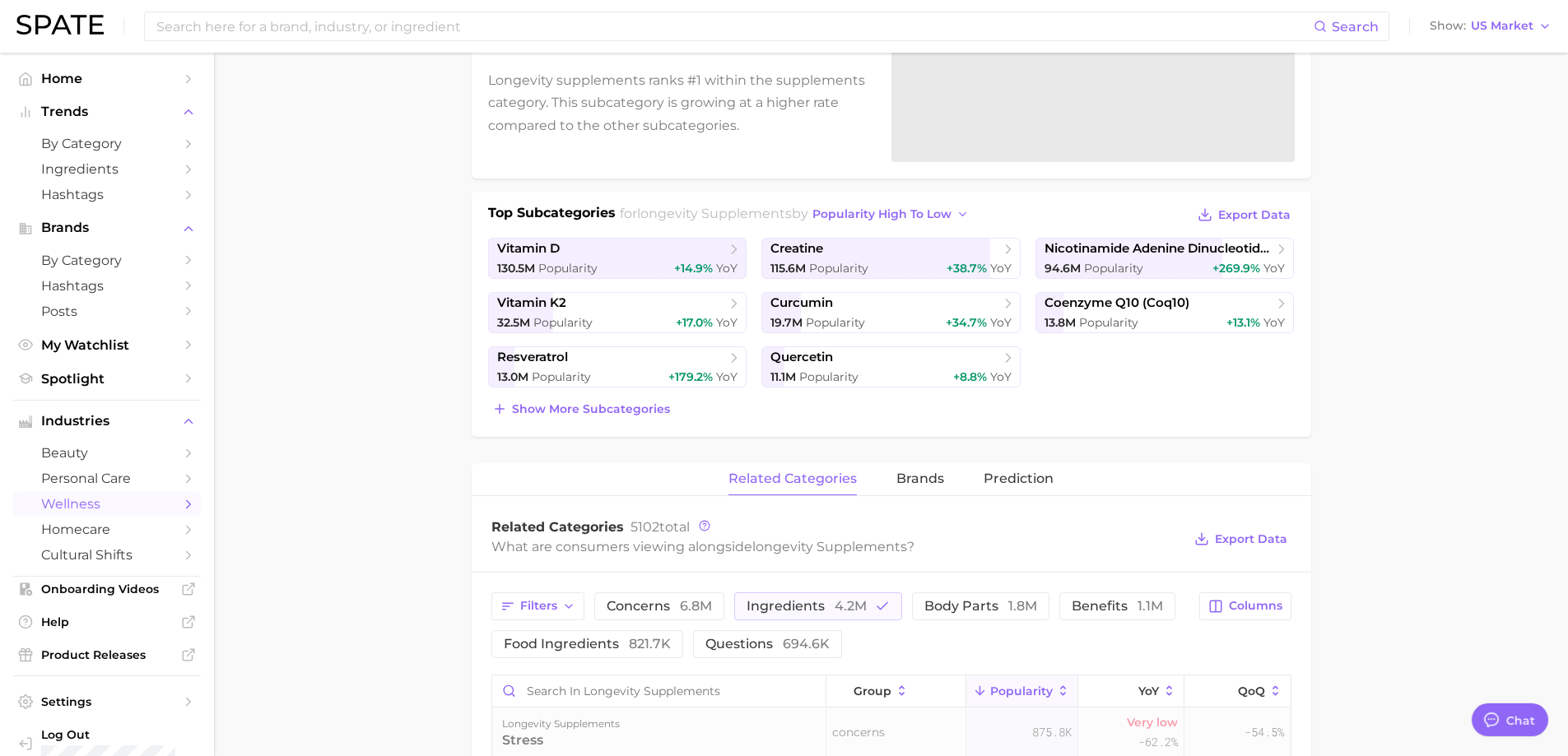 scroll, scrollTop: 411, scrollLeft: 0, axis: vertical 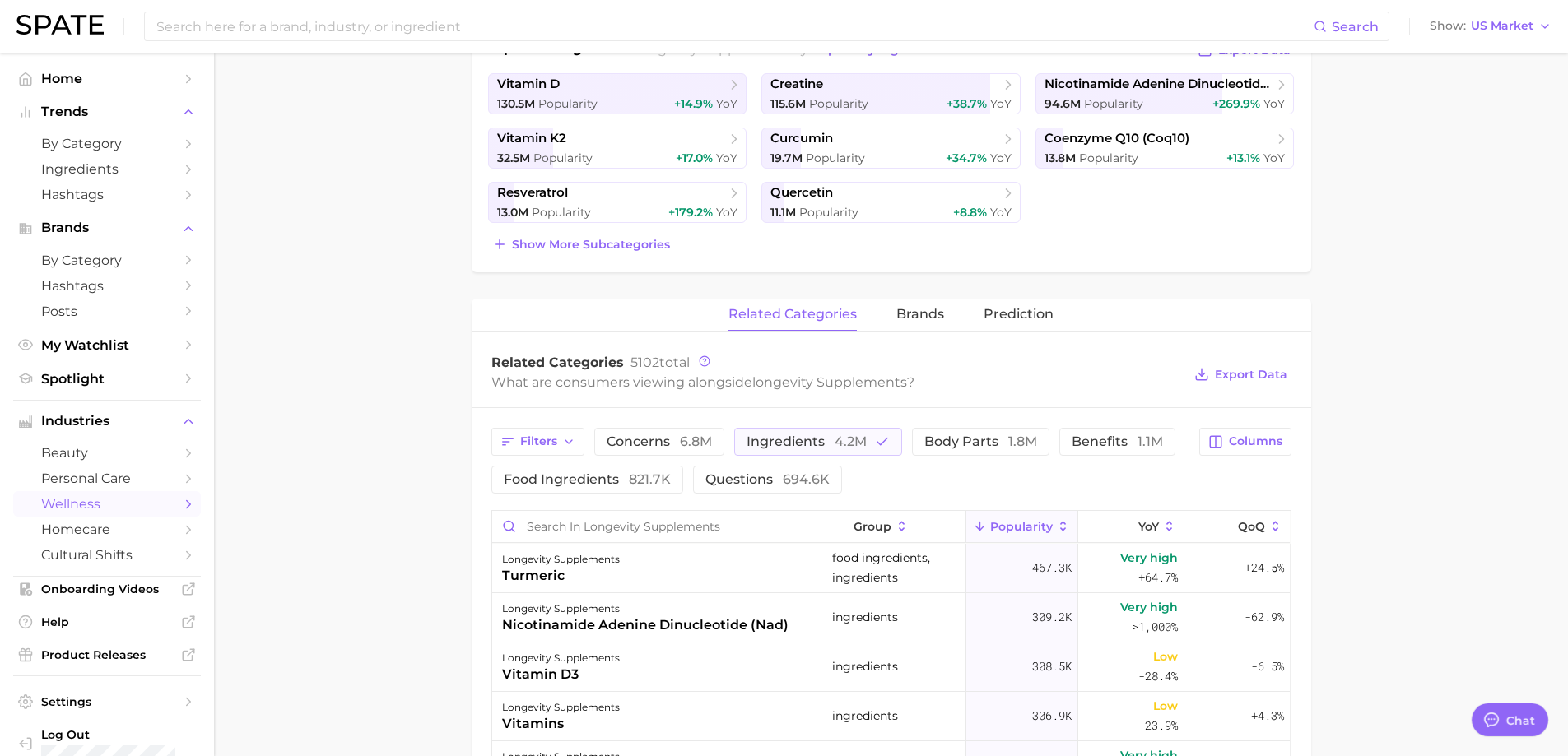click on "1. supplements & ingestibles 2. supplements 3. longevity supplements 4. Subcategory Overview Google TikTok Instagram Beta longevity supplements Popularity 467.4m YoY +39.3% cluster sustained riser Longevity supplements ranks #1 within the supplements category. This subcategory is growing at a higher rate compared to the other subcategories.  Top Subcategories for  longevity supplements  by  popularity high to low Export Data vitamin d 130.5m   Popularity +14.9%   YoY creatine 115.6m   Popularity +38.7%   YoY nicotinamide adenine dinucleotide (nad) 94.6m   Popularity +269.9%   YoY vitamin k2 32.5m   Popularity +17.0%   YoY curcumin 19.7m   Popularity +34.7%   YoY coenzyme q10 (coq10) 13.8m   Popularity +13.1%   YoY resveratrol 13.0m   Popularity +179.2%   YoY quercetin 11.1m   Popularity +8.8%   YoY Show more subcategories related categories brands Prediction Related Categories 5102  total What are consumers viewing alongside  longevity supplements ? Export Data Filters concerns   6.8m   4.2m" at bounding box center (891, 504) 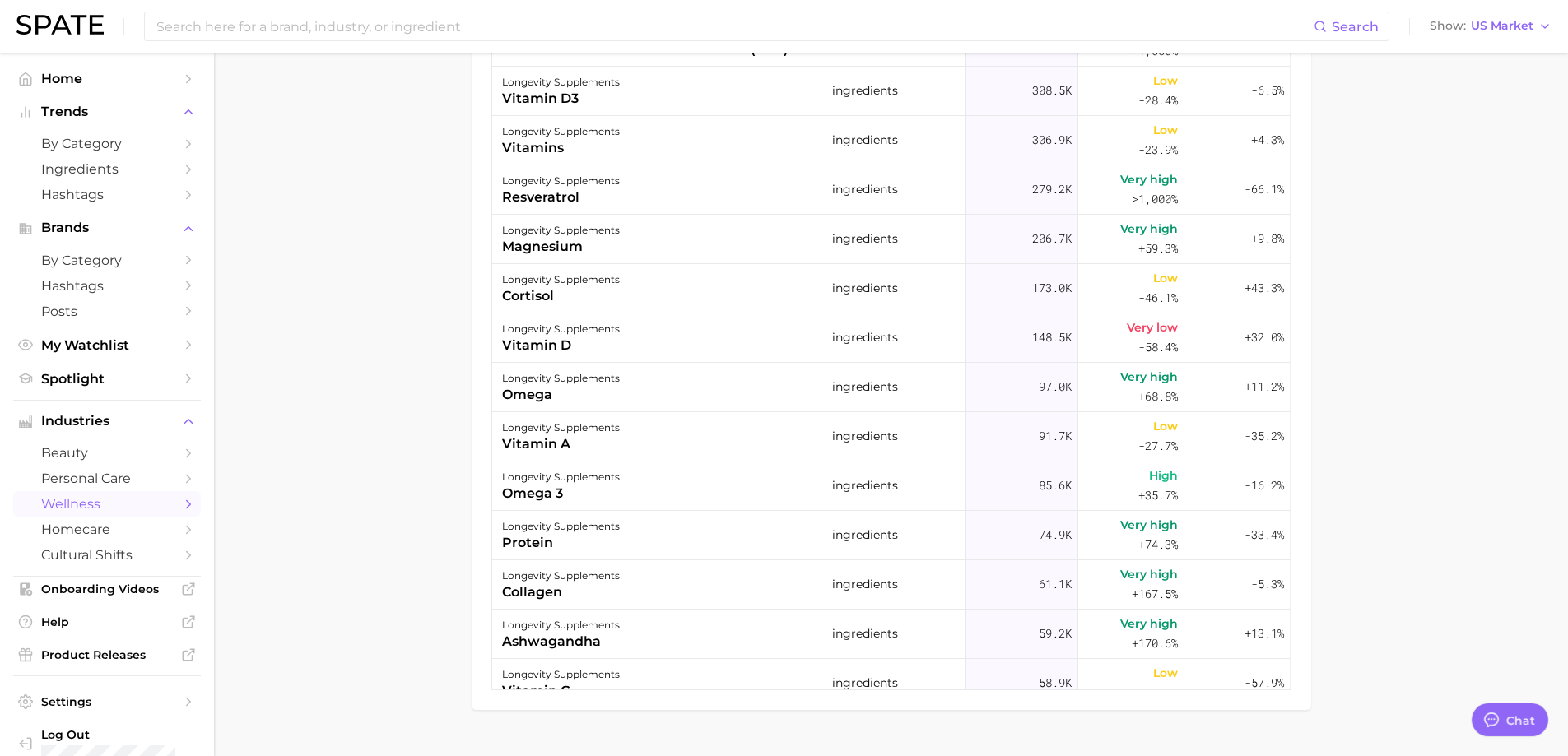 scroll, scrollTop: 1023, scrollLeft: 0, axis: vertical 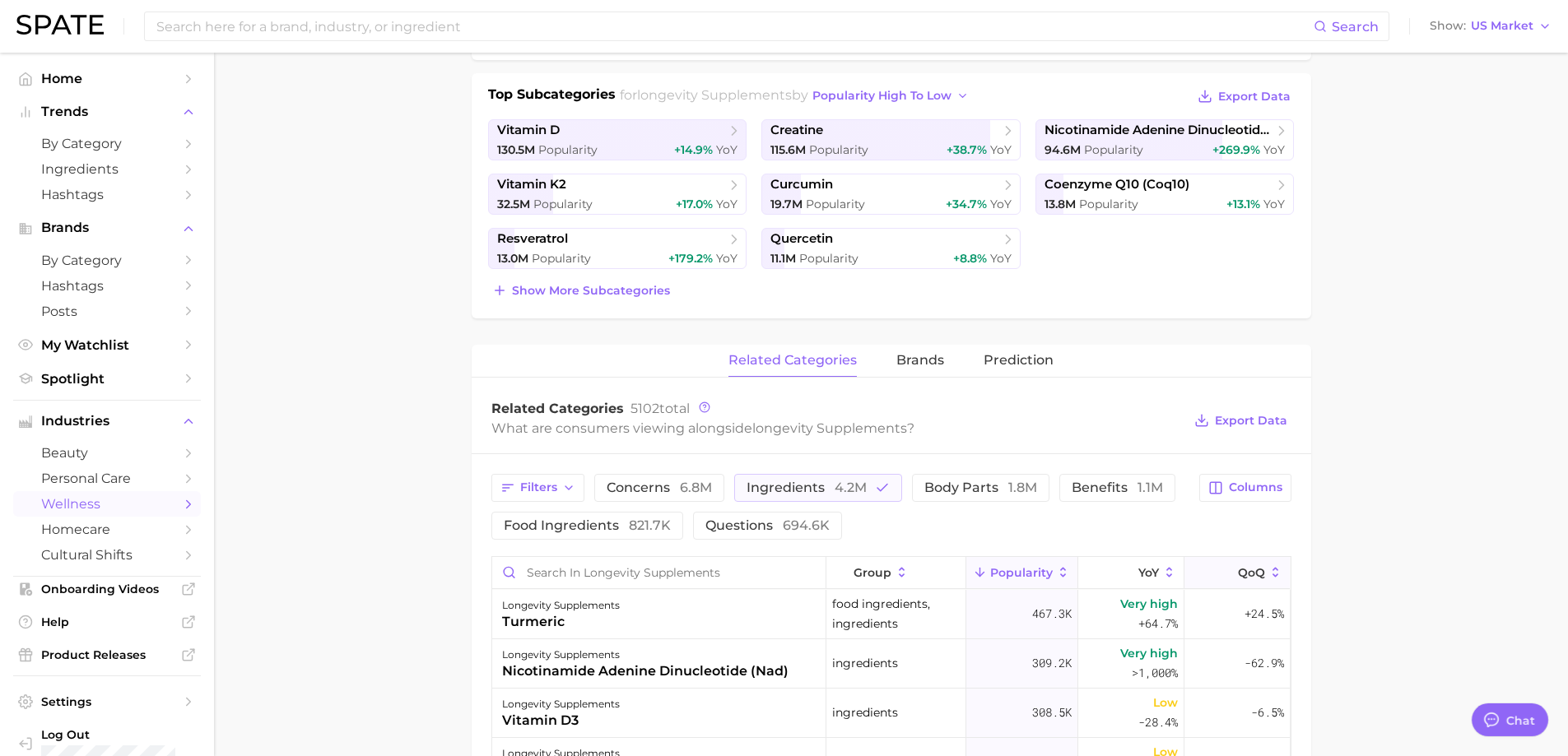 click on "QoQ" at bounding box center [1251, 573] 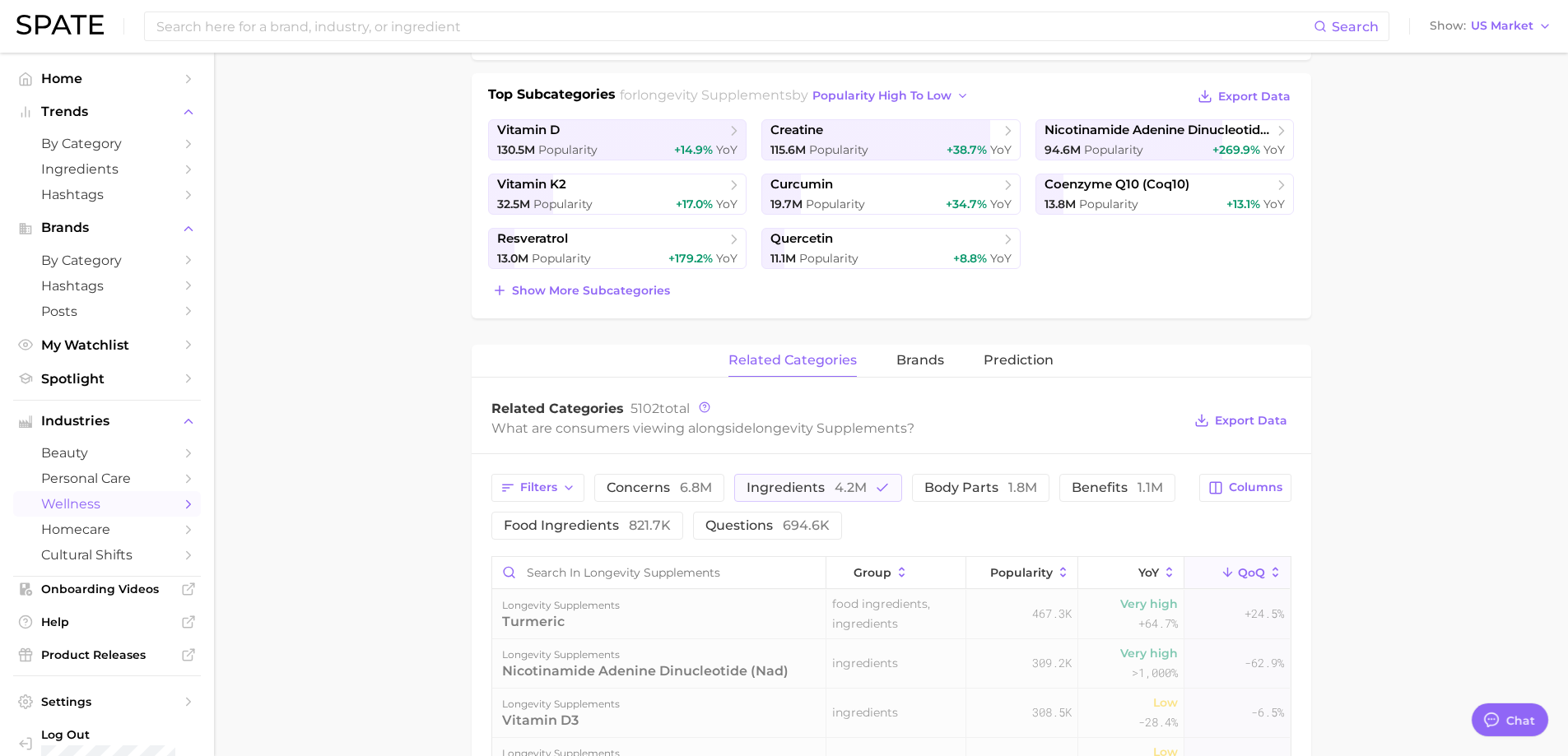 click on "QoQ" at bounding box center (1237, 573) 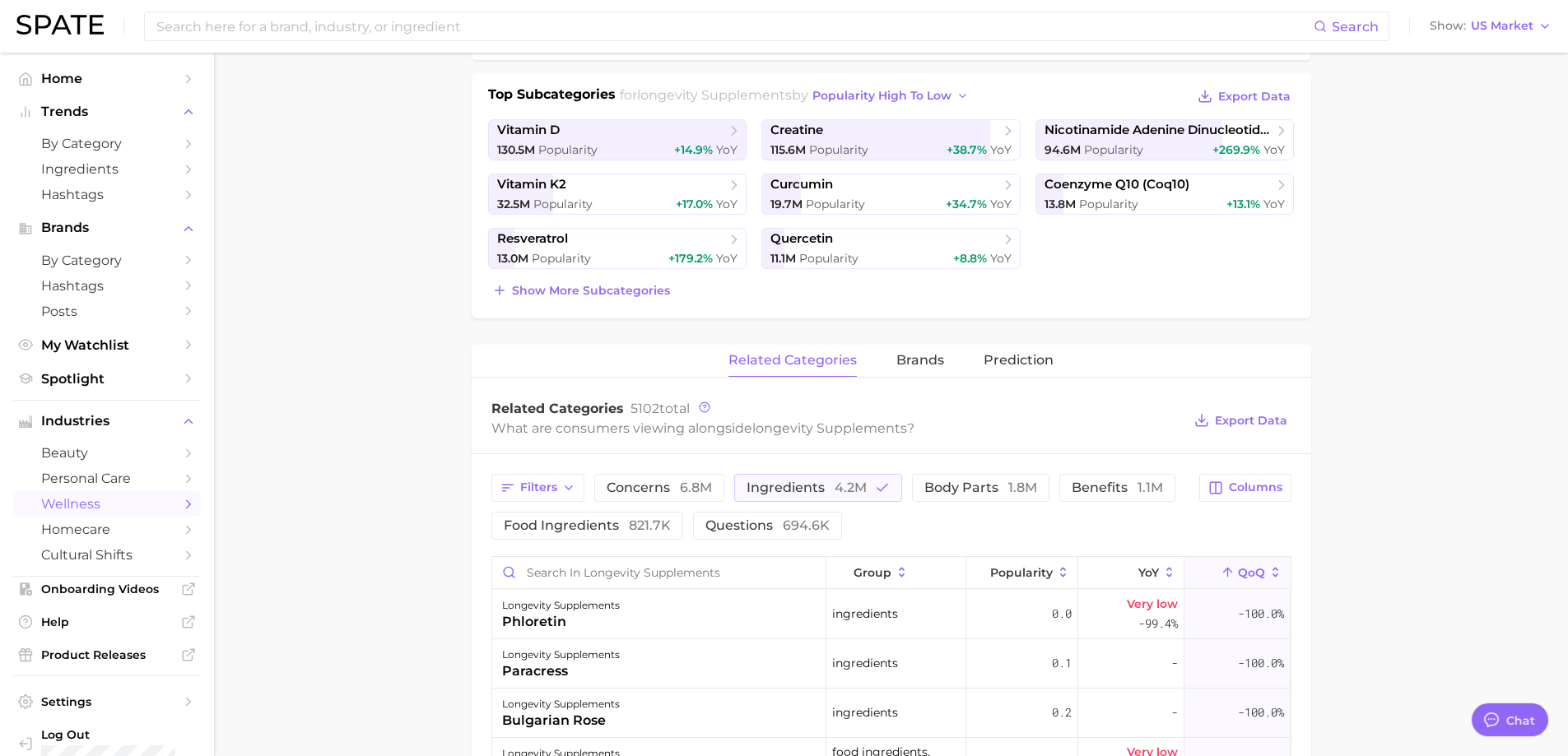 click on "QoQ" at bounding box center [1251, 573] 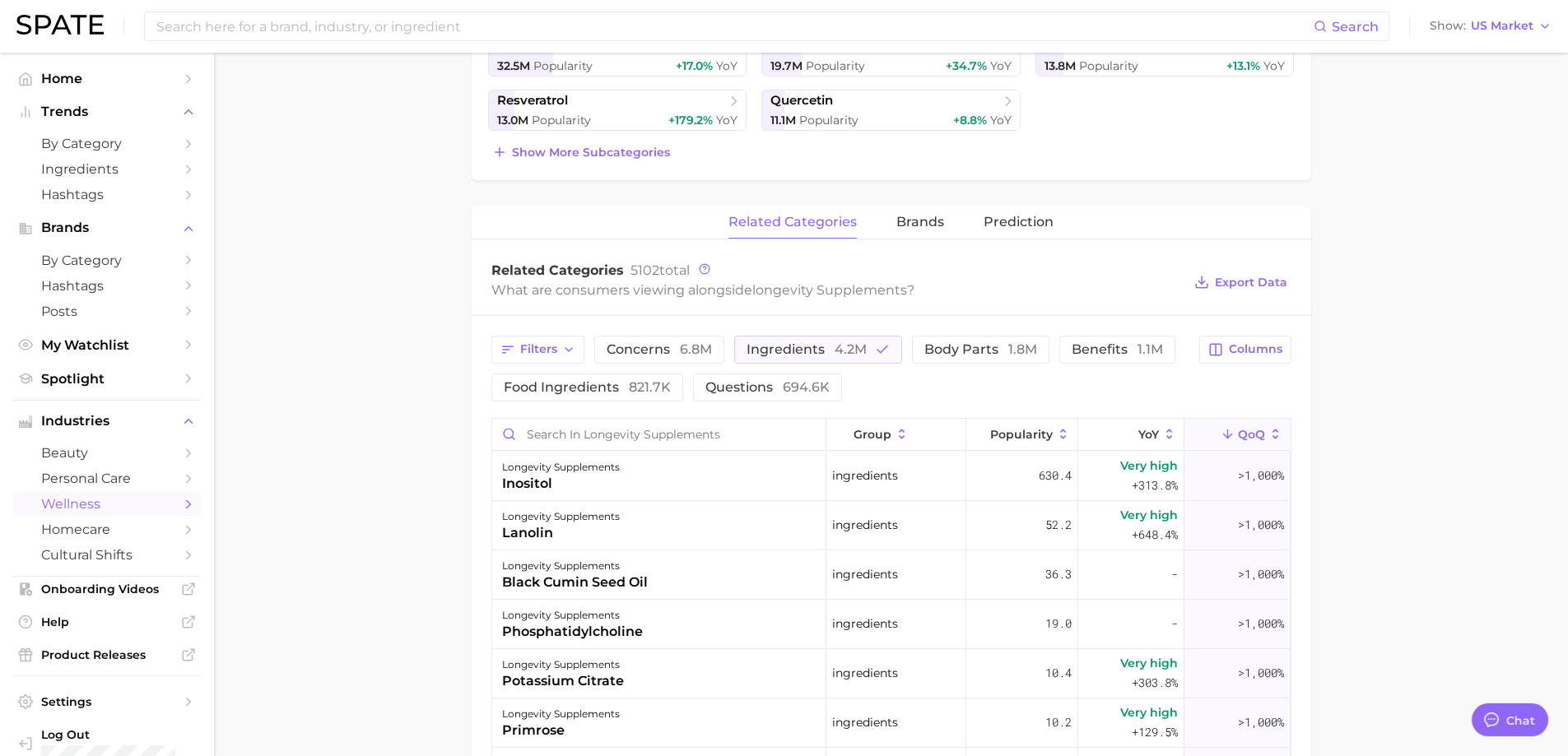 scroll, scrollTop: 530, scrollLeft: 0, axis: vertical 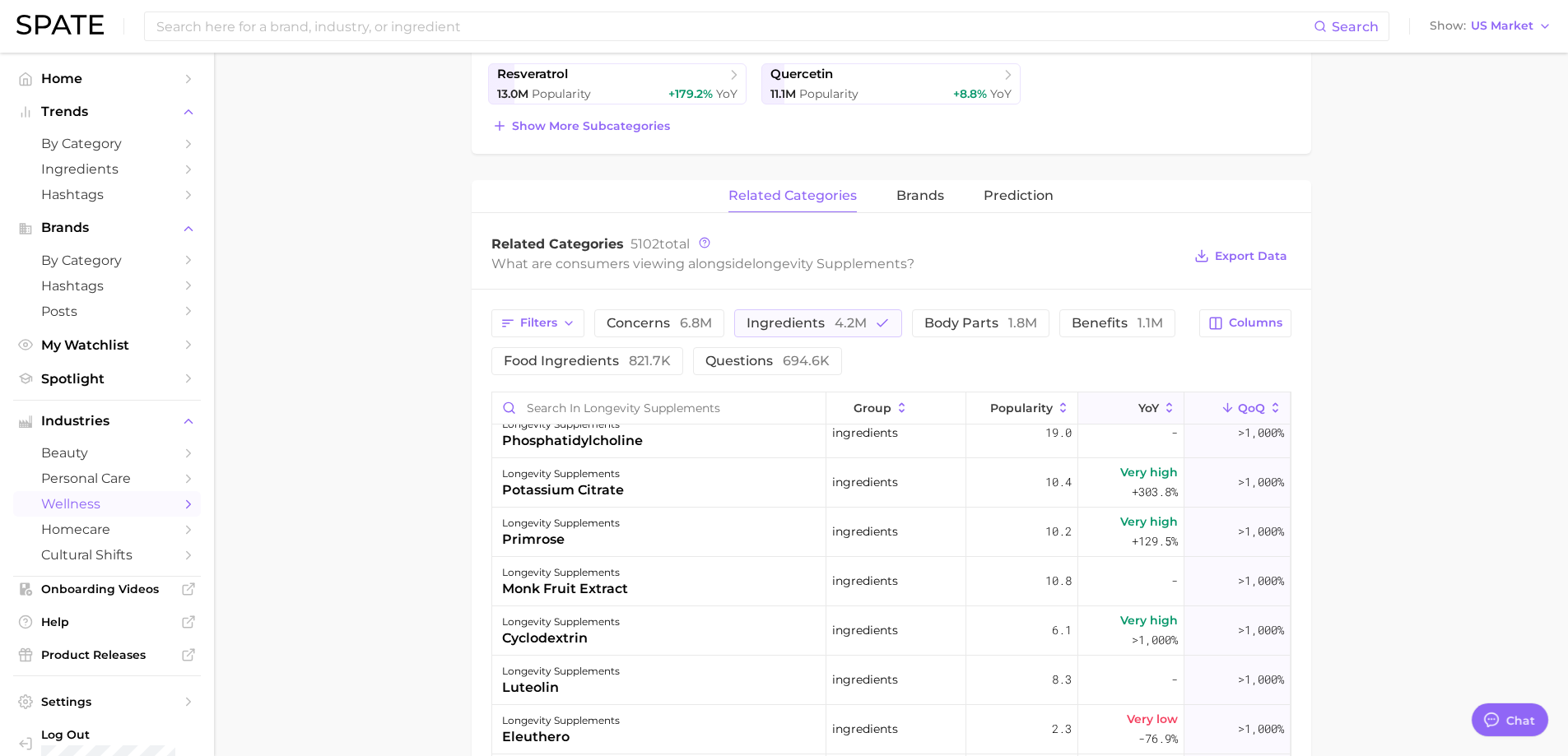 click on "YoY" at bounding box center [1148, 408] 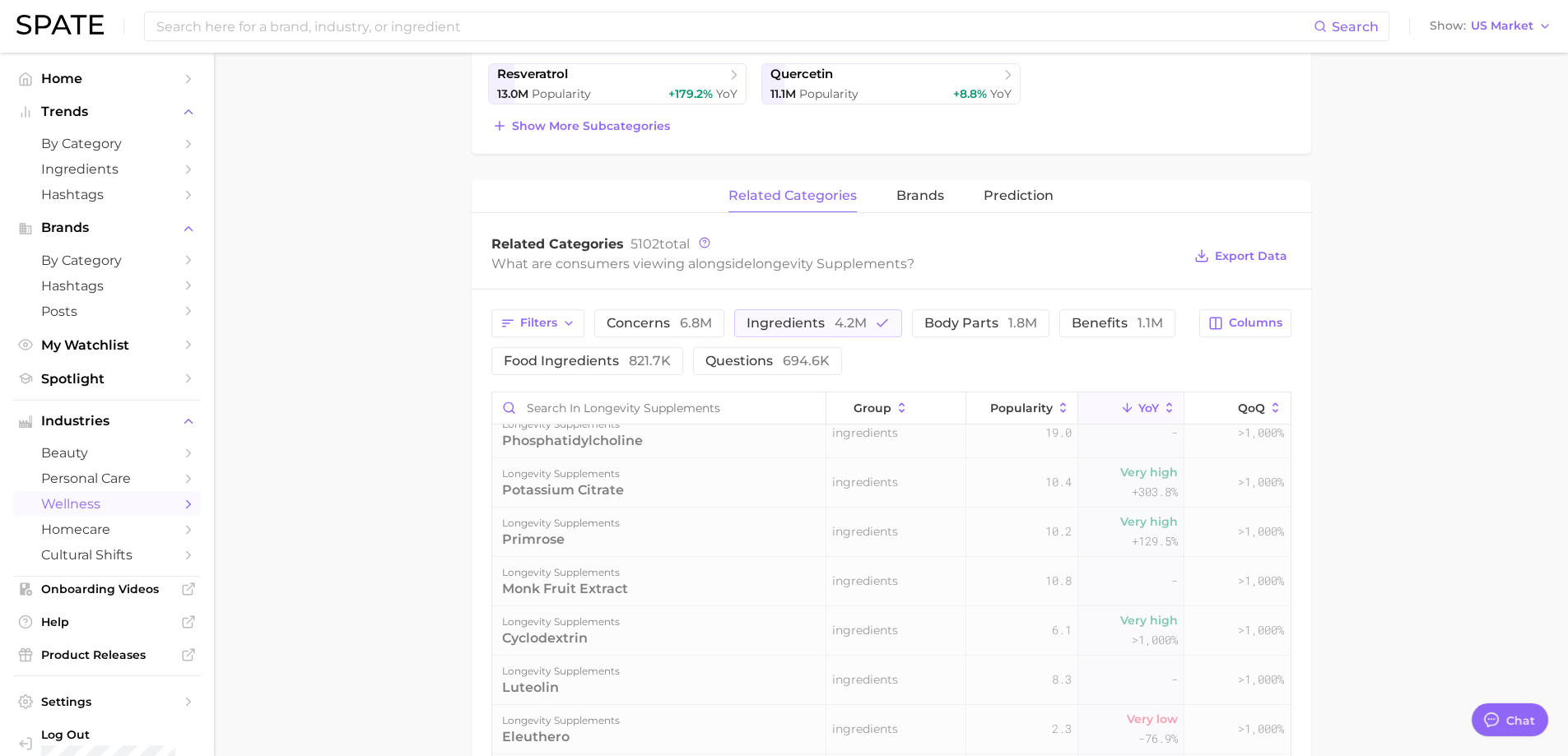 scroll, scrollTop: 0, scrollLeft: 0, axis: both 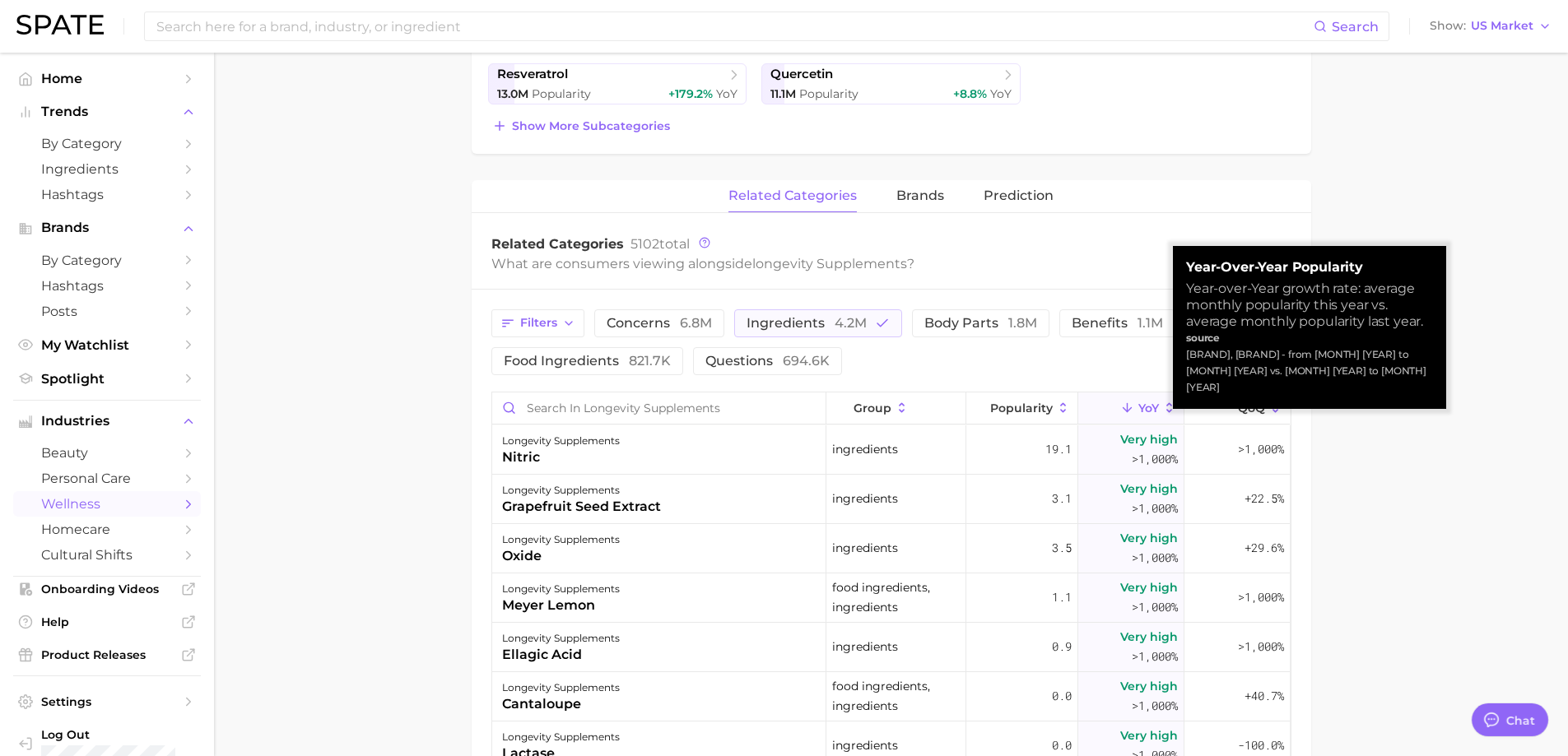 click on "YoY" at bounding box center (1131, 408) 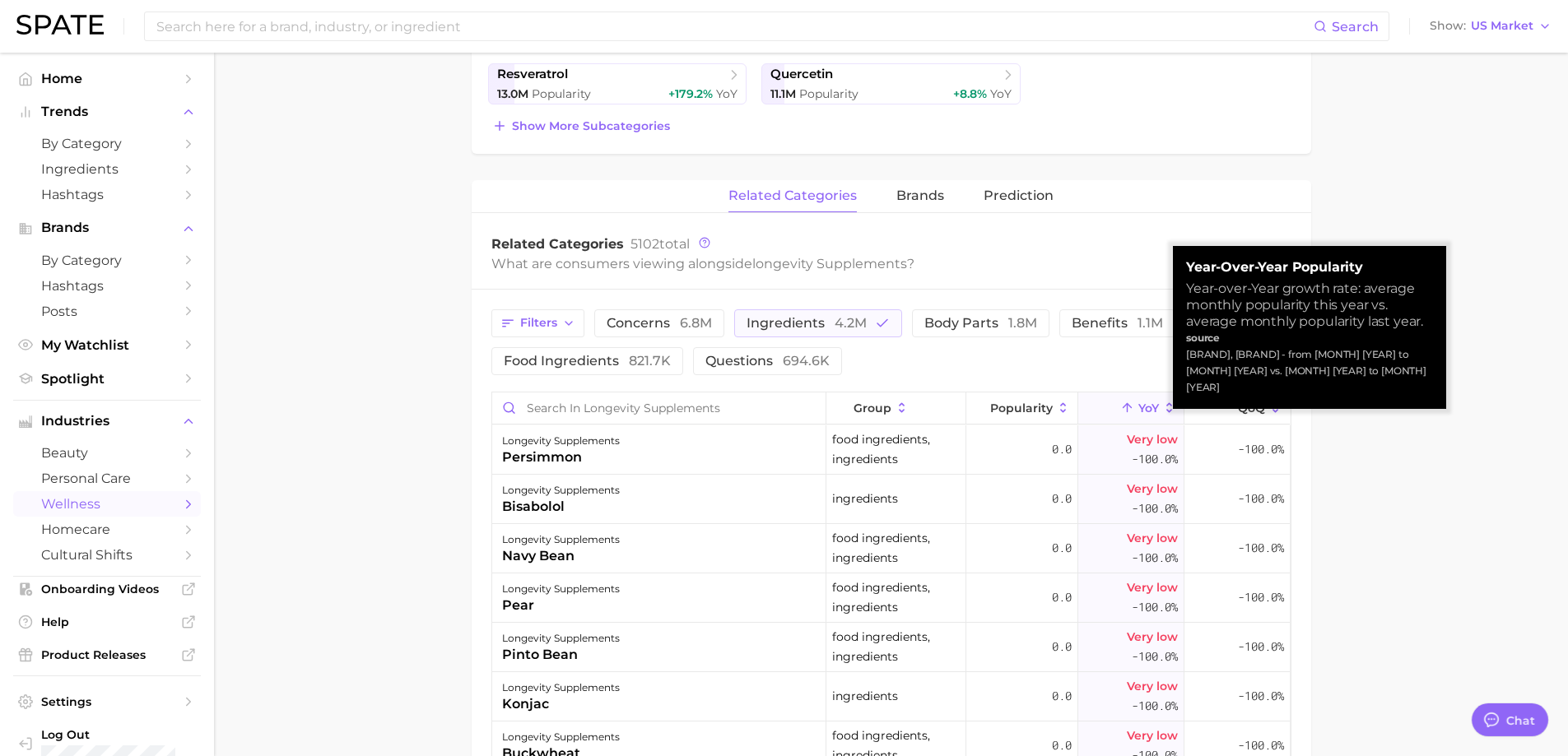 click on "YoY" at bounding box center [1131, 408] 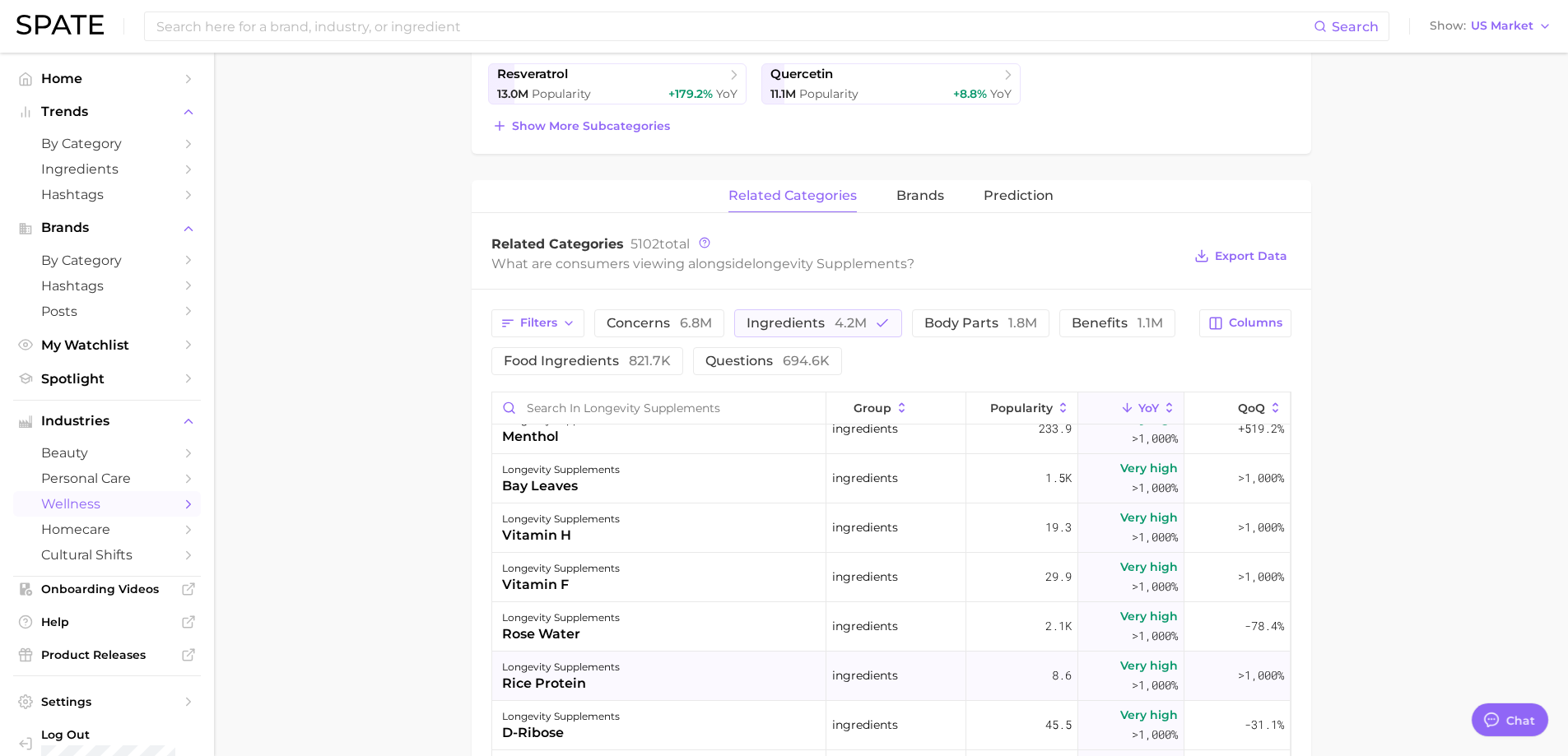 scroll, scrollTop: 1152, scrollLeft: 0, axis: vertical 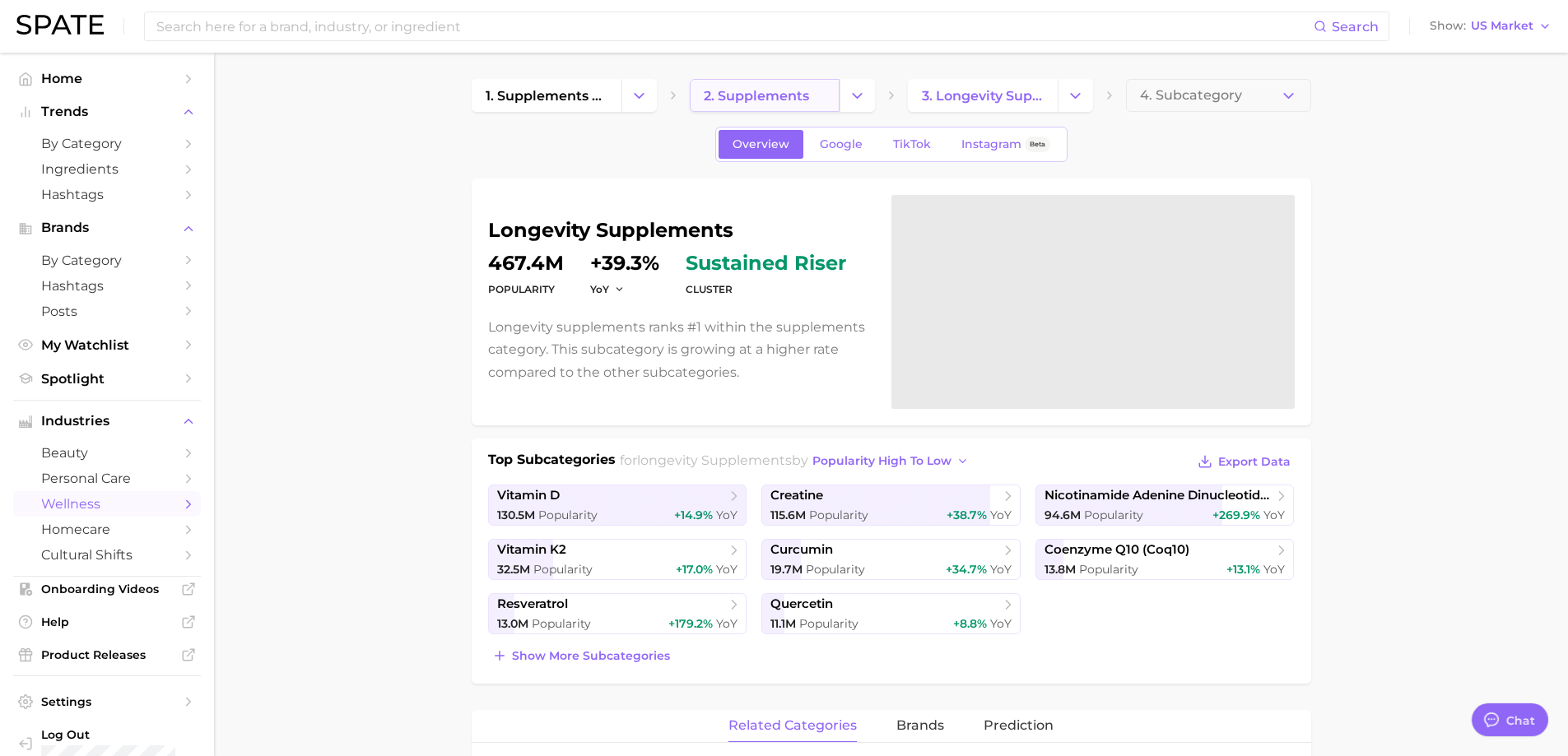 click on "2. supplements" at bounding box center (756, 95) 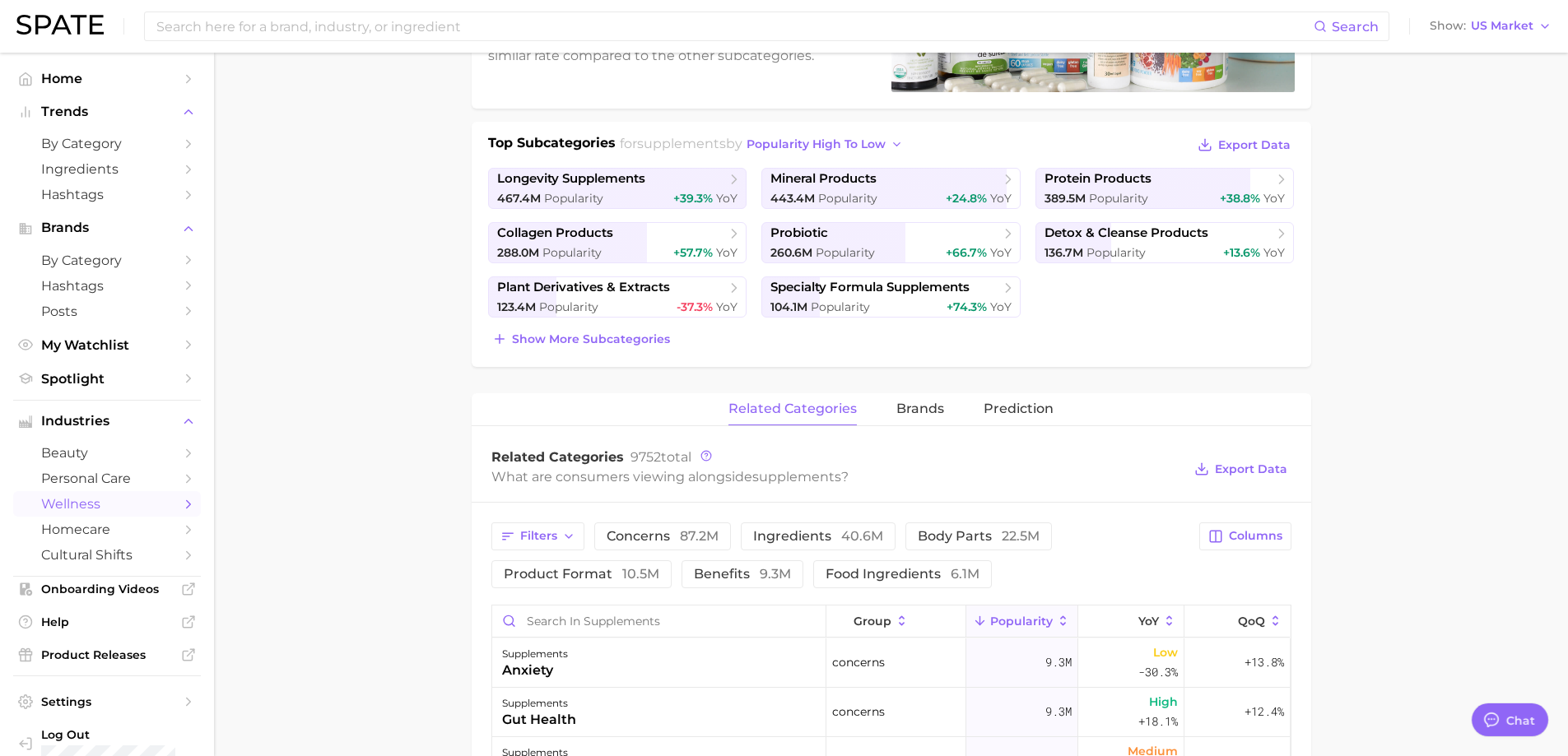 scroll, scrollTop: 329, scrollLeft: 0, axis: vertical 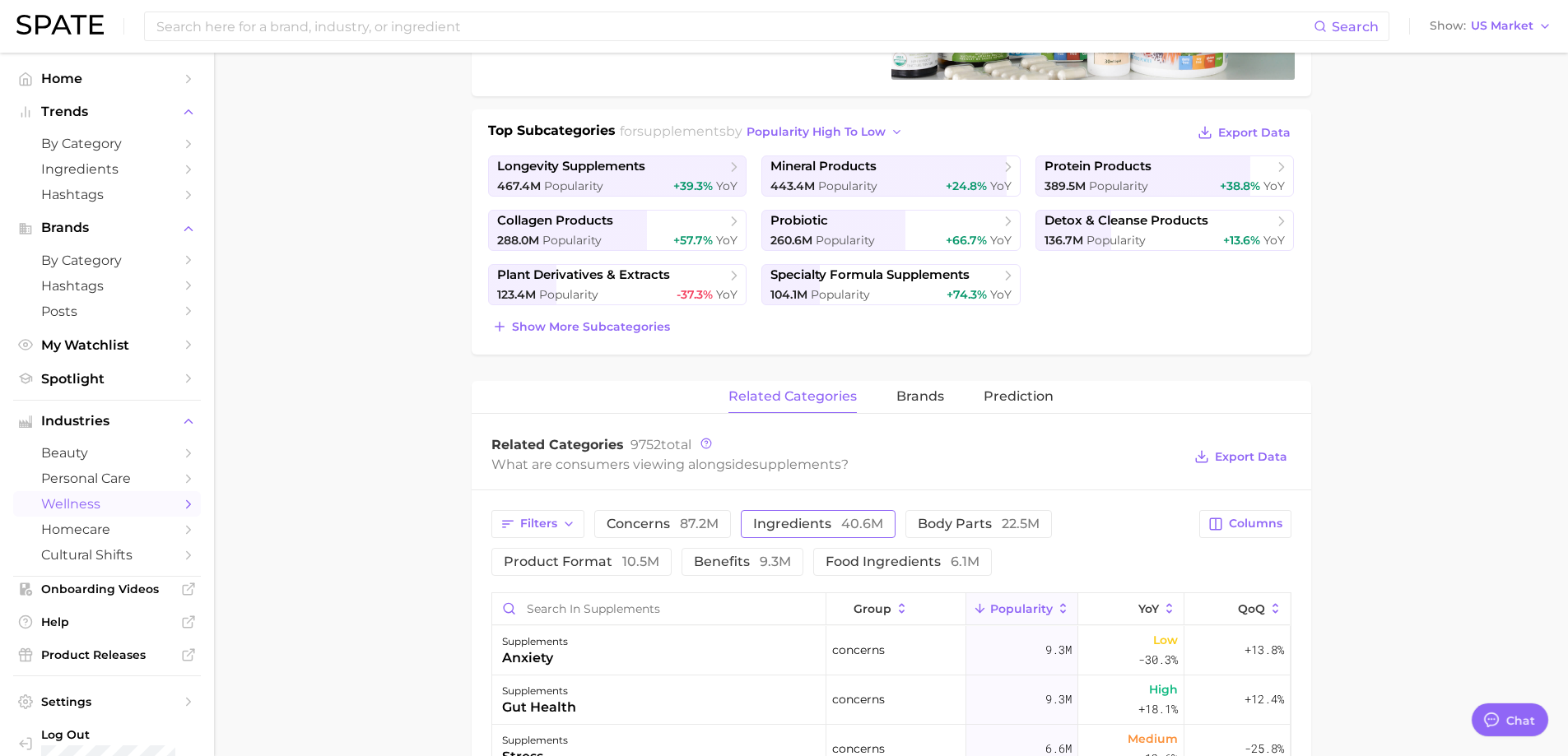 click on "ingredients   40.6m" at bounding box center [818, 524] 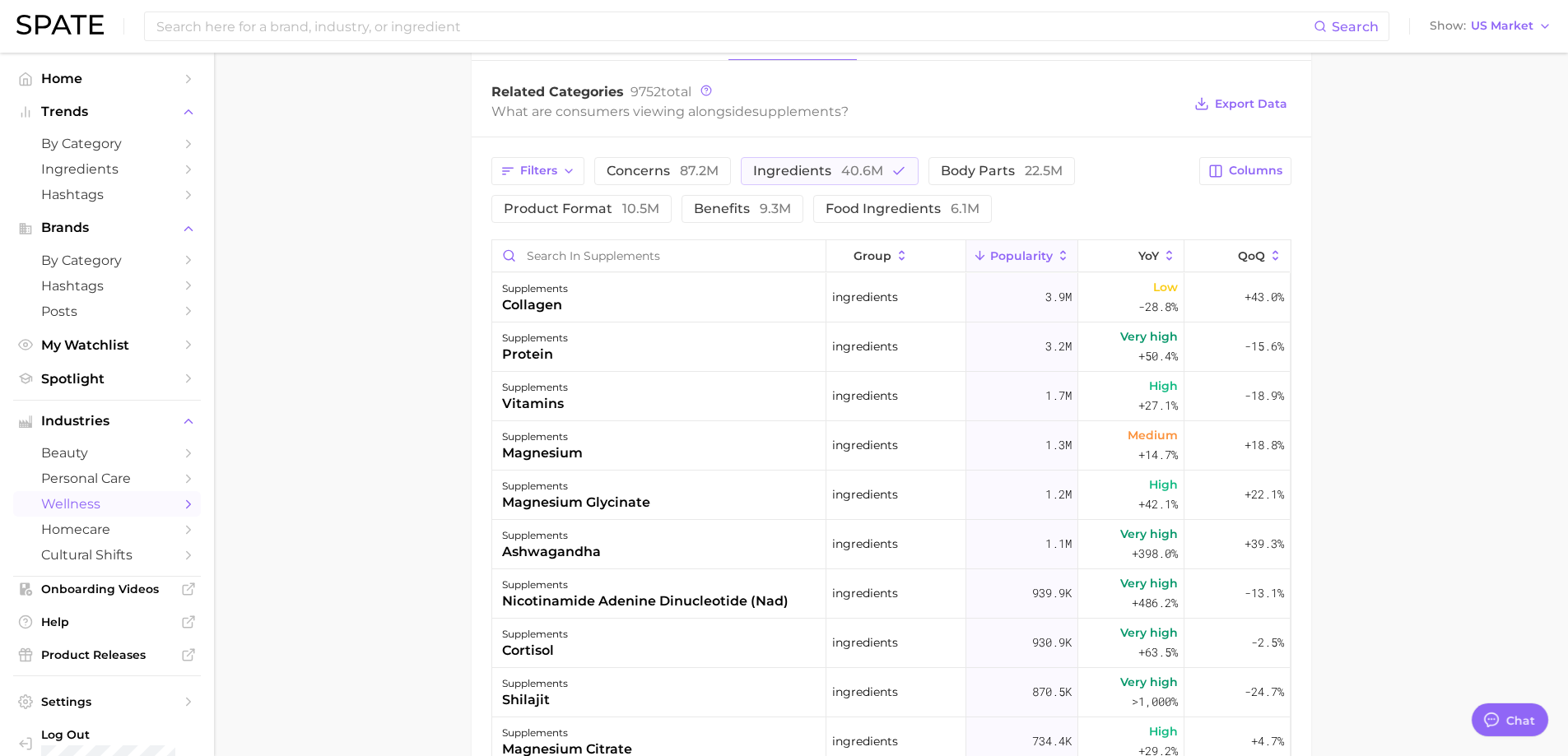scroll, scrollTop: 740, scrollLeft: 0, axis: vertical 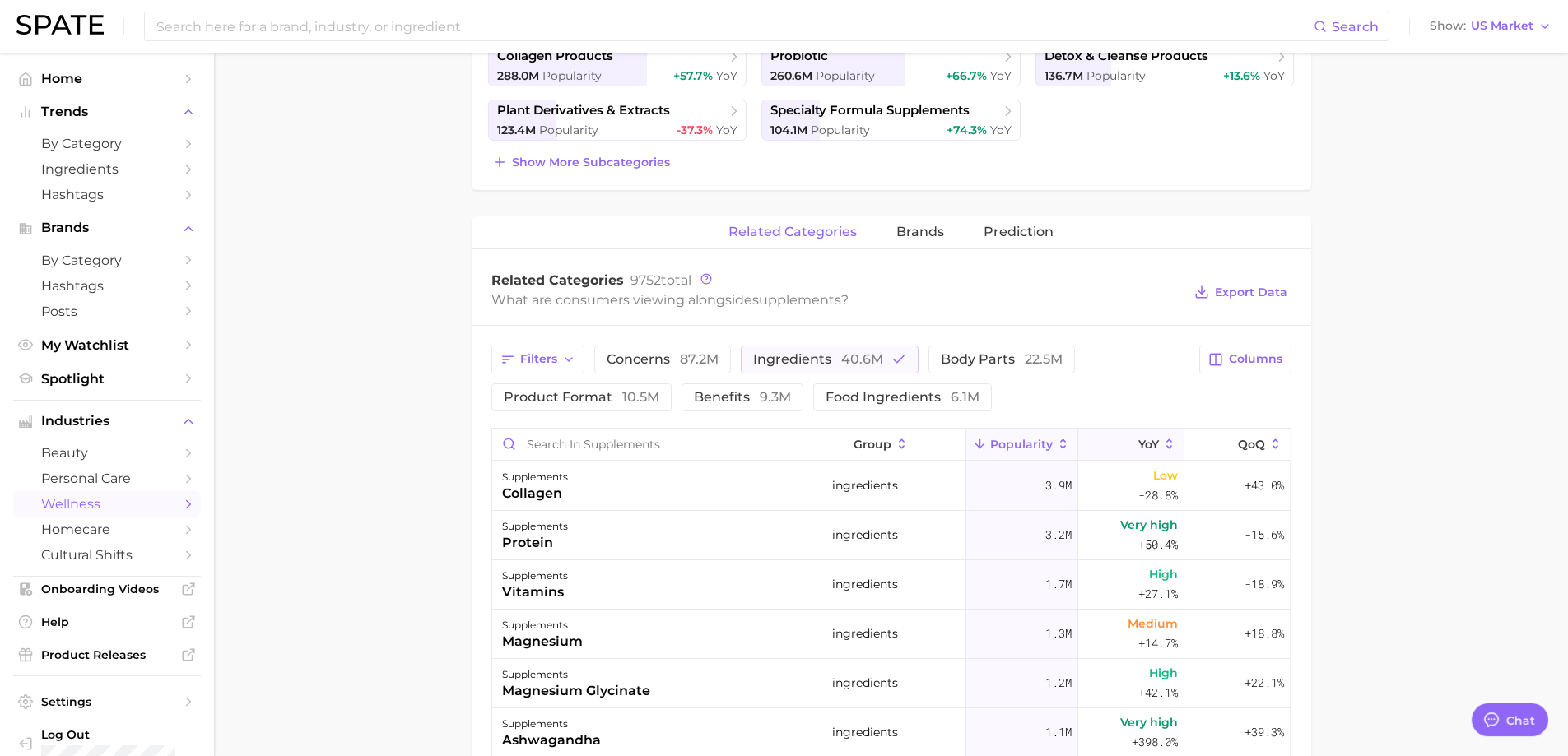 click on "YoY" at bounding box center (1148, 444) 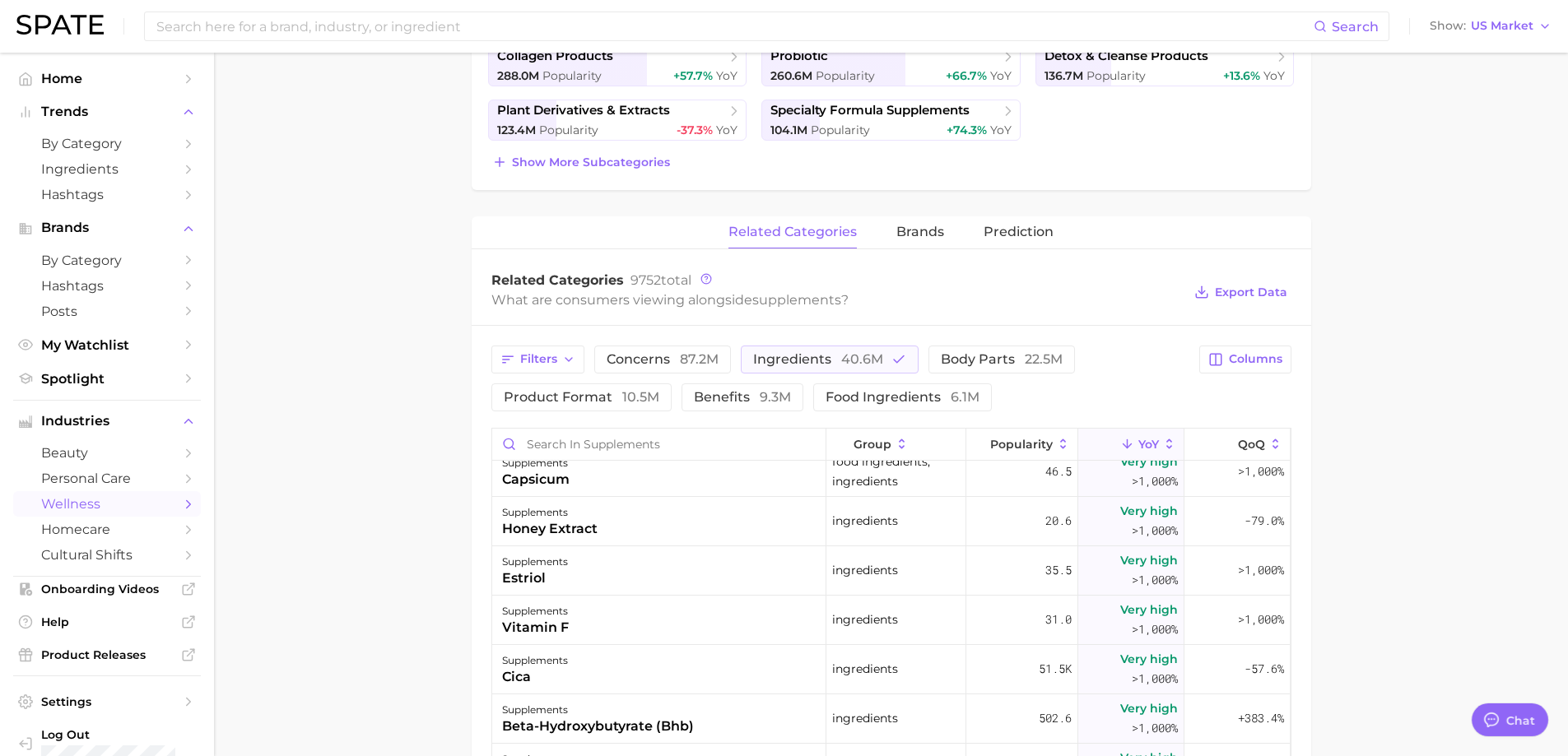 scroll, scrollTop: 1152, scrollLeft: 0, axis: vertical 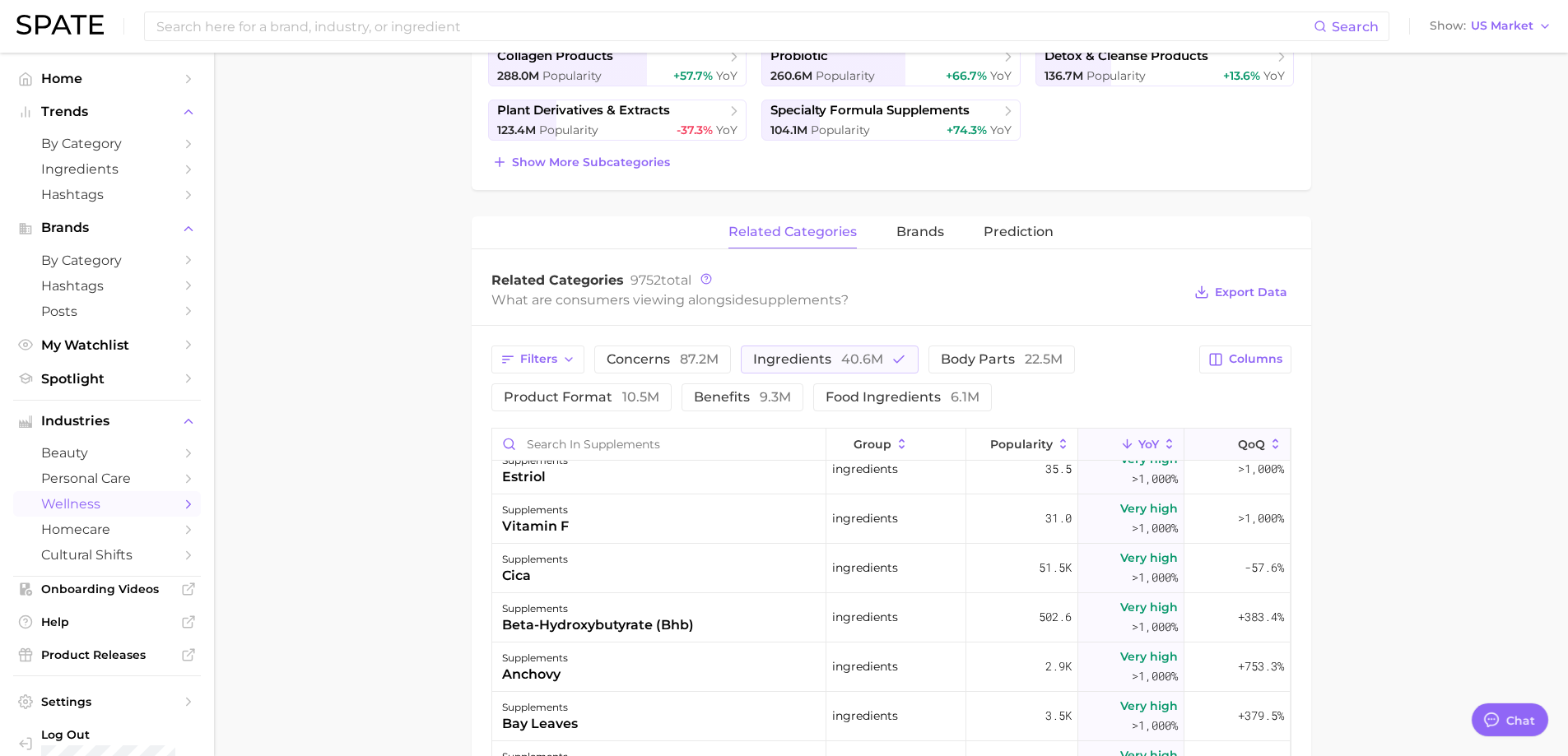 click on "QoQ" at bounding box center (1237, 444) 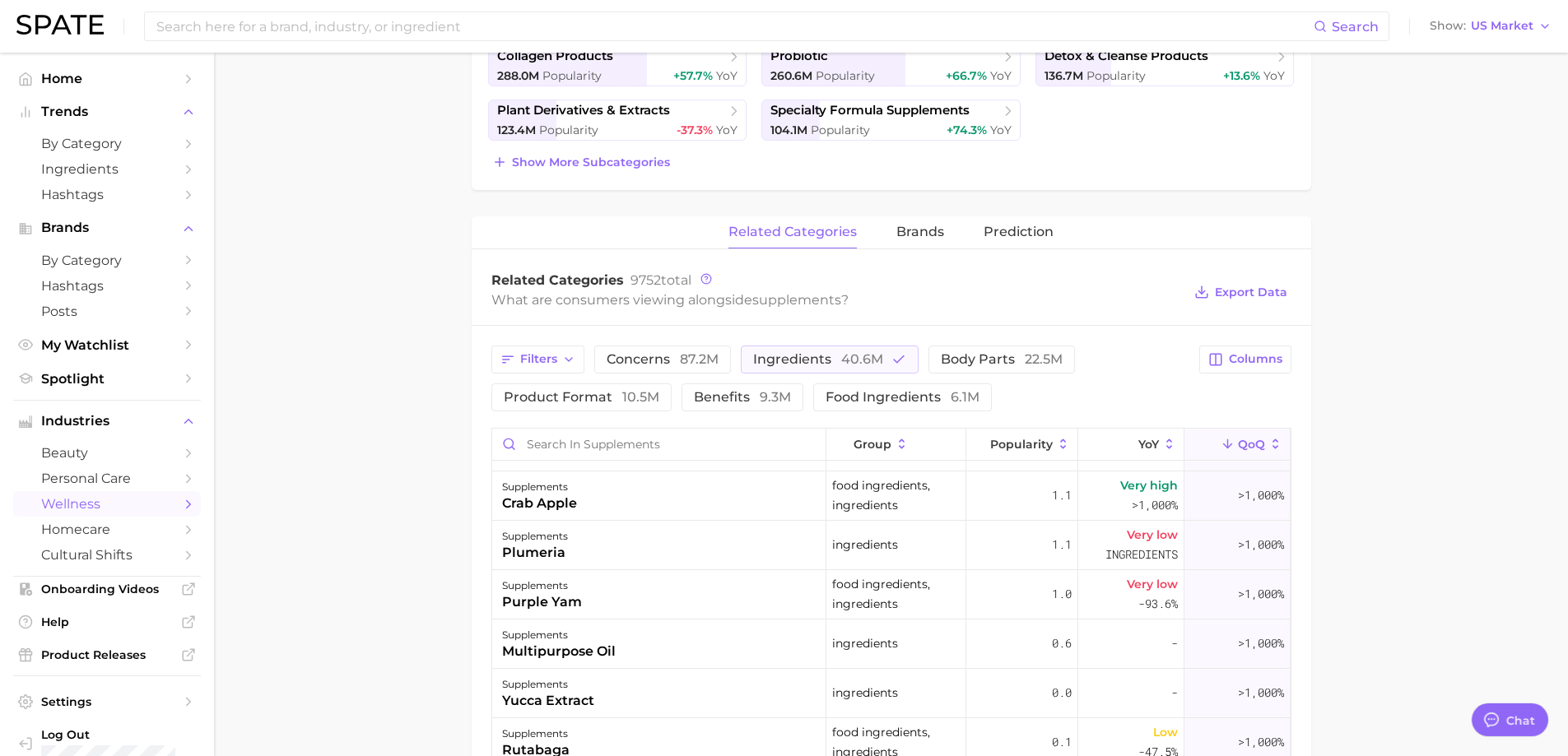 scroll, scrollTop: 1234, scrollLeft: 0, axis: vertical 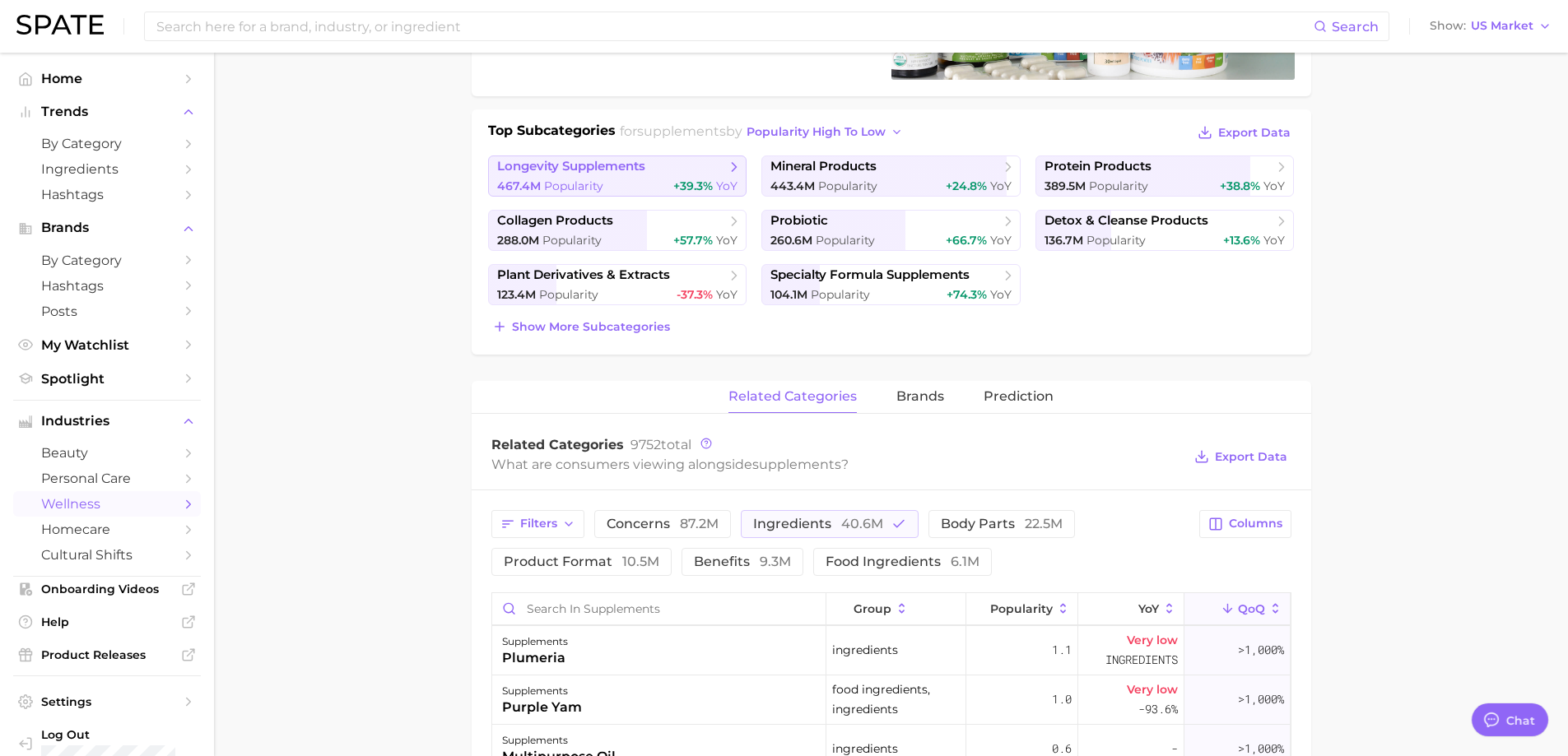 click on "+39.3%" at bounding box center (693, 186) 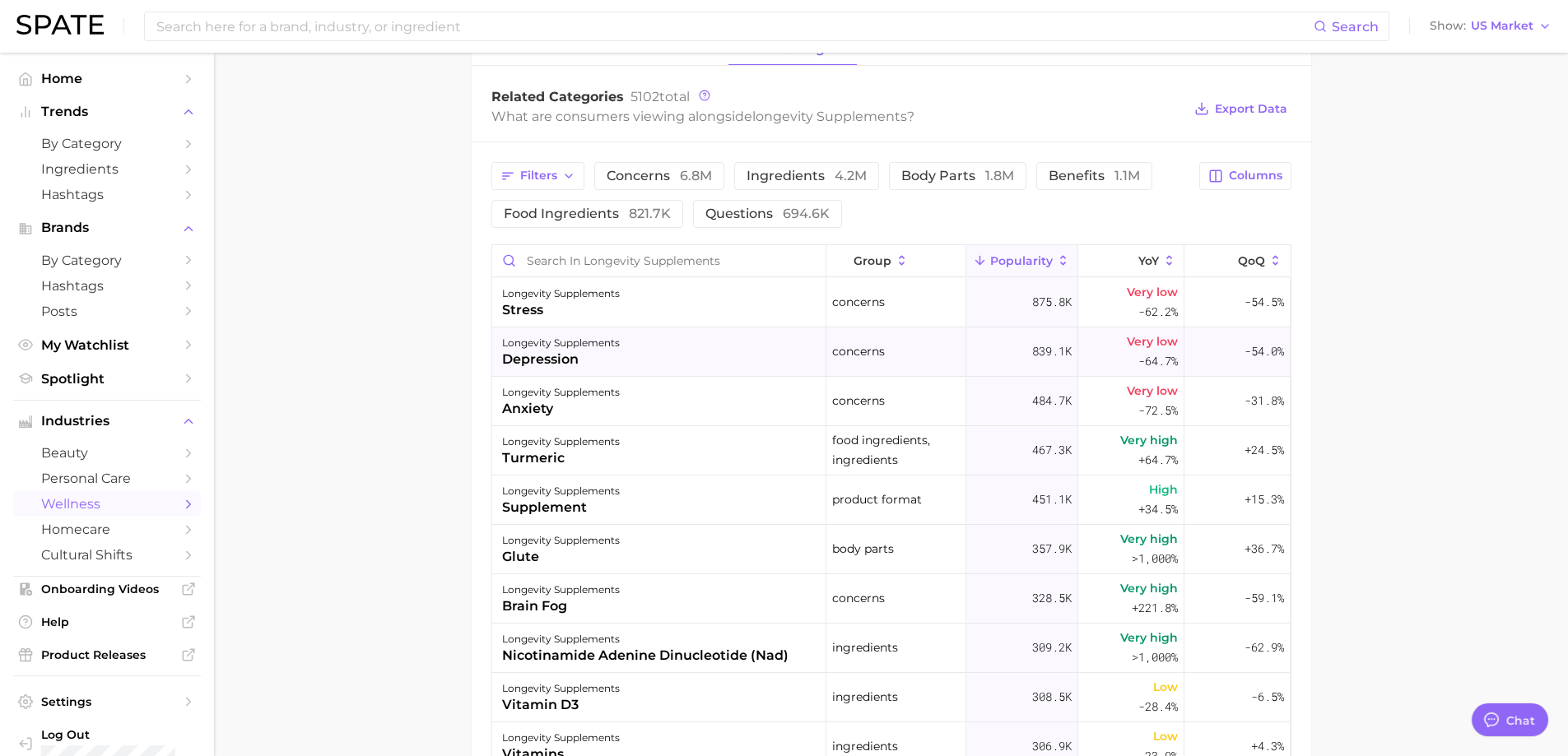 scroll, scrollTop: 740, scrollLeft: 0, axis: vertical 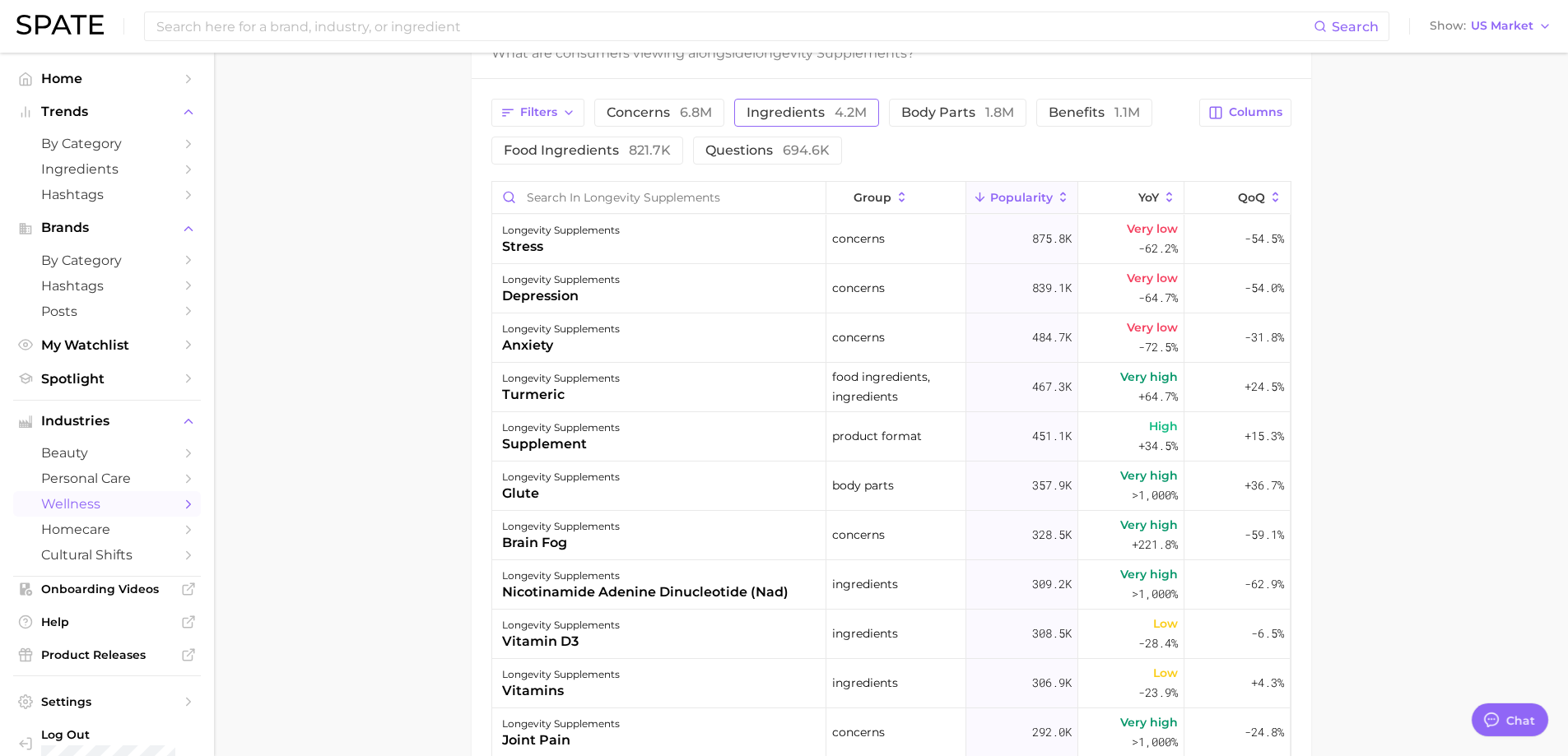 click on "ingredients   4.2m" at bounding box center [807, 113] 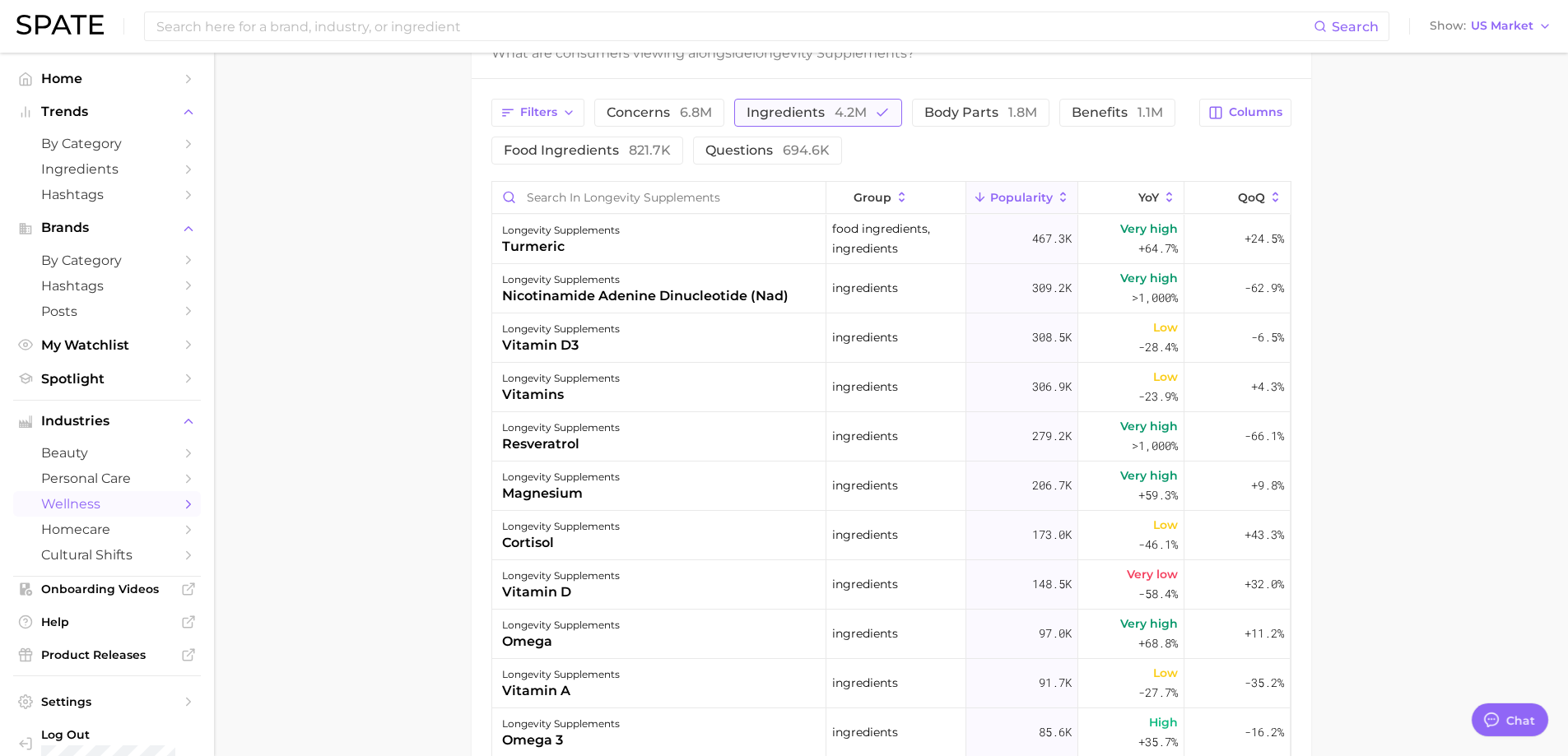 scroll, scrollTop: 329, scrollLeft: 0, axis: vertical 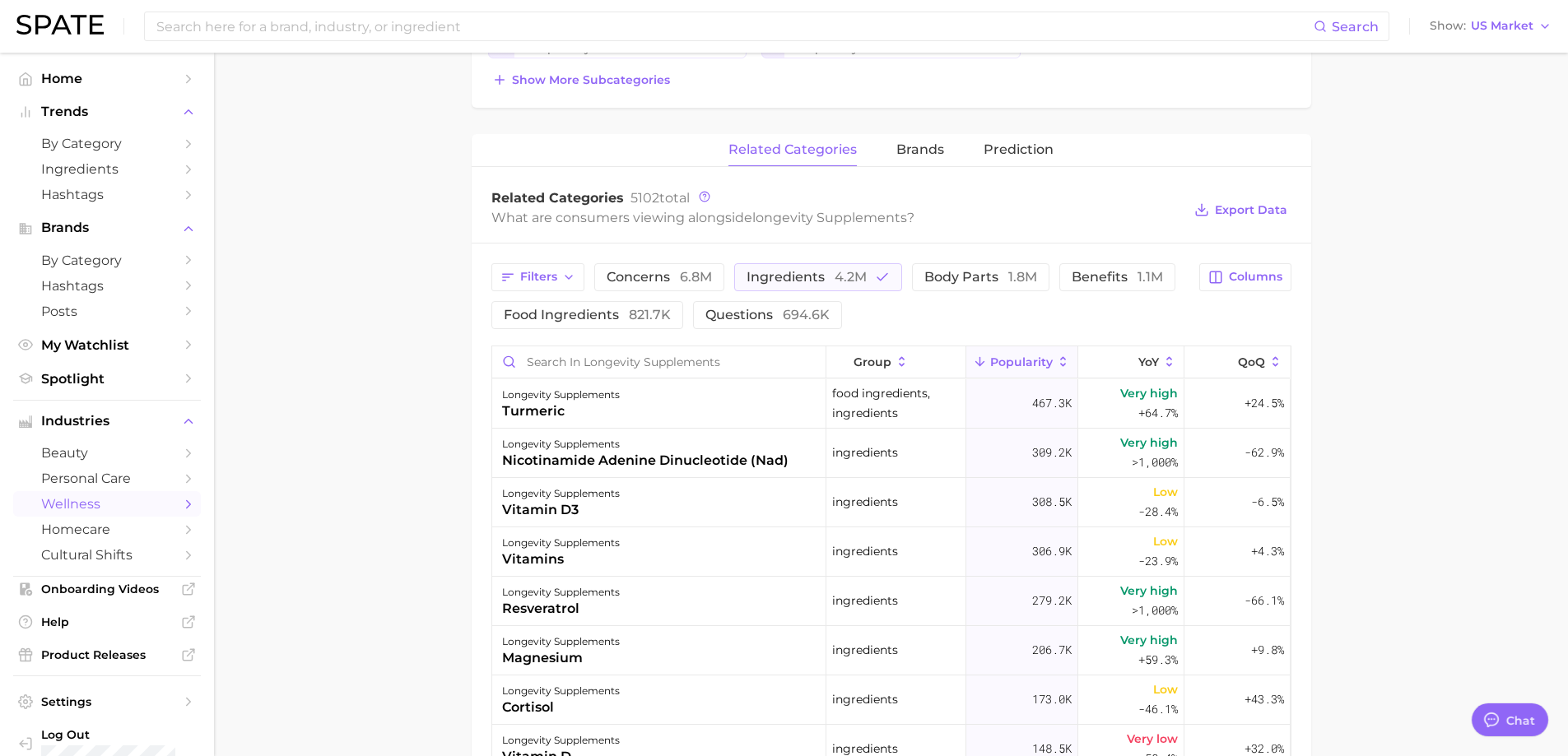 click on "Popularity" at bounding box center [1022, 362] 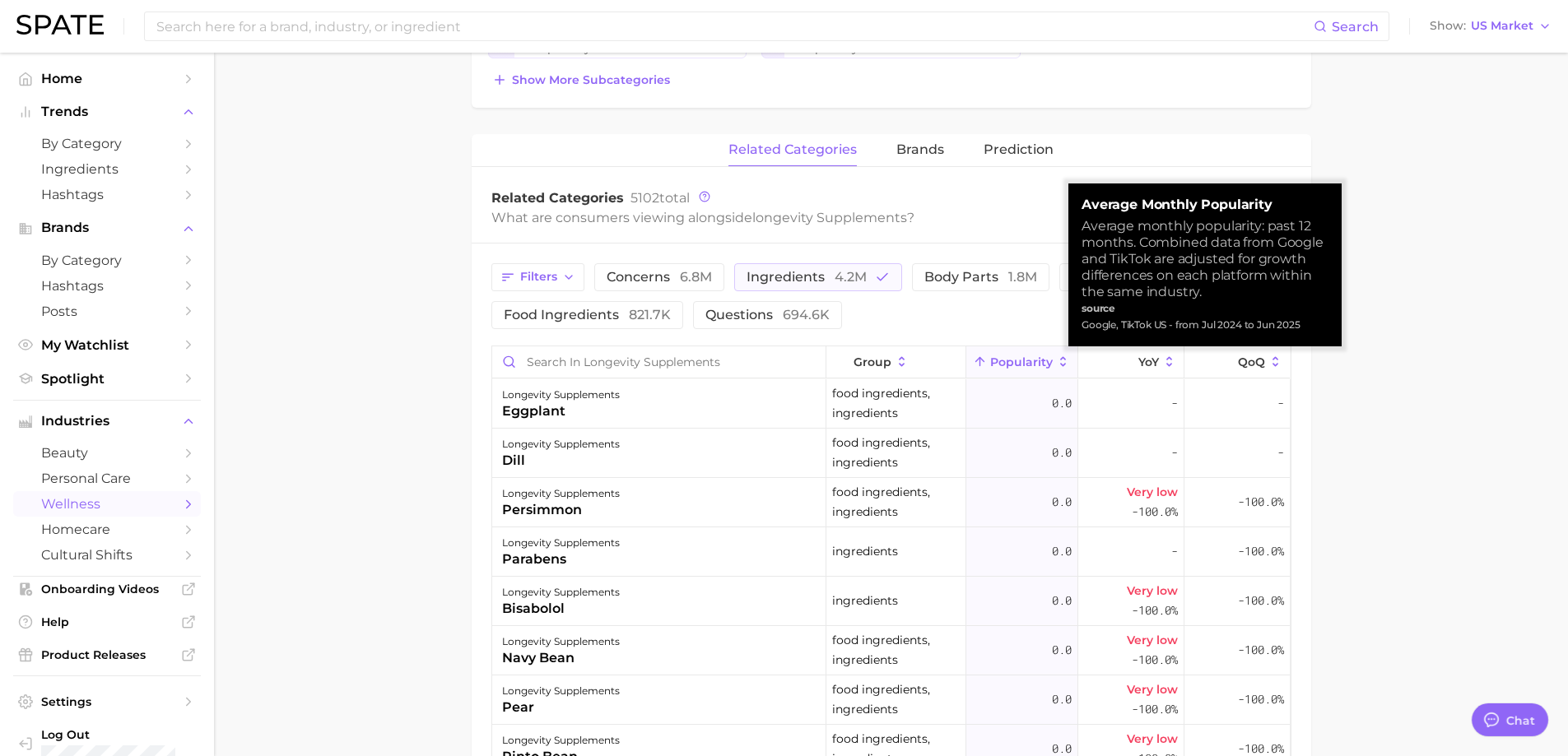 click on "Popularity" at bounding box center (1022, 362) 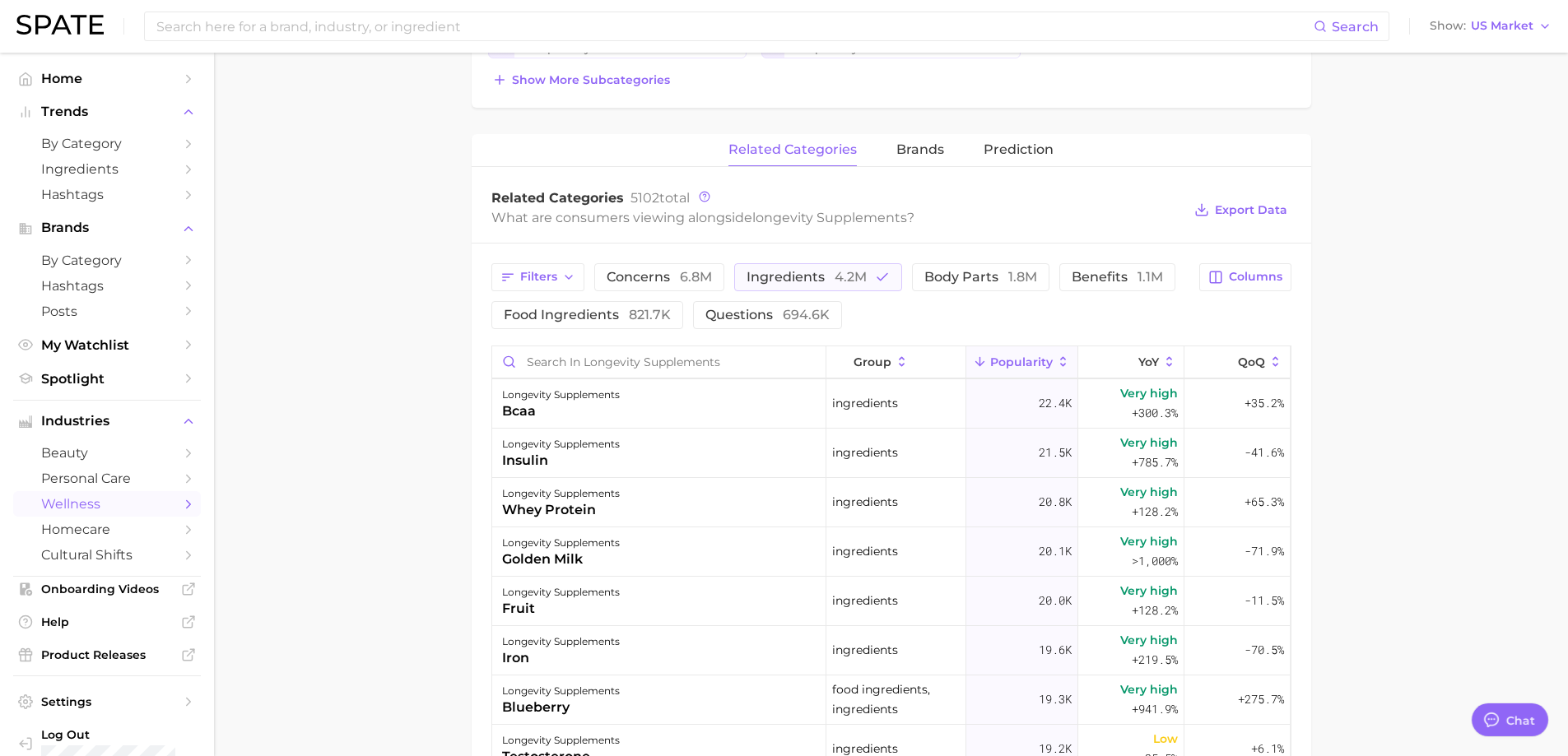 scroll, scrollTop: 1481, scrollLeft: 0, axis: vertical 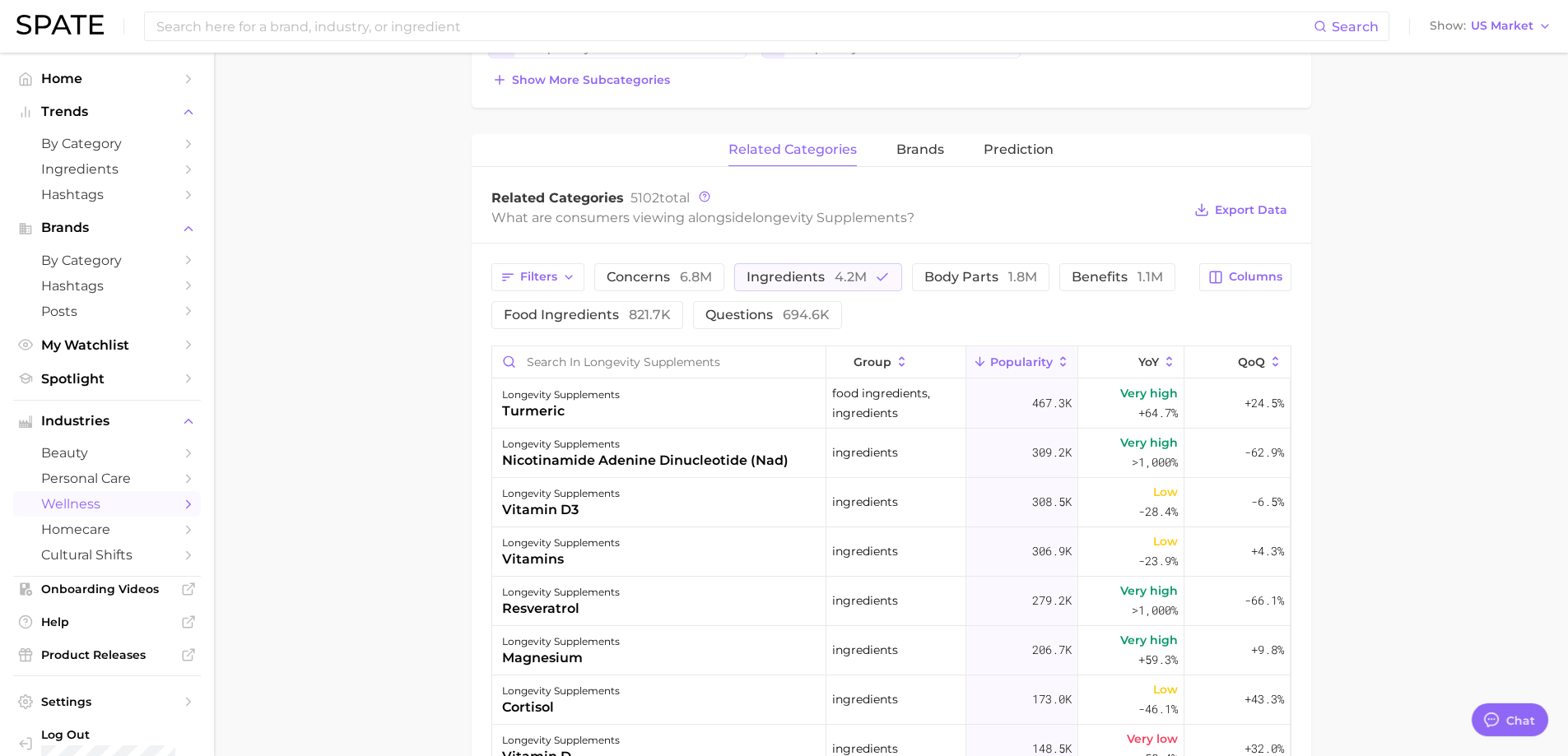 drag, startPoint x: 1298, startPoint y: 294, endPoint x: 1333, endPoint y: 306, distance: 37 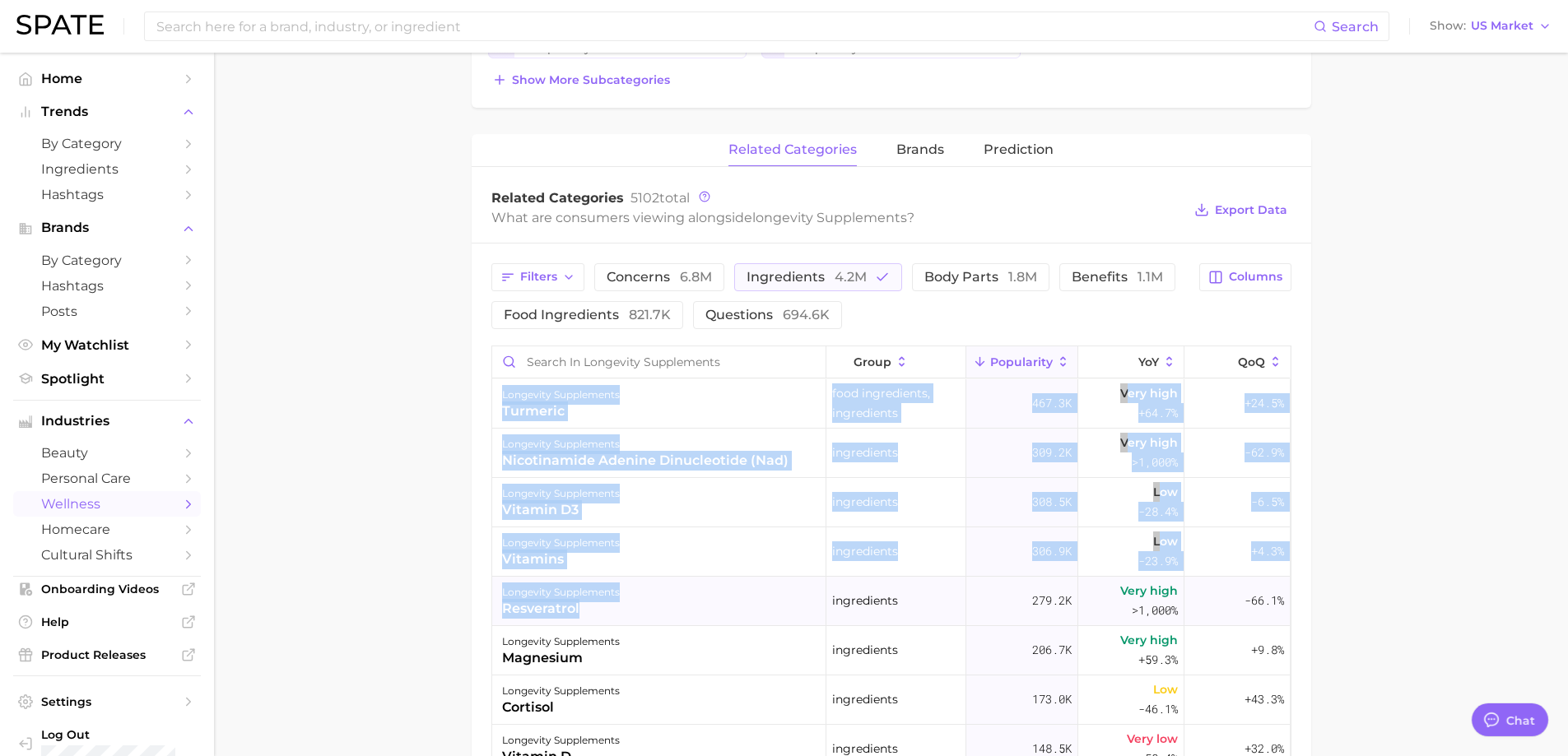 drag, startPoint x: 480, startPoint y: 604, endPoint x: 598, endPoint y: 614, distance: 118.42297 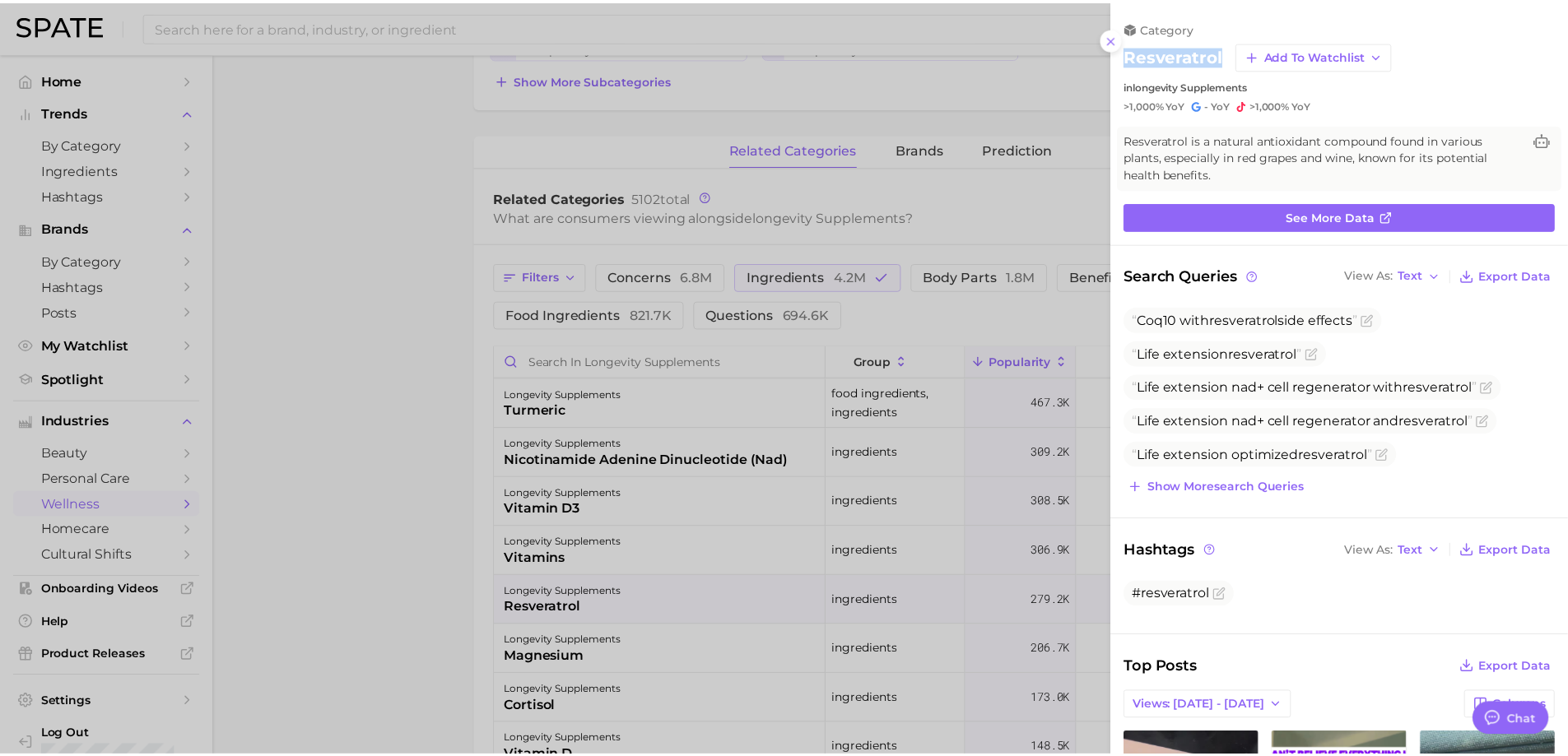 scroll, scrollTop: 0, scrollLeft: 0, axis: both 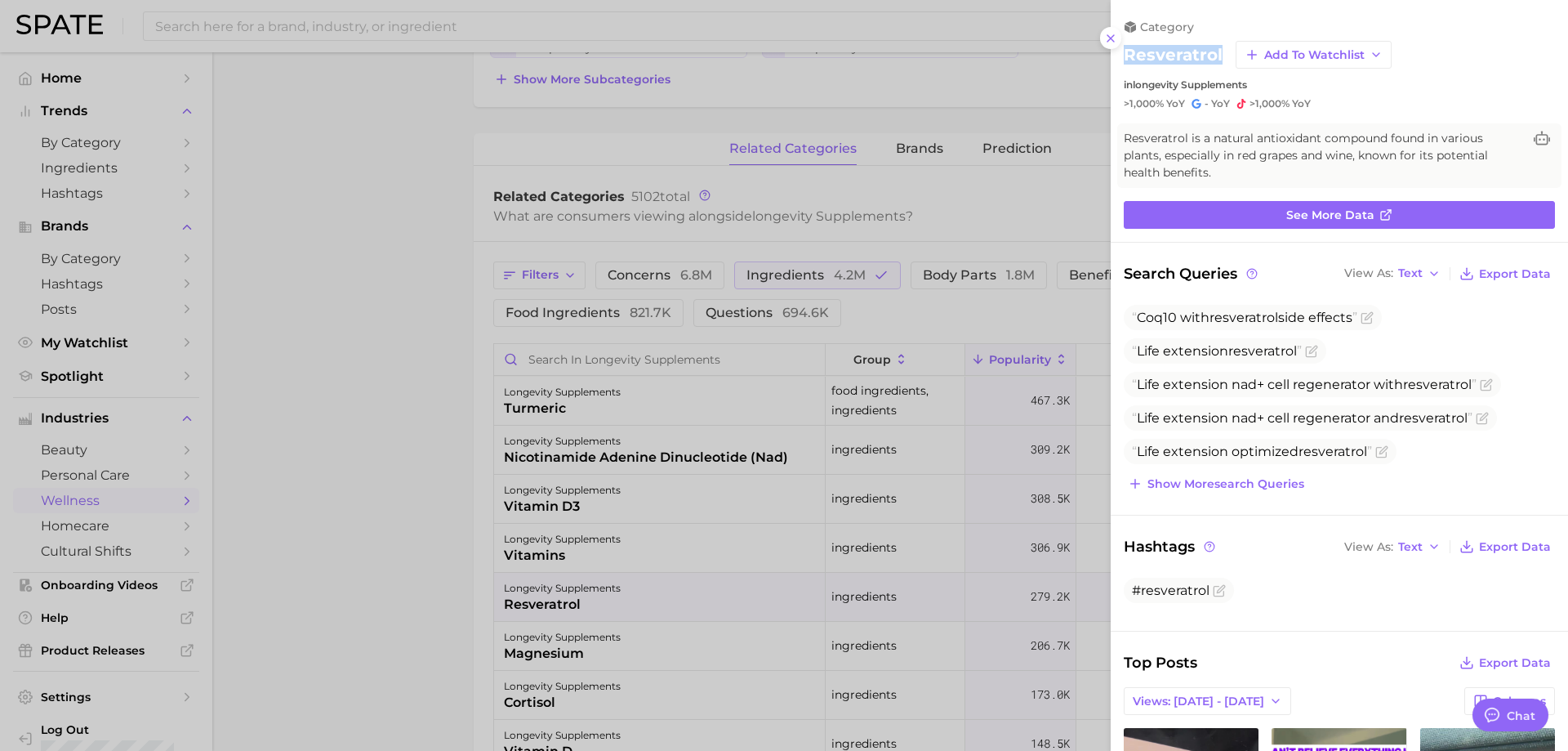 drag, startPoint x: 1118, startPoint y: 63, endPoint x: 1223, endPoint y: 60, distance: 105.043 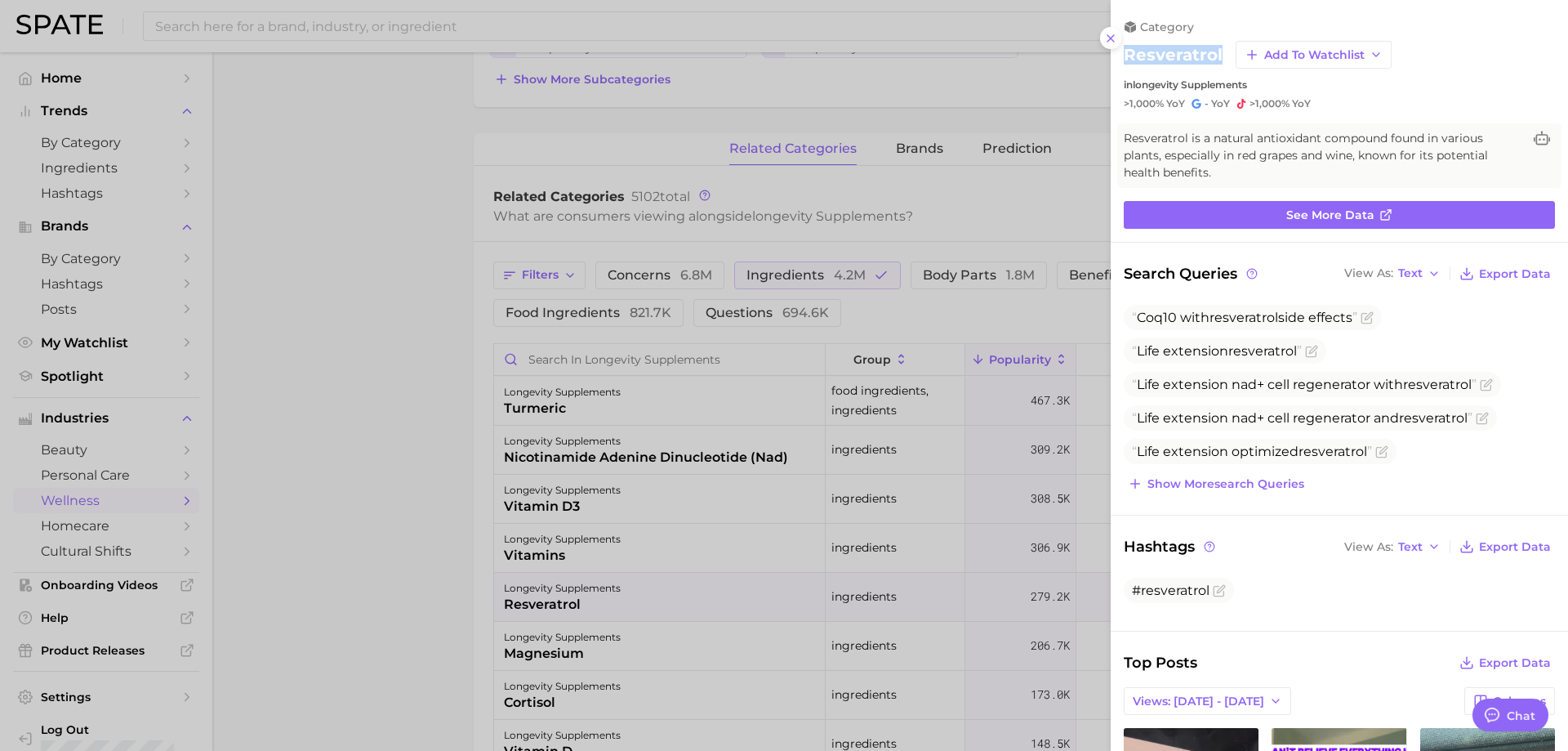 copy on "resveratrol" 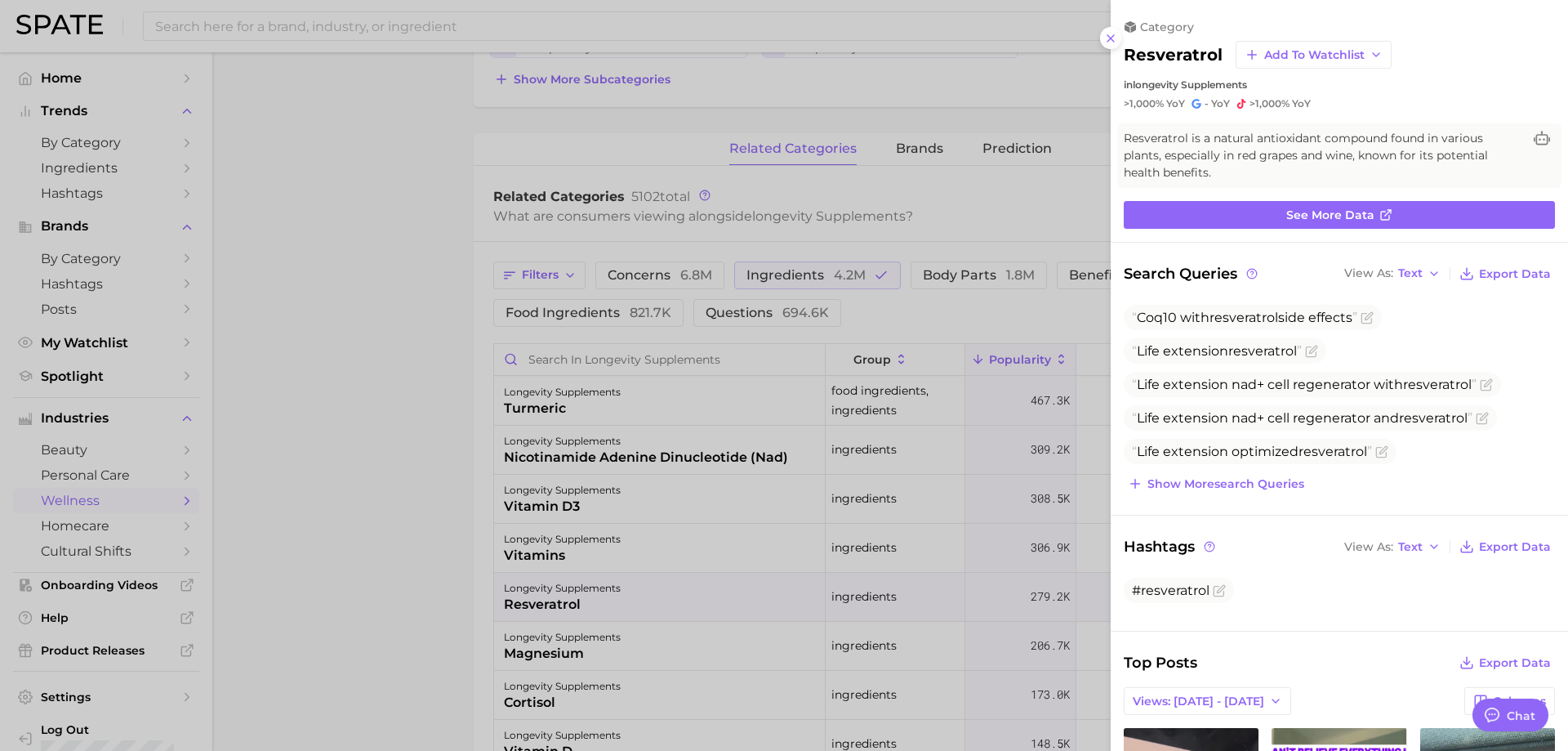 click at bounding box center (784, 375) 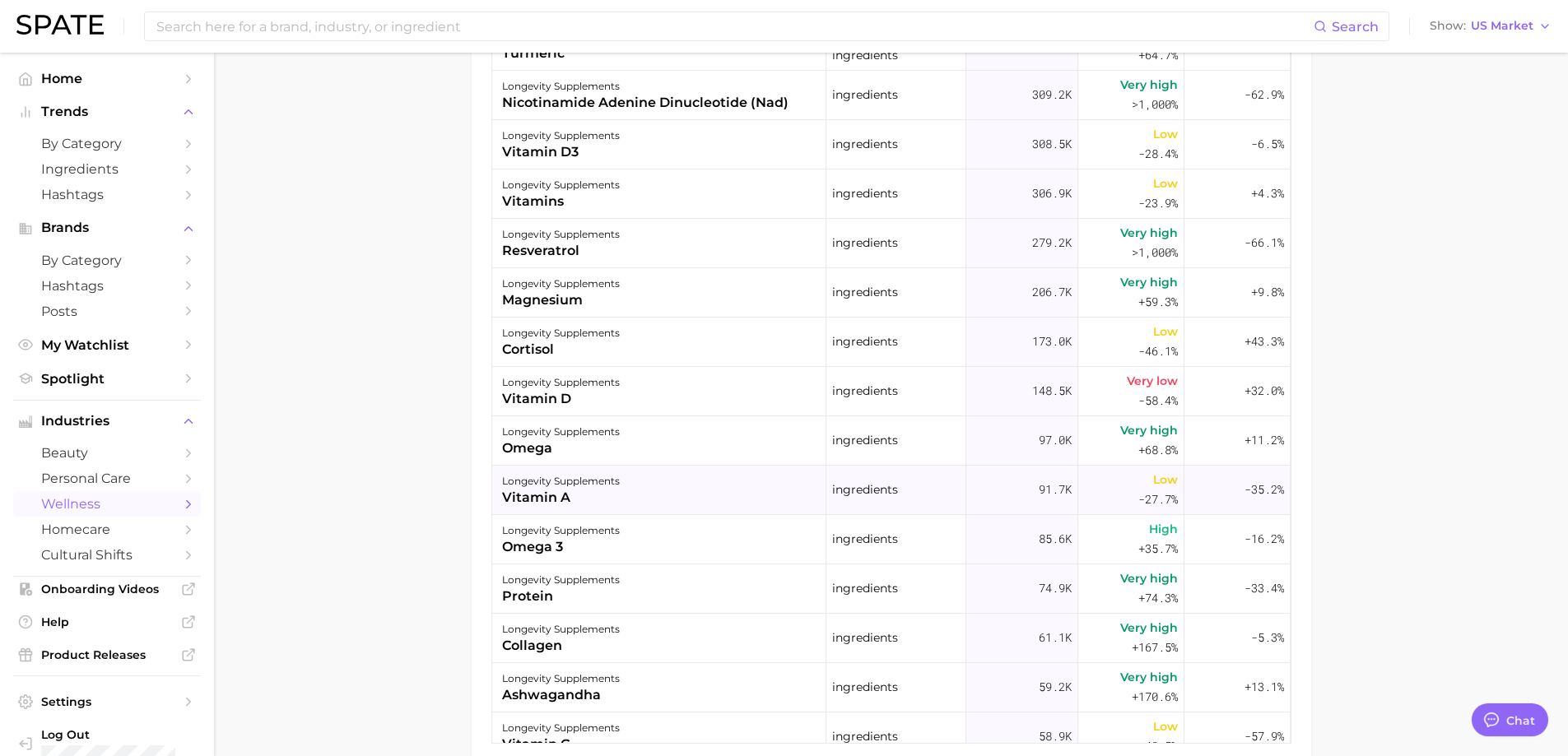 scroll, scrollTop: 905, scrollLeft: 0, axis: vertical 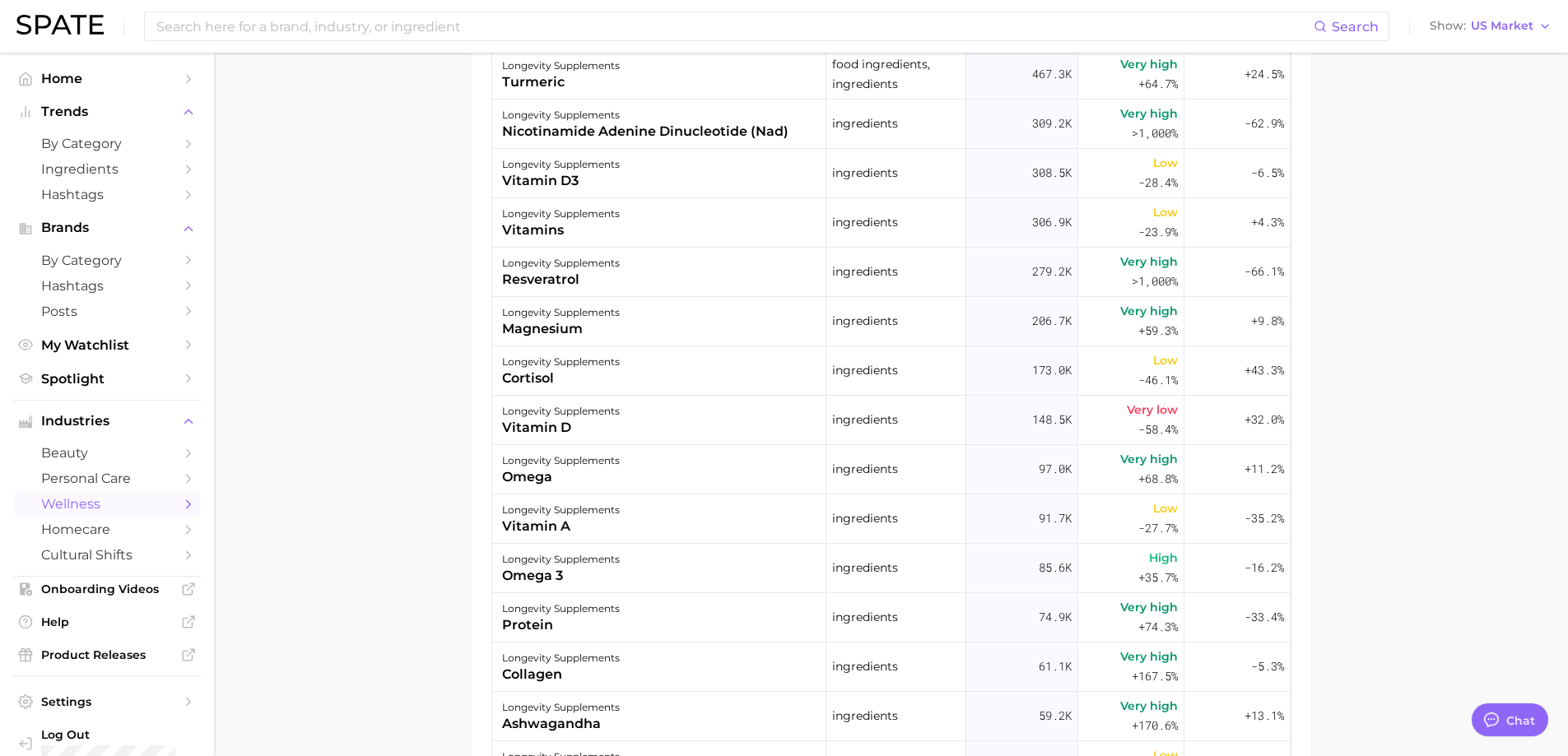 click on "1. supplements & ingestibles 2. supplements 3. longevity supplements 4. Subcategory Overview Google TikTok Instagram Beta longevity supplements Popularity 467.4m YoY +39.3% cluster sustained riser Longevity supplements ranks #1 within the supplements category. This subcategory is growing at a higher rate compared to the other subcategories.  Top Subcategories for  longevity supplements  by  popularity high to low Export Data vitamin d 130.5m   Popularity +14.9%   YoY creatine 115.6m   Popularity +38.7%   YoY nicotinamide adenine dinucleotide (nad) 94.6m   Popularity +269.9%   YoY vitamin k2 32.5m   Popularity +17.0%   YoY curcumin 19.7m   Popularity +34.7%   YoY coenzyme q10 (coq10) 13.8m   Popularity +13.1%   YoY resveratrol 13.0m   Popularity +179.2%   YoY quercetin 11.1m   Popularity +8.8%   YoY Show more subcategories related categories brands Prediction Related Categories 5102  total What are consumers viewing alongside  longevity supplements ? Export Data Filters concerns   6.8m   4.2m" at bounding box center (891, 11) 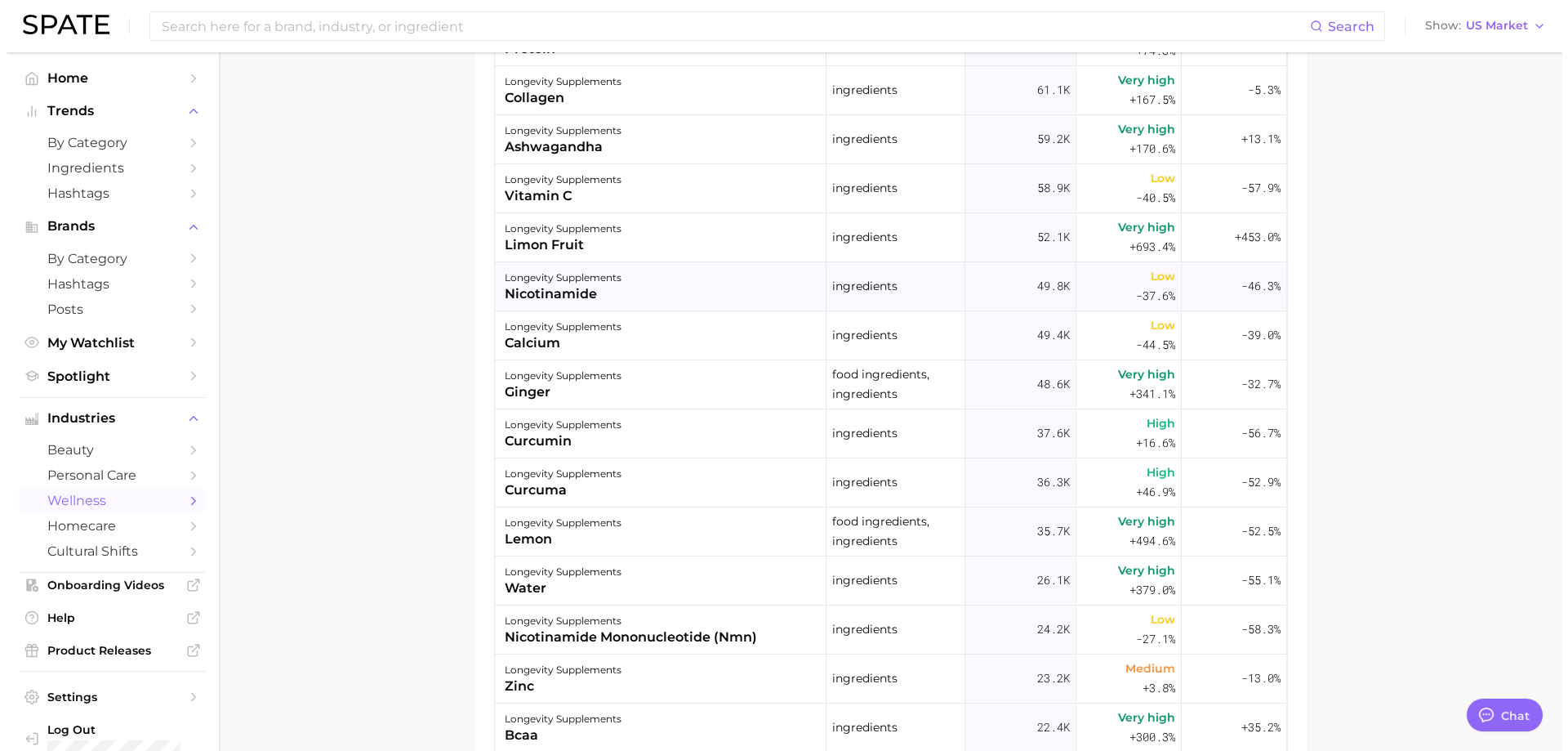 scroll, scrollTop: 490, scrollLeft: 0, axis: vertical 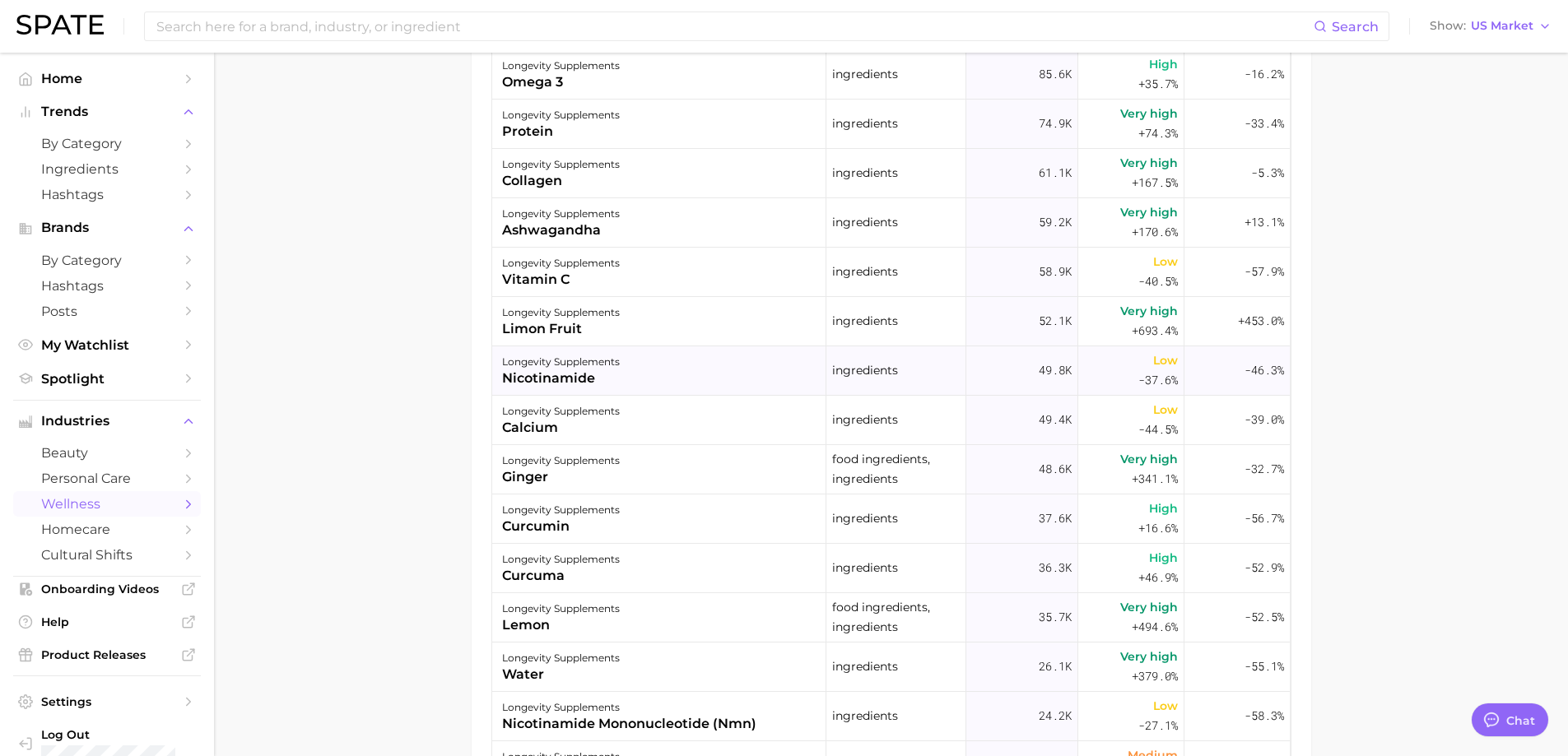 click on "longevity supplements nicotinamide" at bounding box center (659, 371) 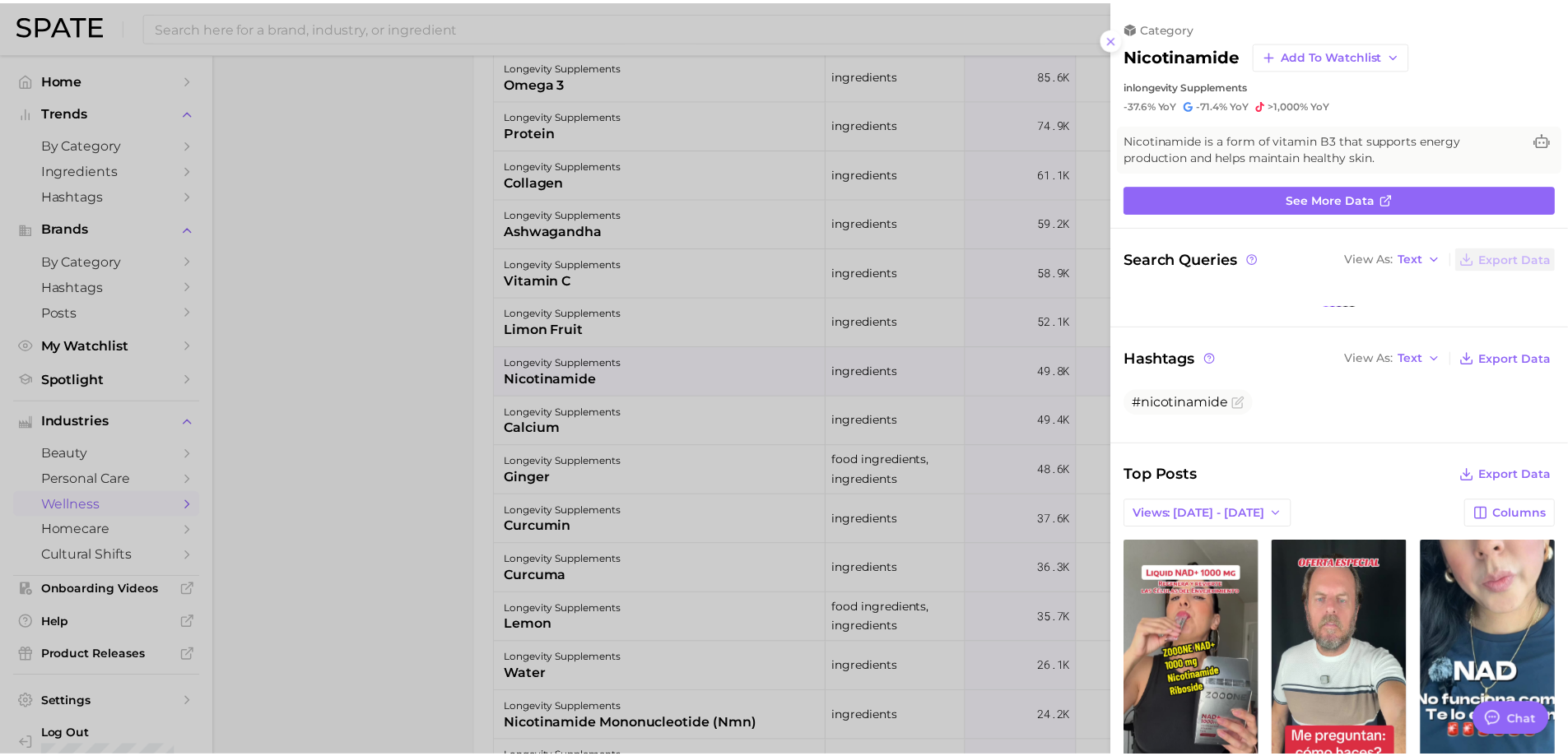 scroll, scrollTop: 0, scrollLeft: 0, axis: both 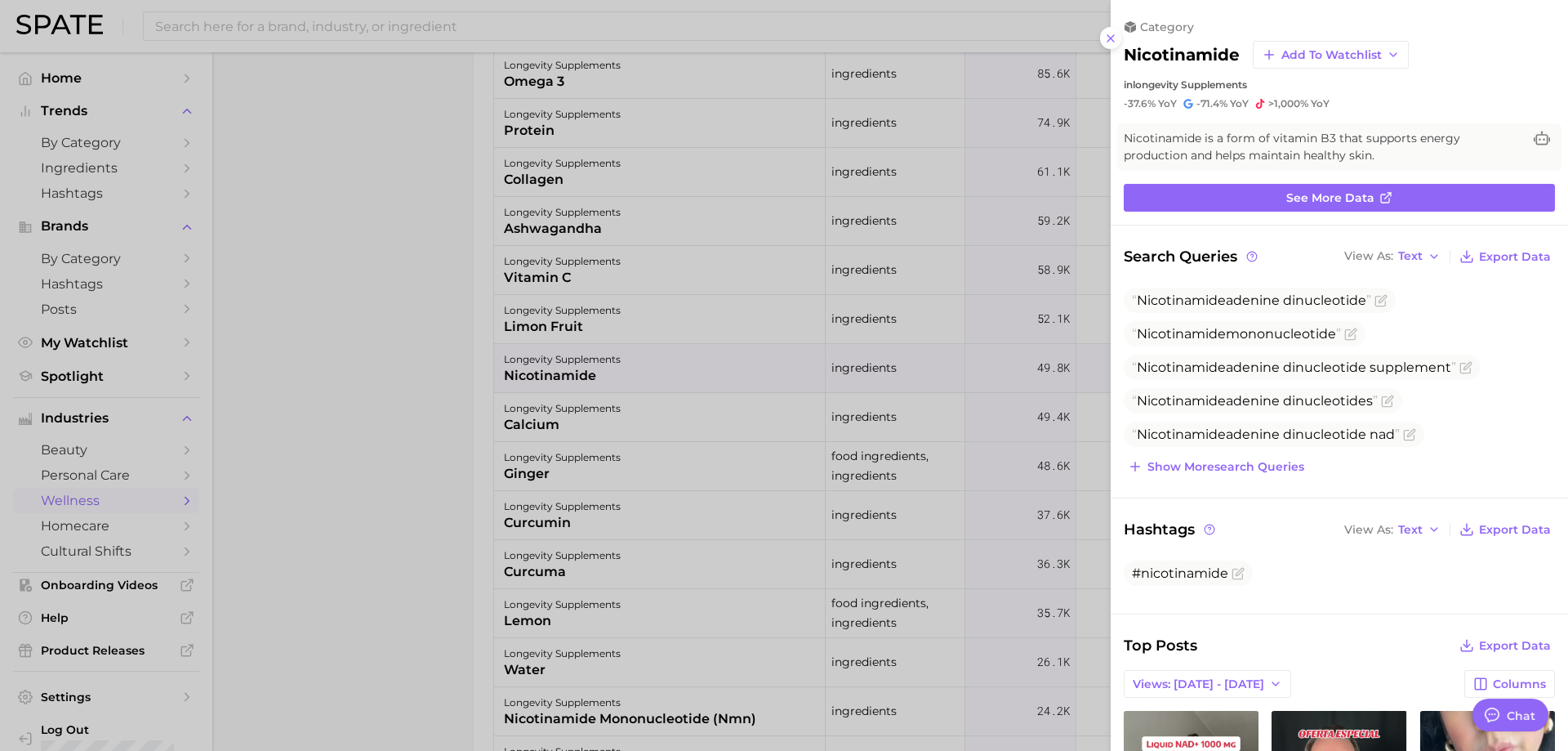 click at bounding box center (784, 375) 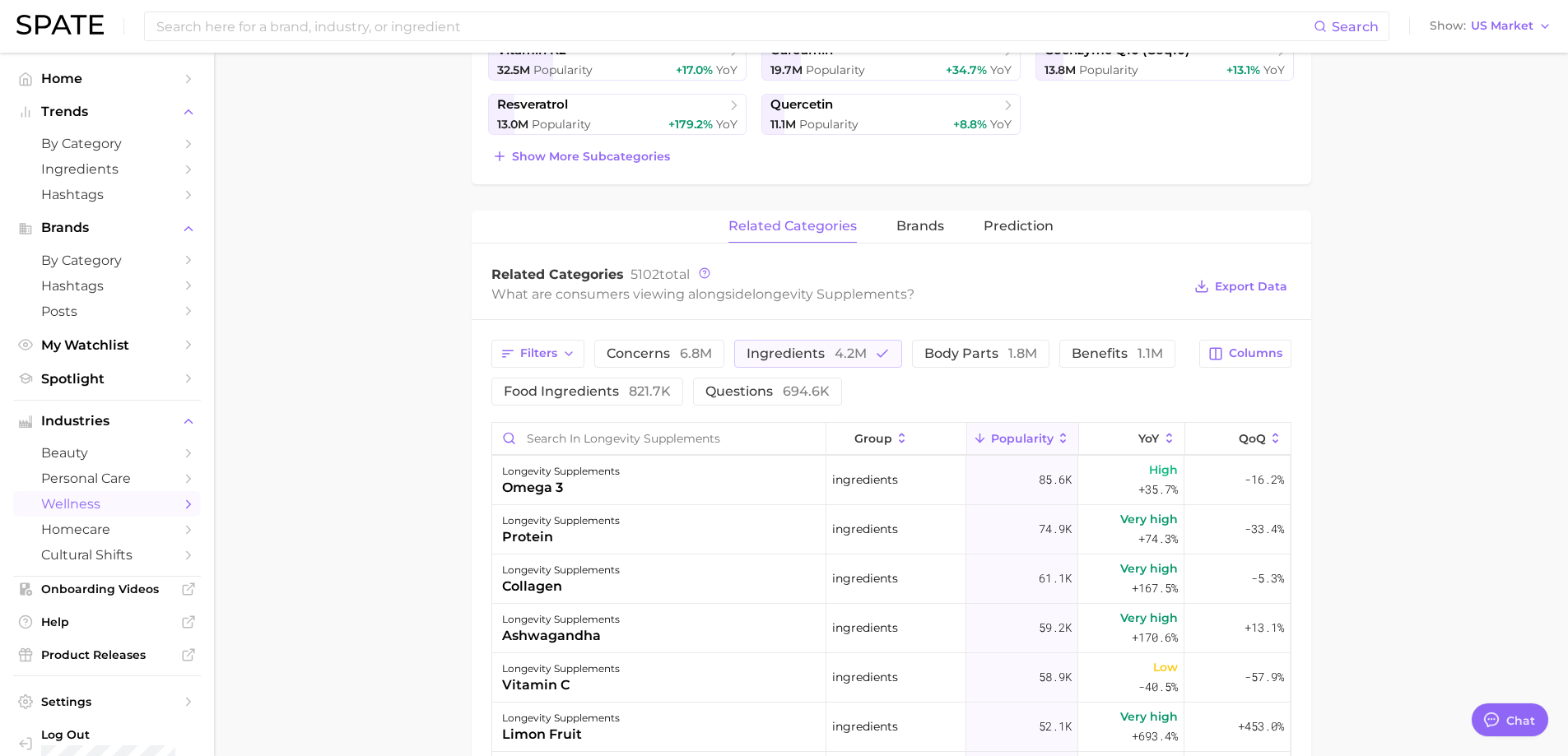 scroll, scrollTop: 494, scrollLeft: 0, axis: vertical 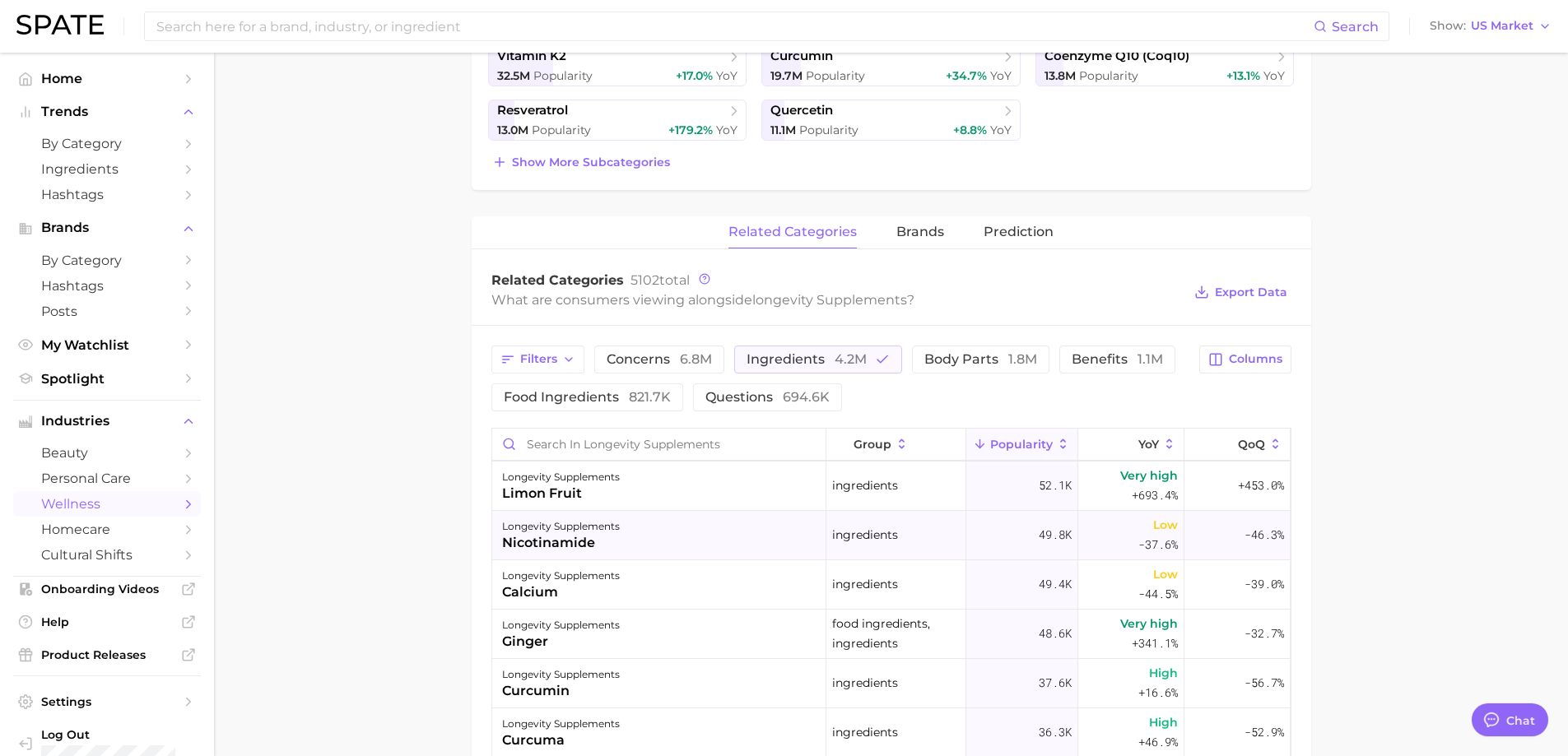 click on "longevity supplements" at bounding box center (561, 526) 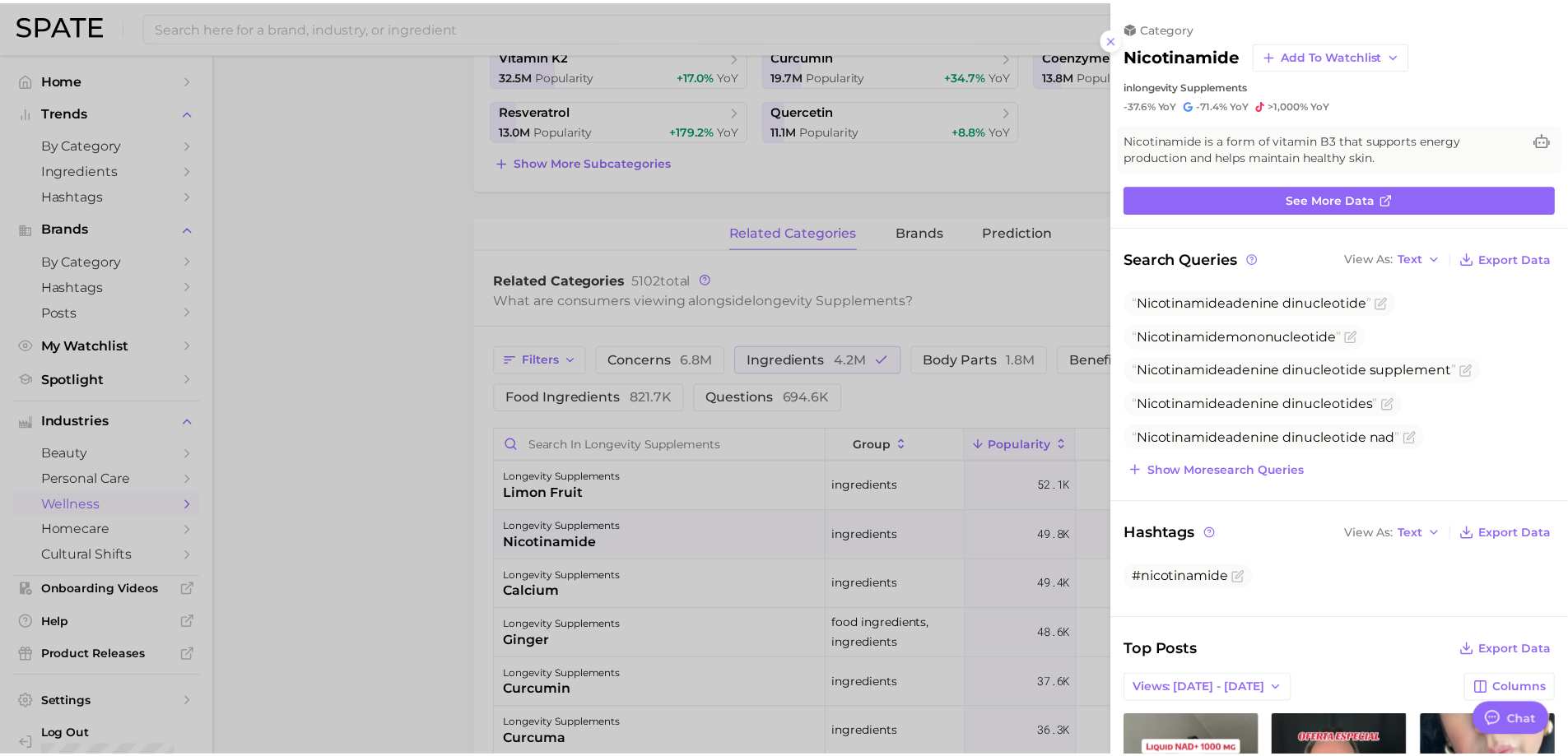 scroll, scrollTop: 0, scrollLeft: 0, axis: both 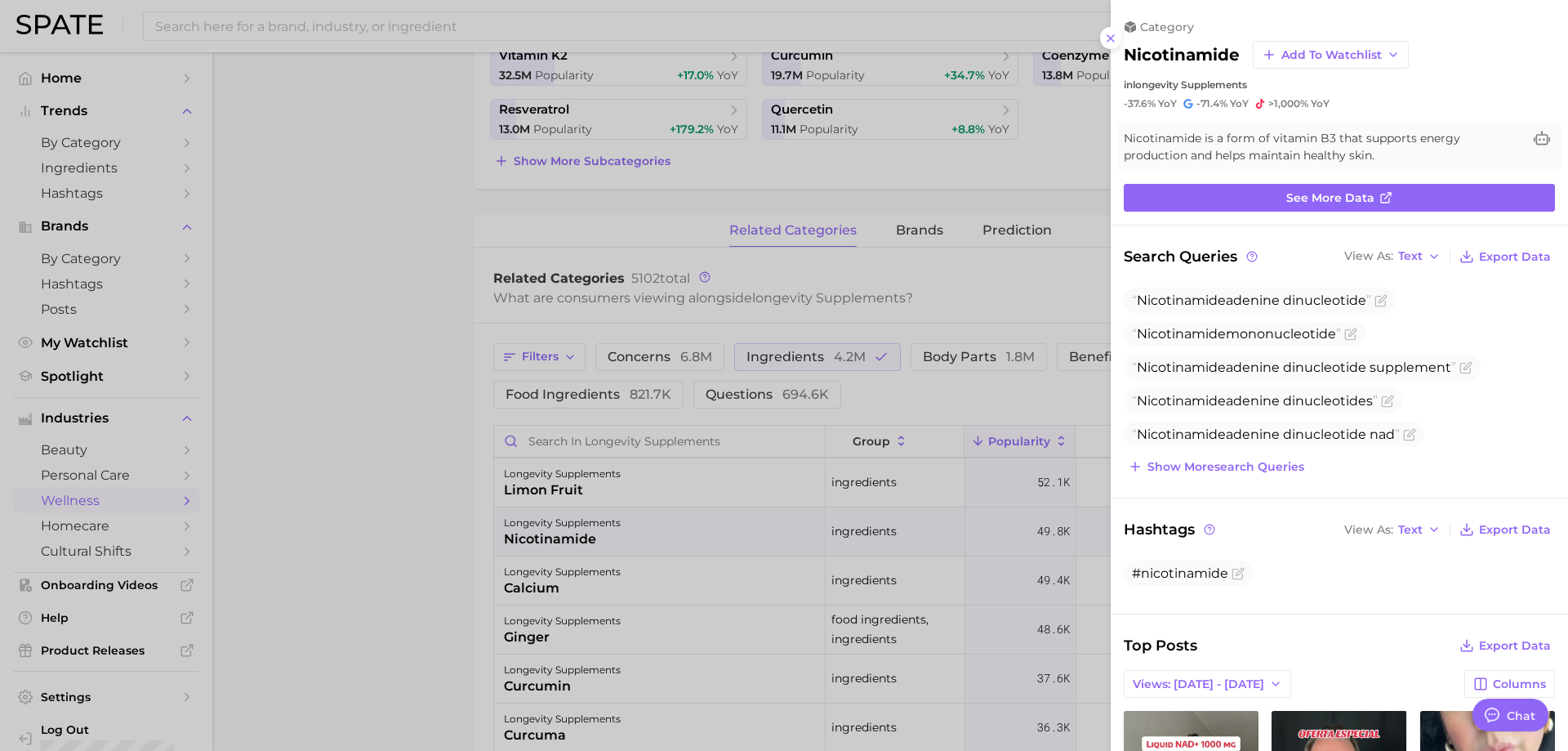click at bounding box center (784, 375) 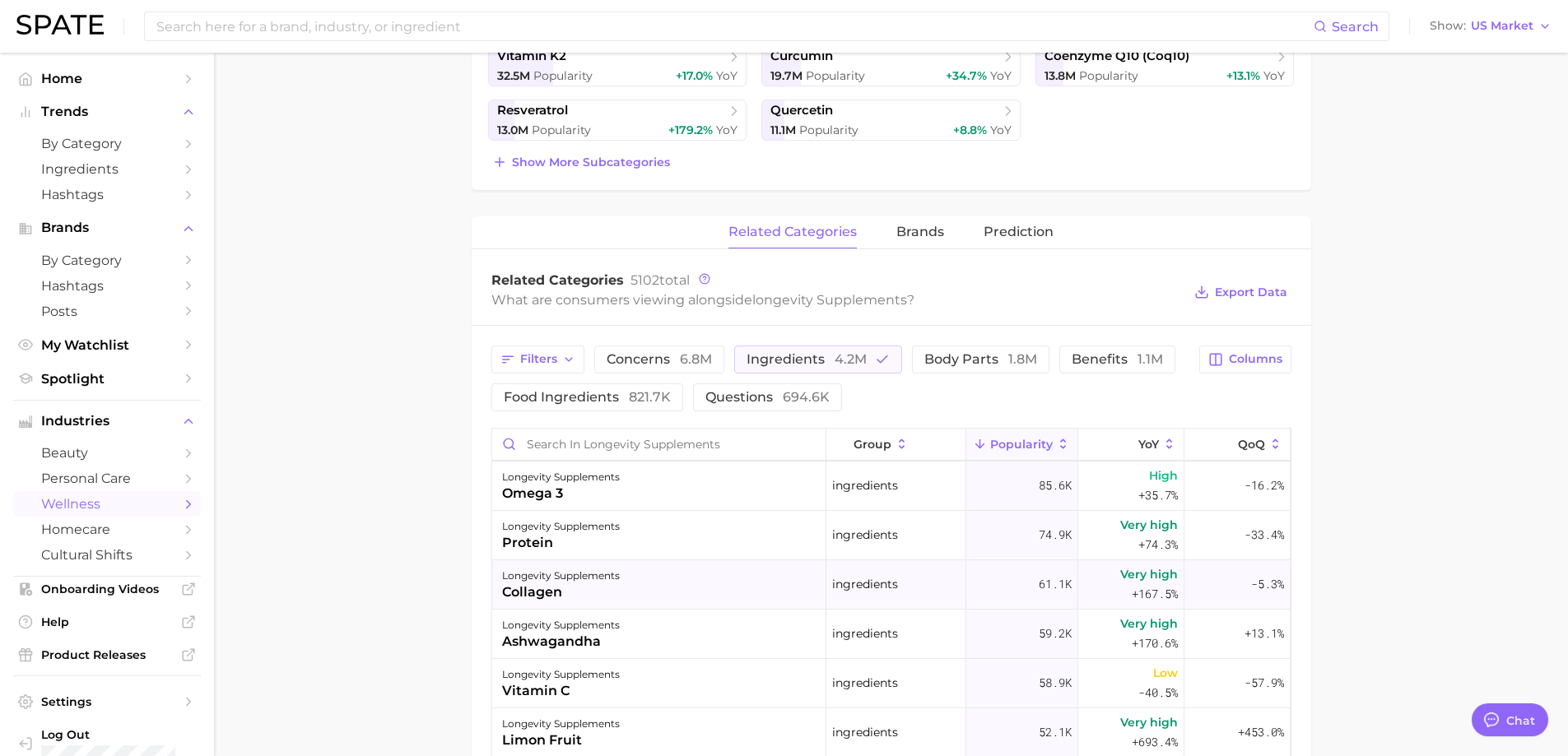 scroll, scrollTop: 411, scrollLeft: 0, axis: vertical 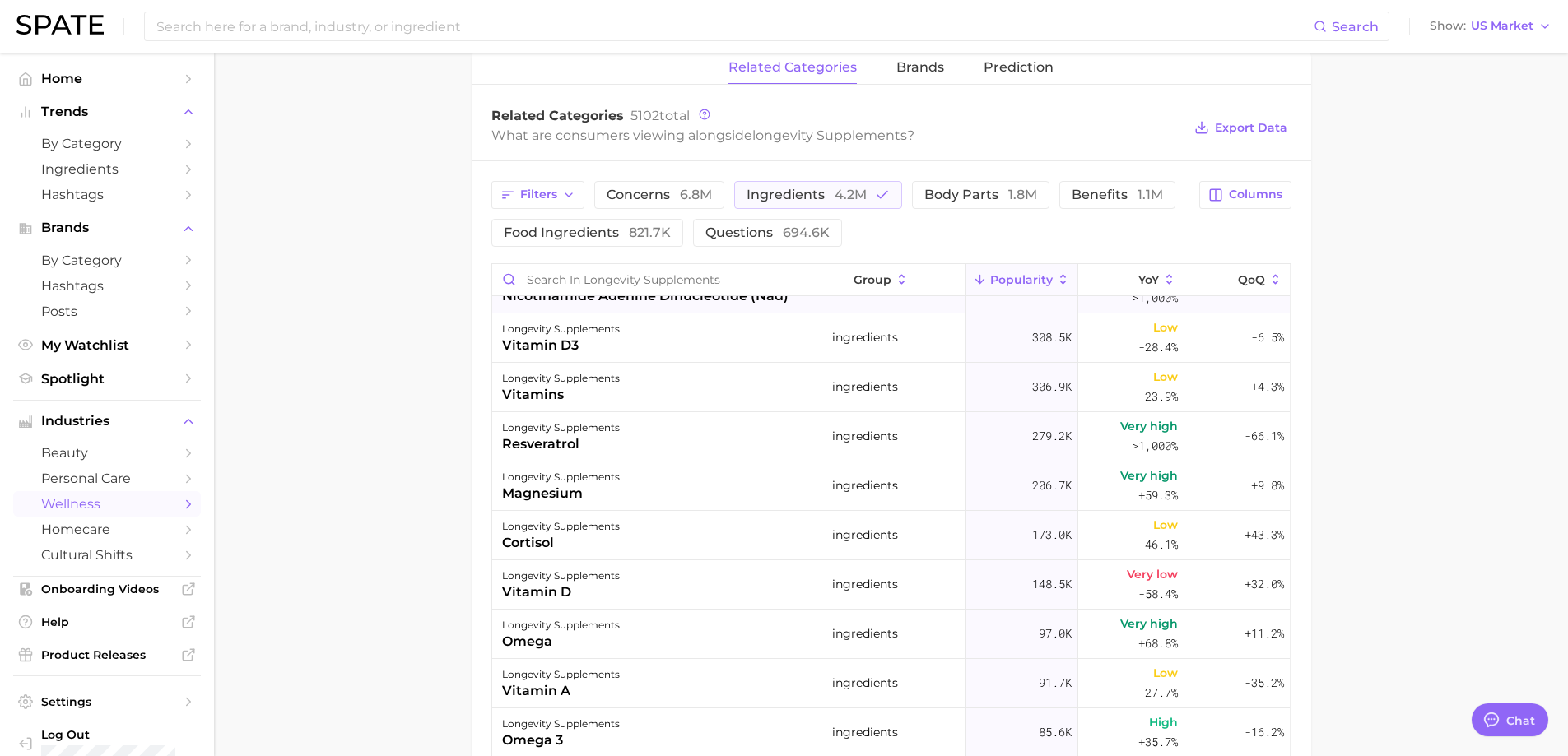 click on "nicotinamide adenine dinucleotide (nad)" at bounding box center (645, 296) 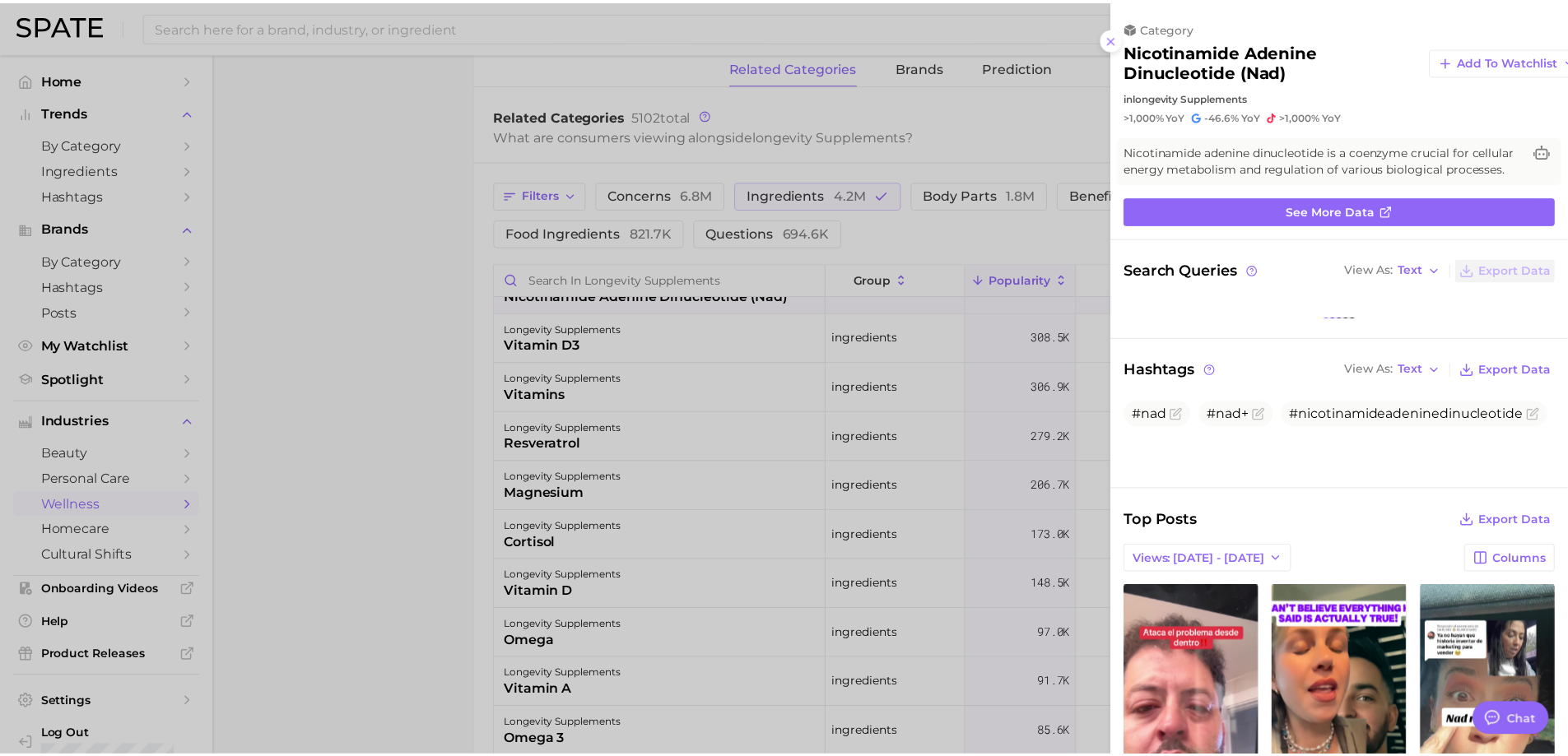 scroll, scrollTop: 0, scrollLeft: 0, axis: both 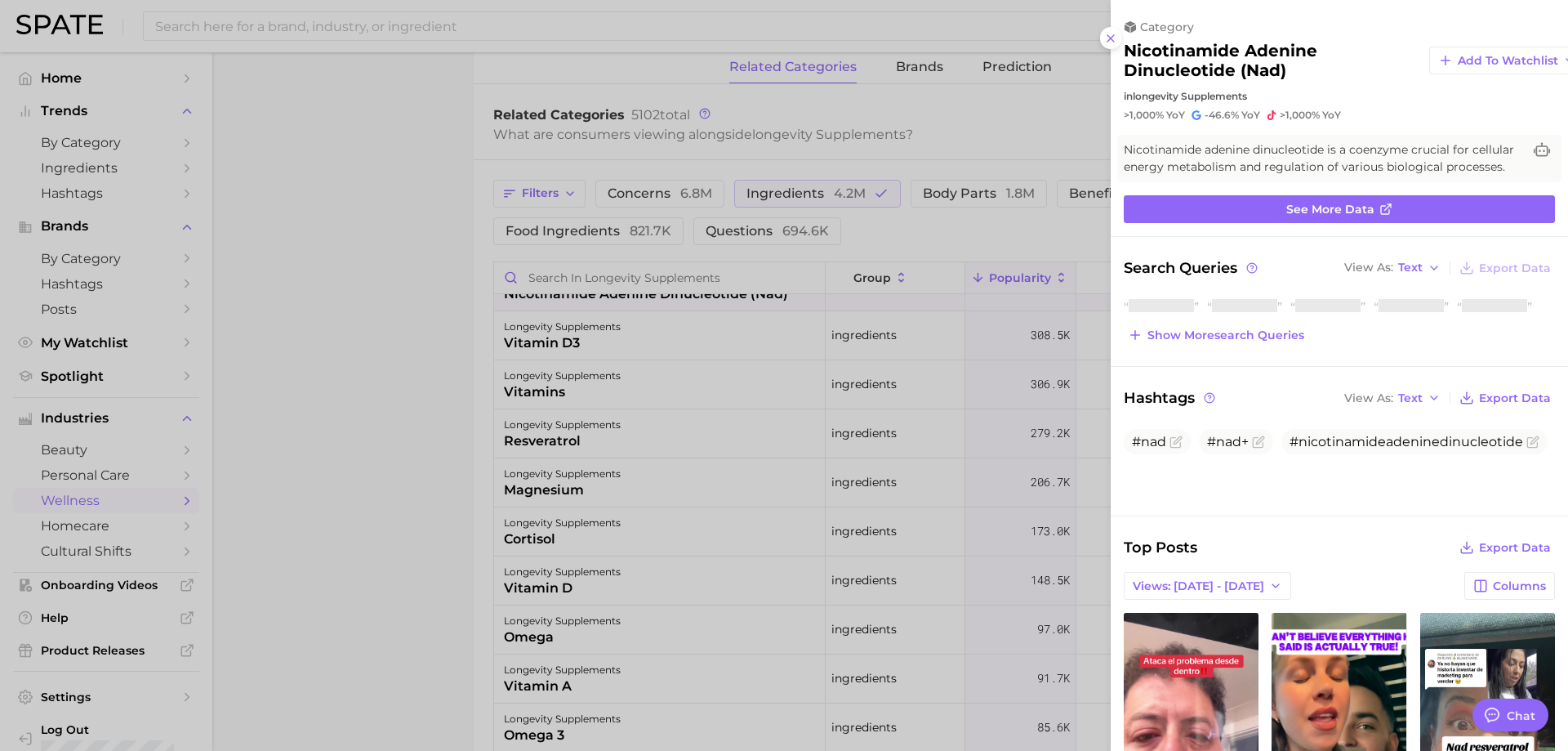 click at bounding box center [784, 375] 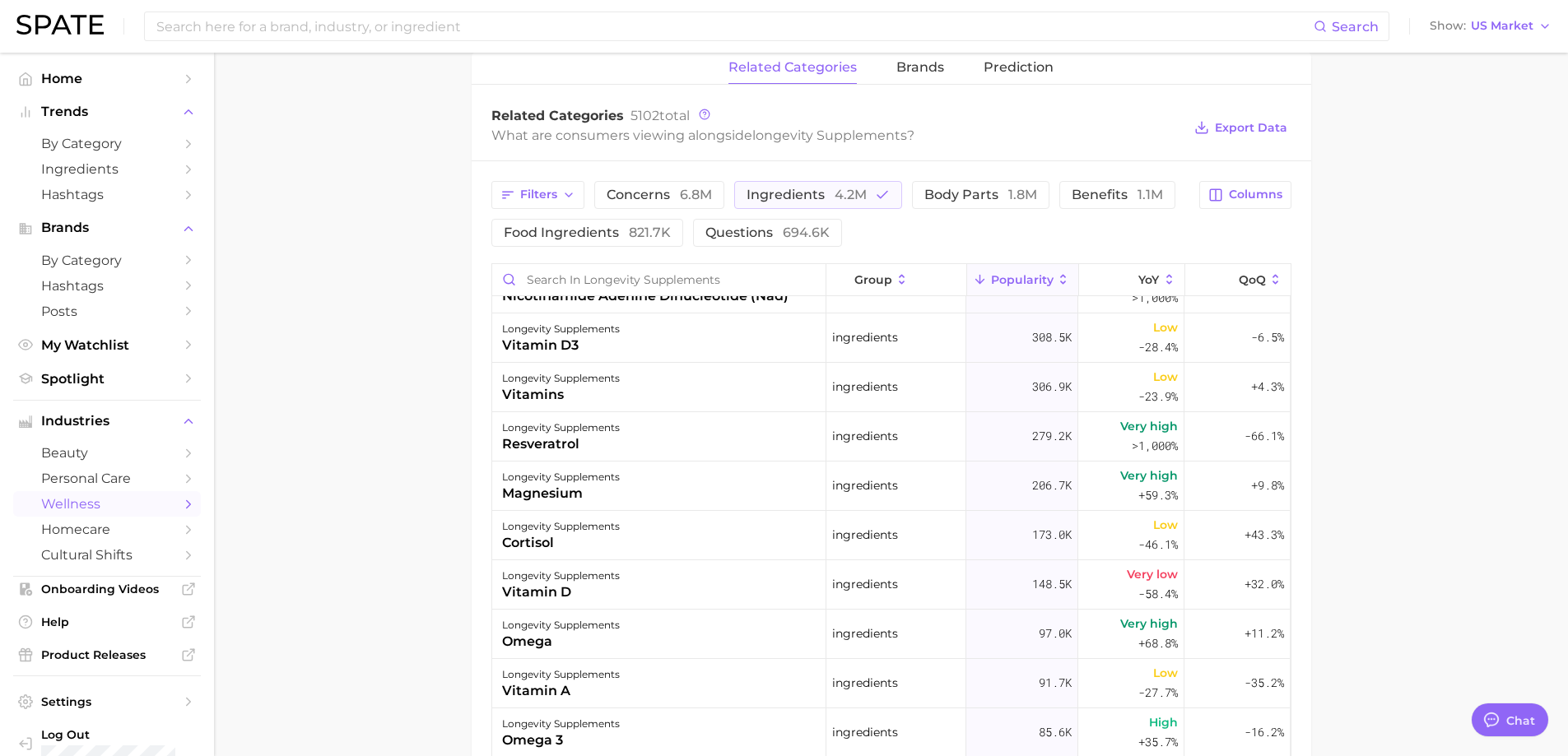 scroll, scrollTop: 26, scrollLeft: 0, axis: vertical 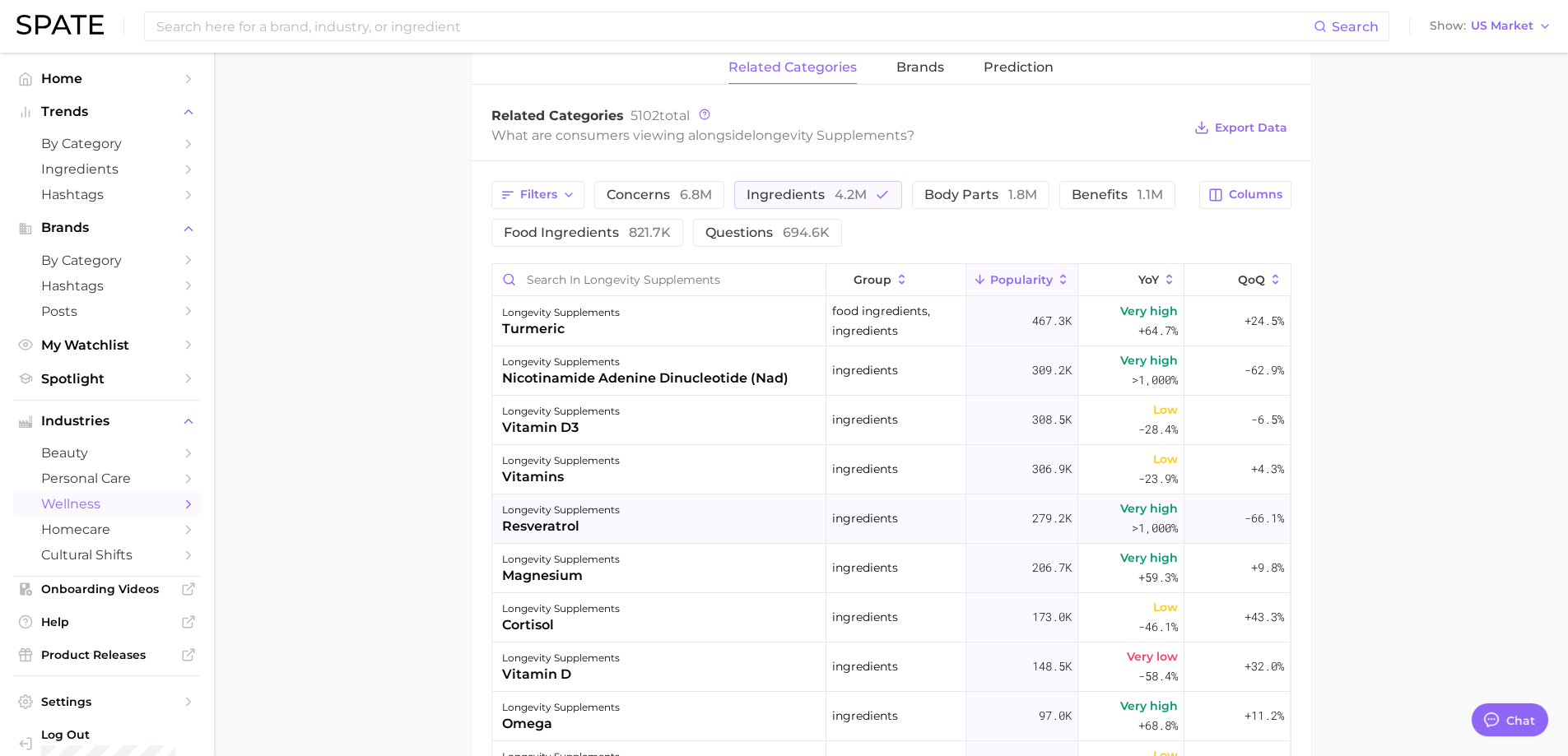 click on "longevity supplements" at bounding box center (561, 510) 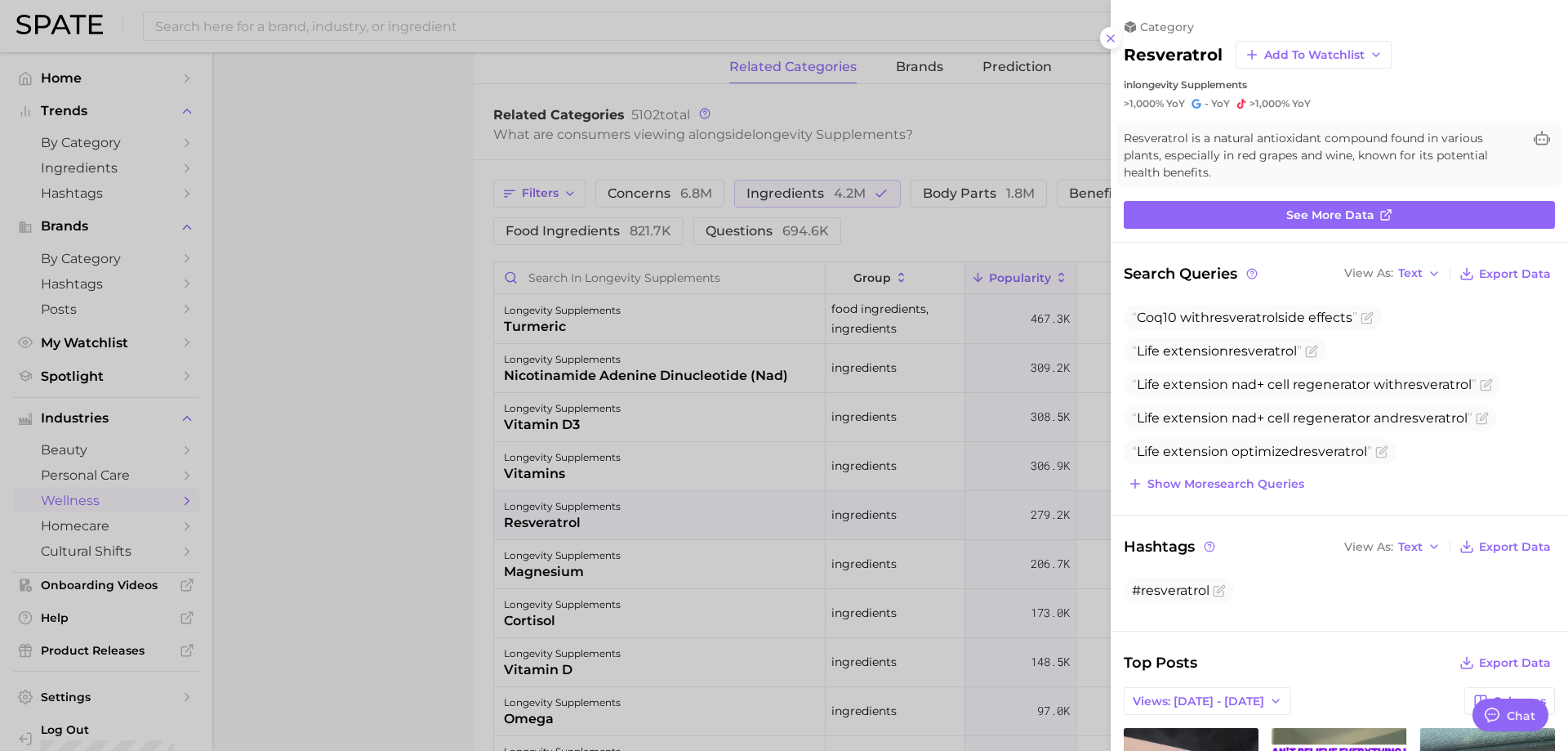 click at bounding box center [784, 375] 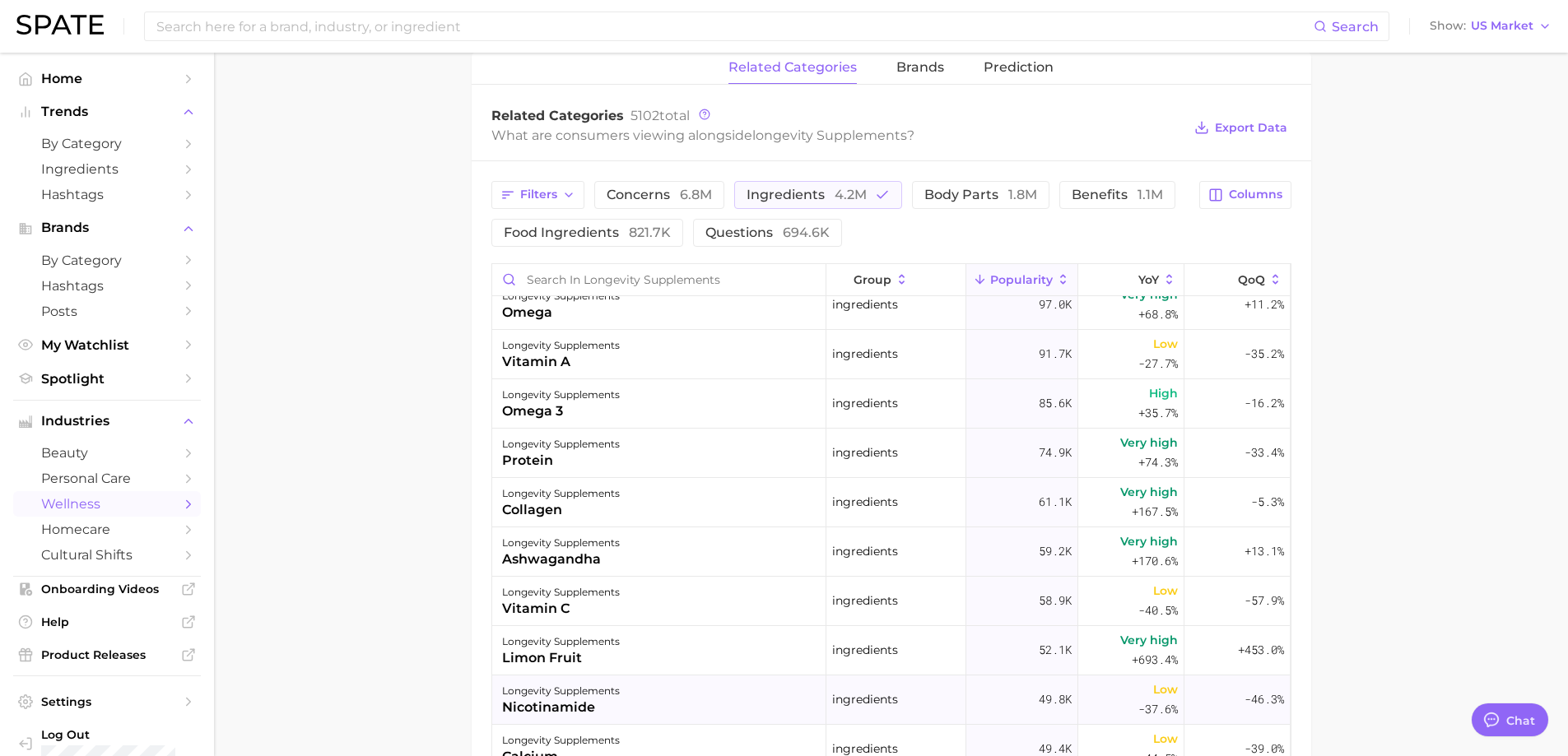 click on "longevity supplements" at bounding box center (561, 691) 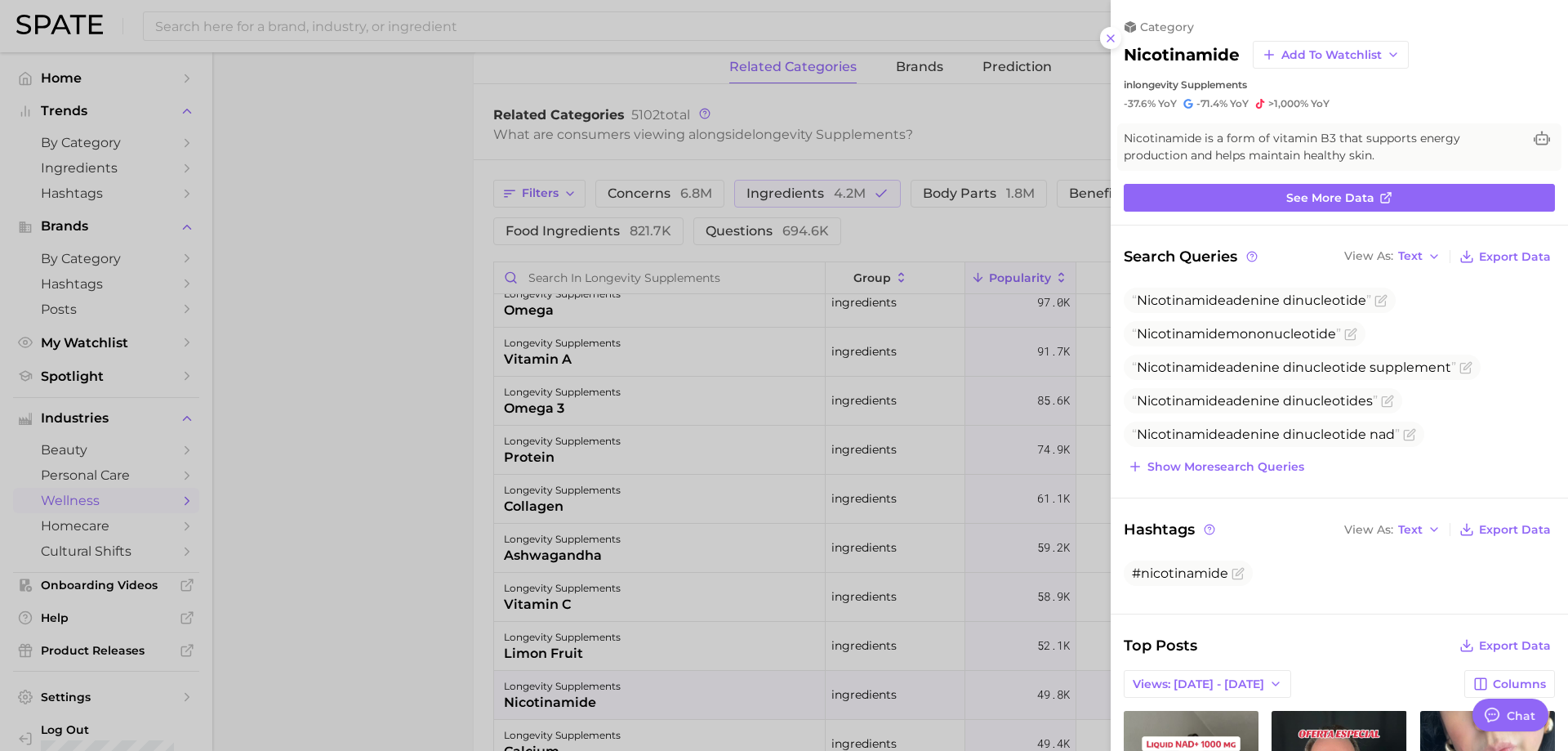 drag, startPoint x: 331, startPoint y: 555, endPoint x: 403, endPoint y: 533, distance: 75.28612 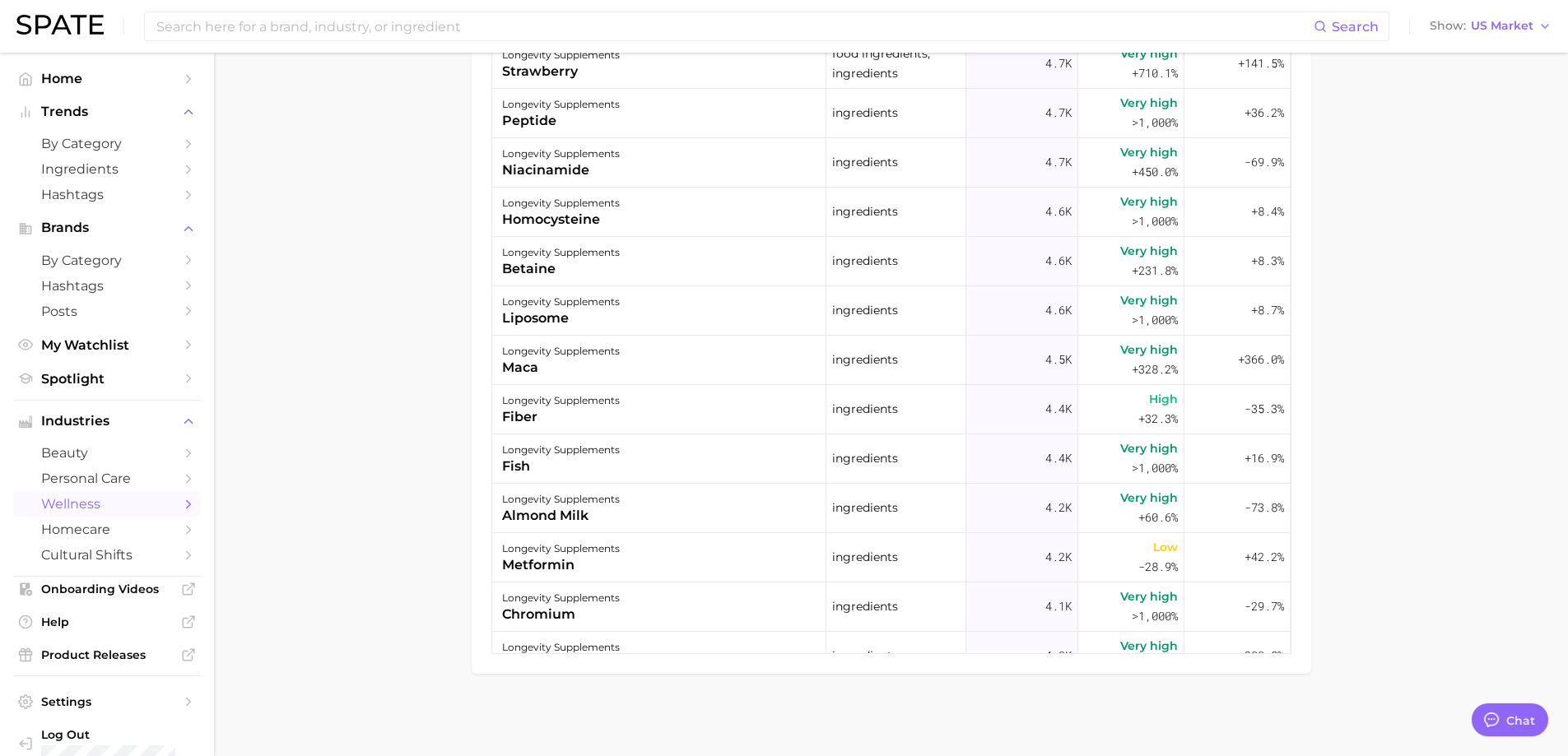 scroll, scrollTop: 4854, scrollLeft: 0, axis: vertical 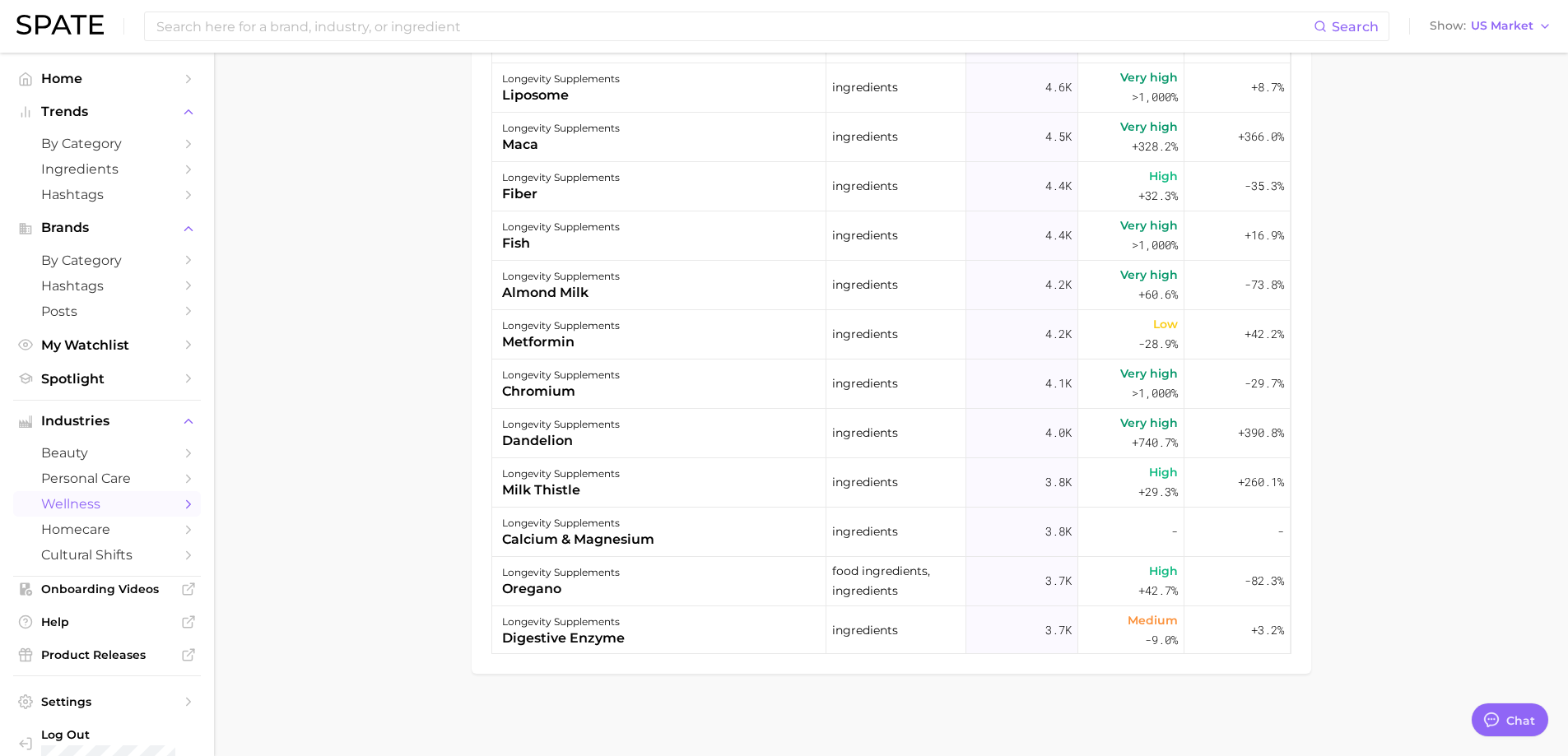 click on "1. supplements & ingestibles 2. supplements 3. longevity supplements 4. Subcategory Overview Google TikTok Instagram Beta longevity supplements Popularity 467.4m YoY +39.3% cluster sustained riser Longevity supplements ranks #1 within the supplements category. This subcategory is growing at a higher rate compared to the other subcategories.  Top Subcategories for  longevity supplements  by  popularity high to low Export Data vitamin d 130.5m   Popularity +14.9%   YoY creatine 115.6m   Popularity +38.7%   YoY nicotinamide adenine dinucleotide (nad) 94.6m   Popularity +269.9%   YoY vitamin k2 32.5m   Popularity +17.0%   YoY curcumin 19.7m   Popularity +34.7%   YoY coenzyme q10 (coq10) 13.8m   Popularity +13.1%   YoY resveratrol 13.0m   Popularity +179.2%   YoY quercetin 11.1m   Popularity +8.8%   YoY Show more subcategories related categories brands Prediction Related Categories 5102  total What are consumers viewing alongside  longevity supplements ? Export Data Filters concerns   6.8m   4.2m" at bounding box center [891, -108] 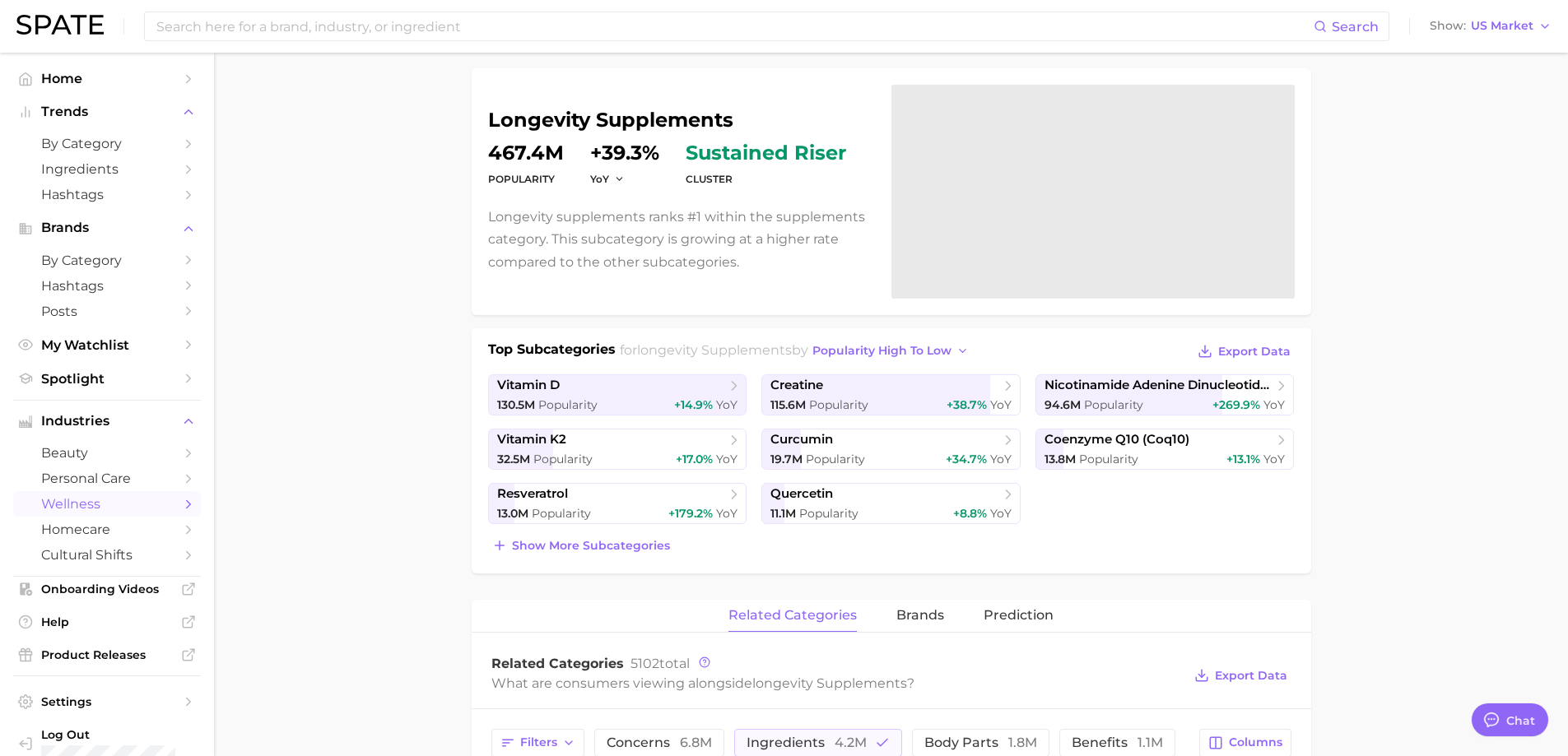 scroll, scrollTop: 0, scrollLeft: 0, axis: both 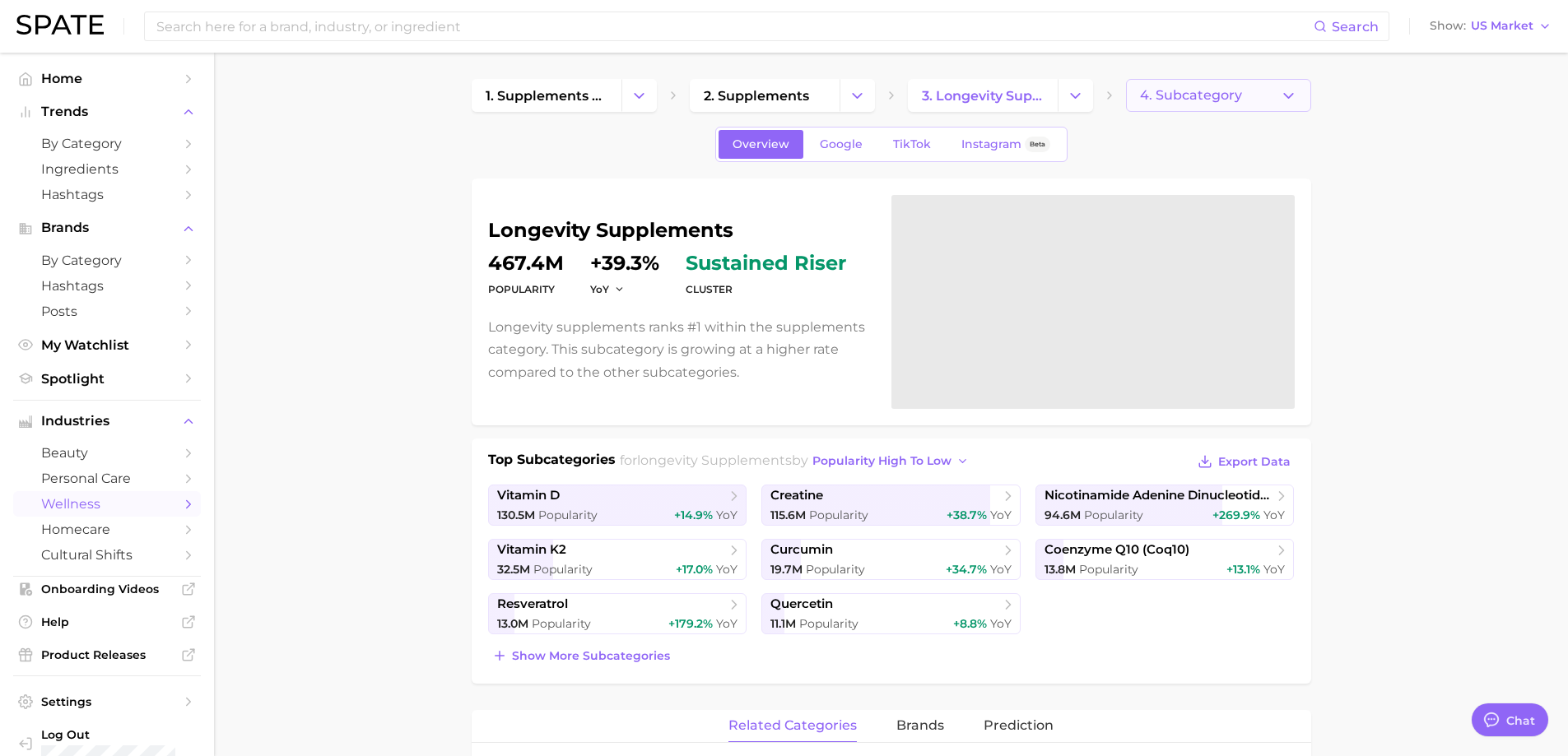click on "4. Subcategory" at bounding box center (1218, 95) 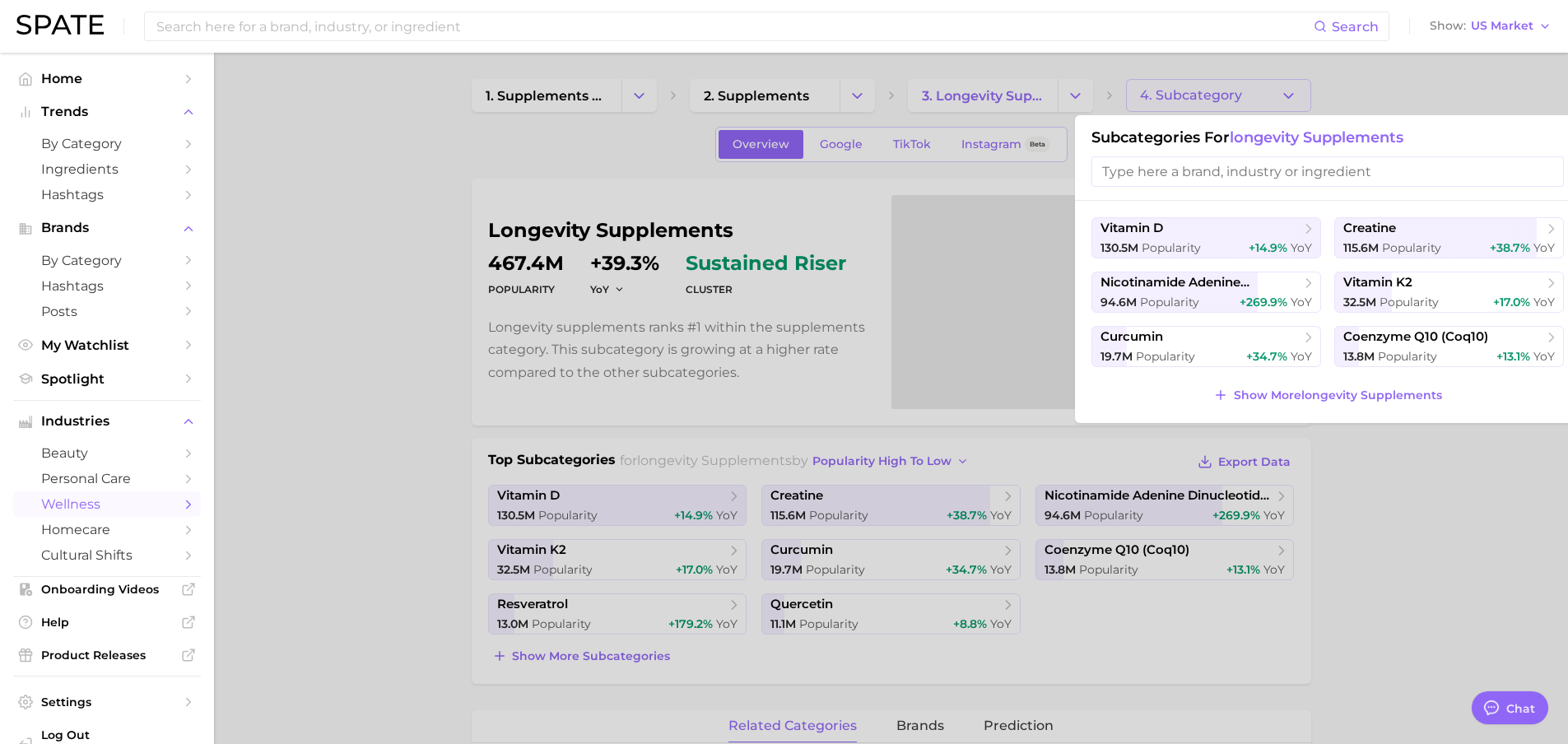 click at bounding box center (1328, 171) 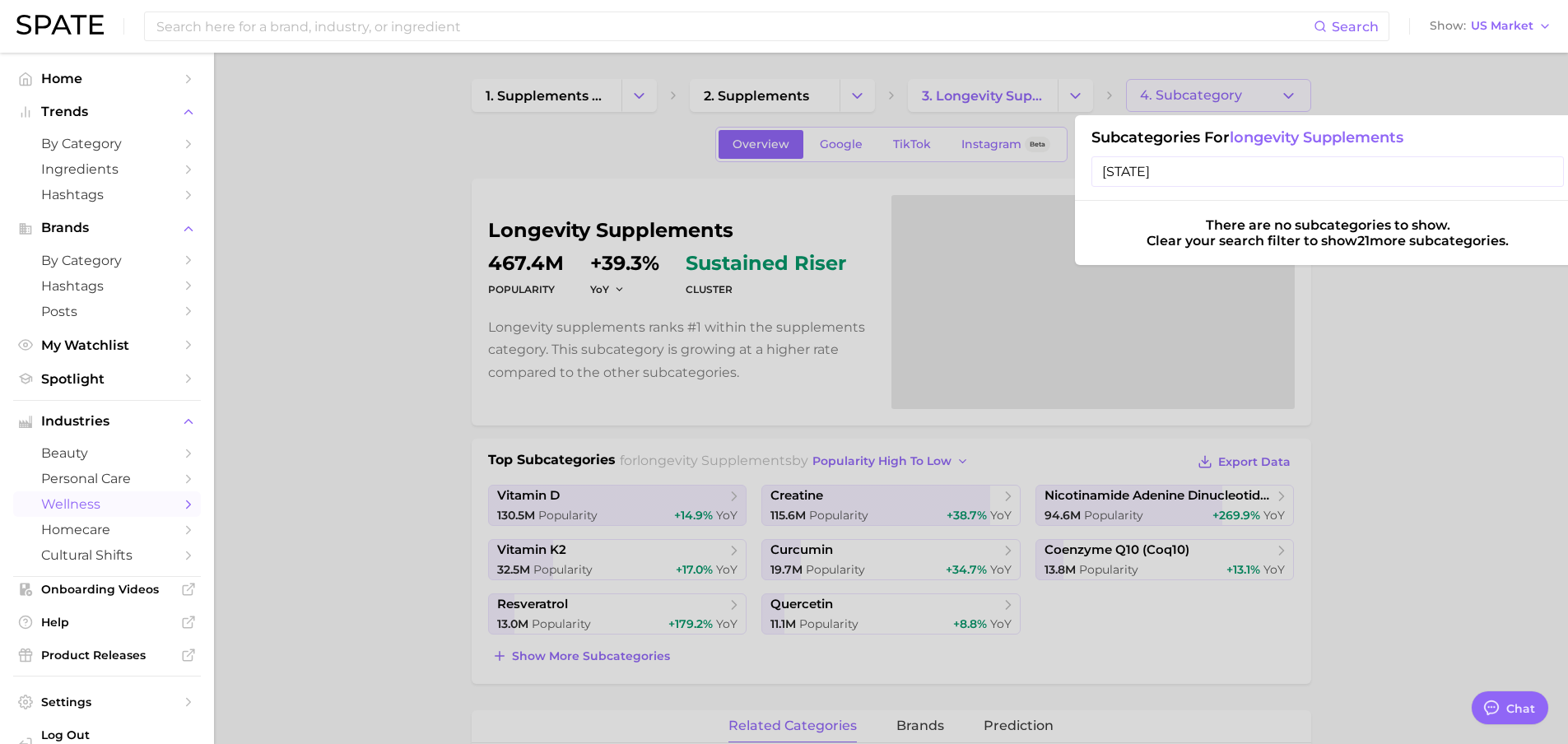 type on "[LETTER]" 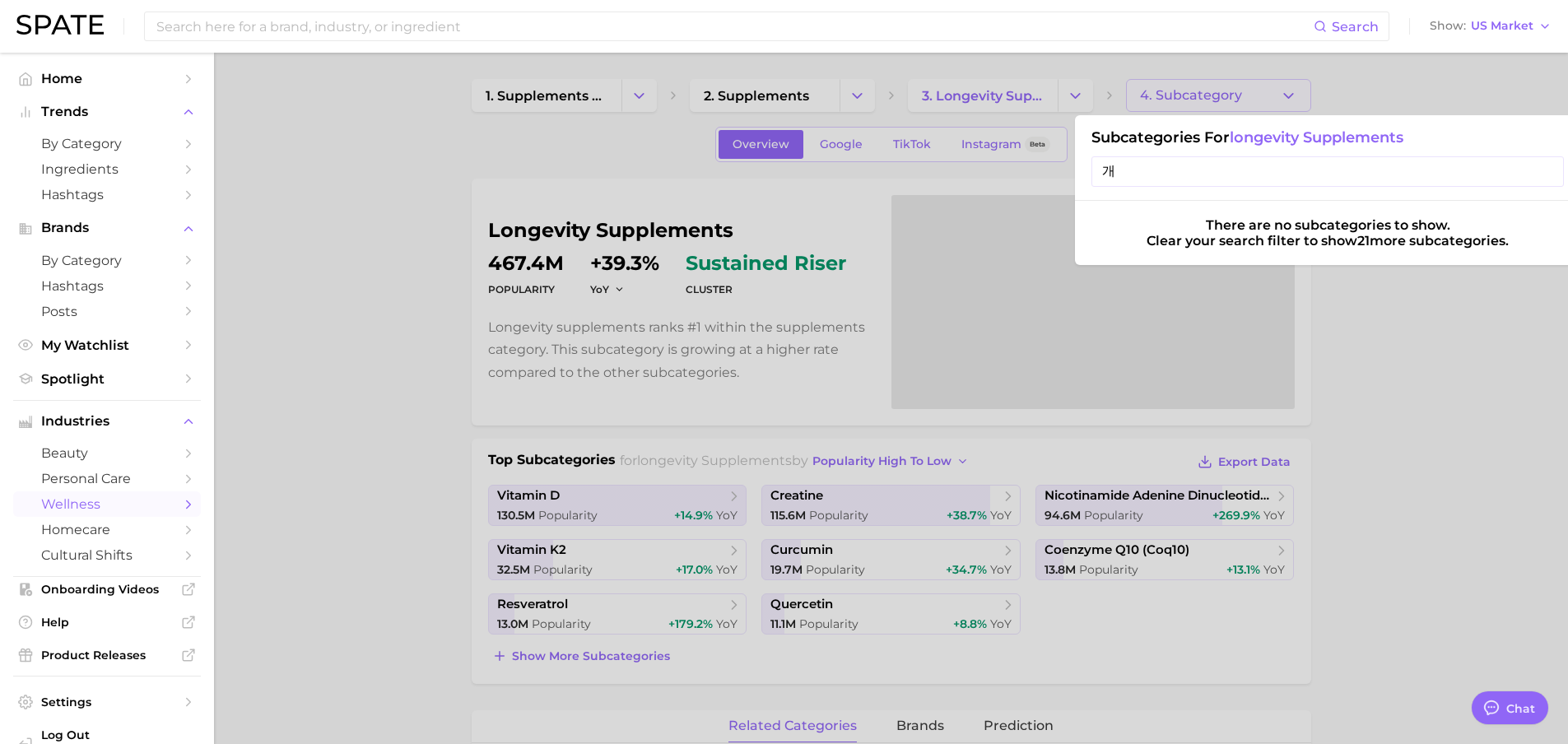 type on "ㄱ" 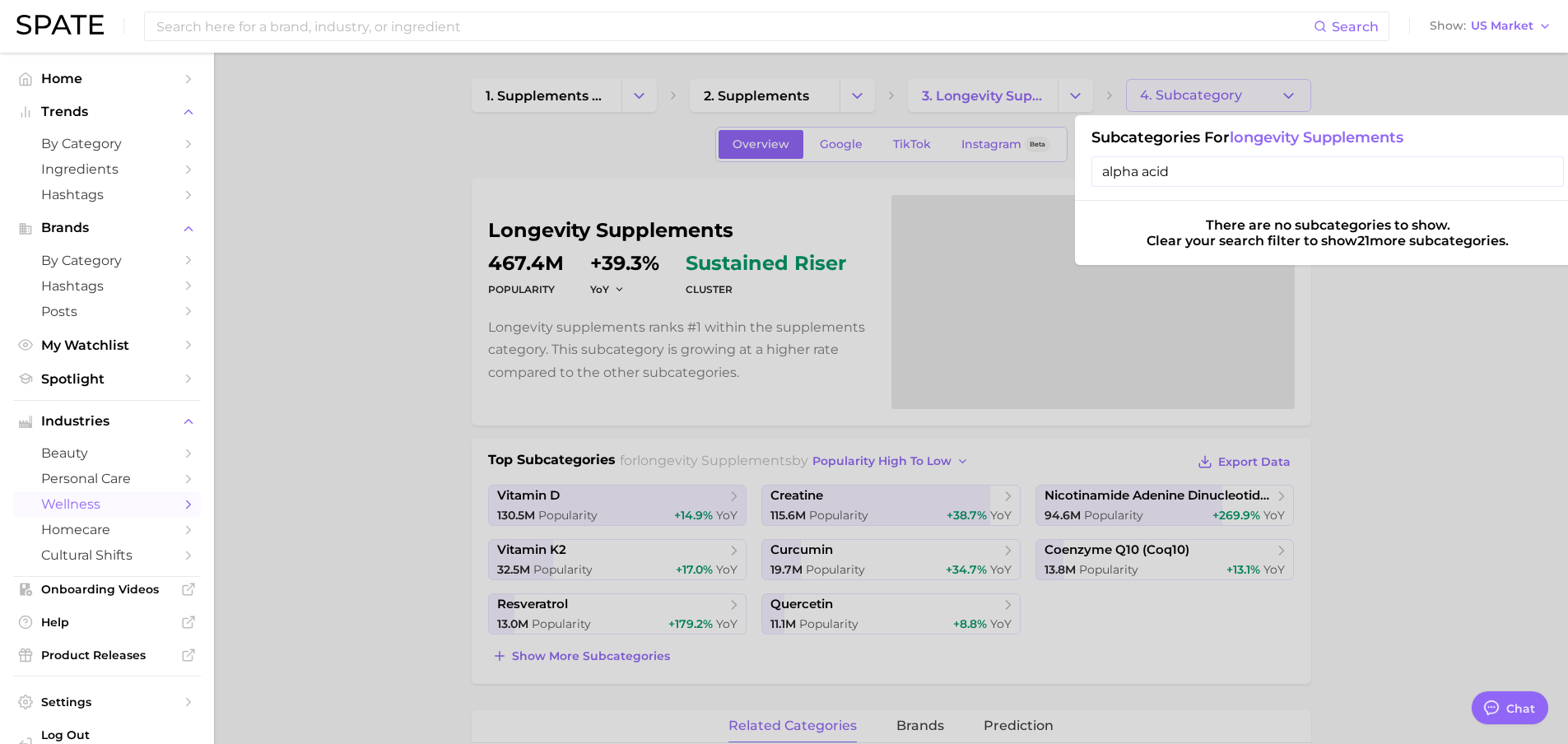type on "alpha acid" 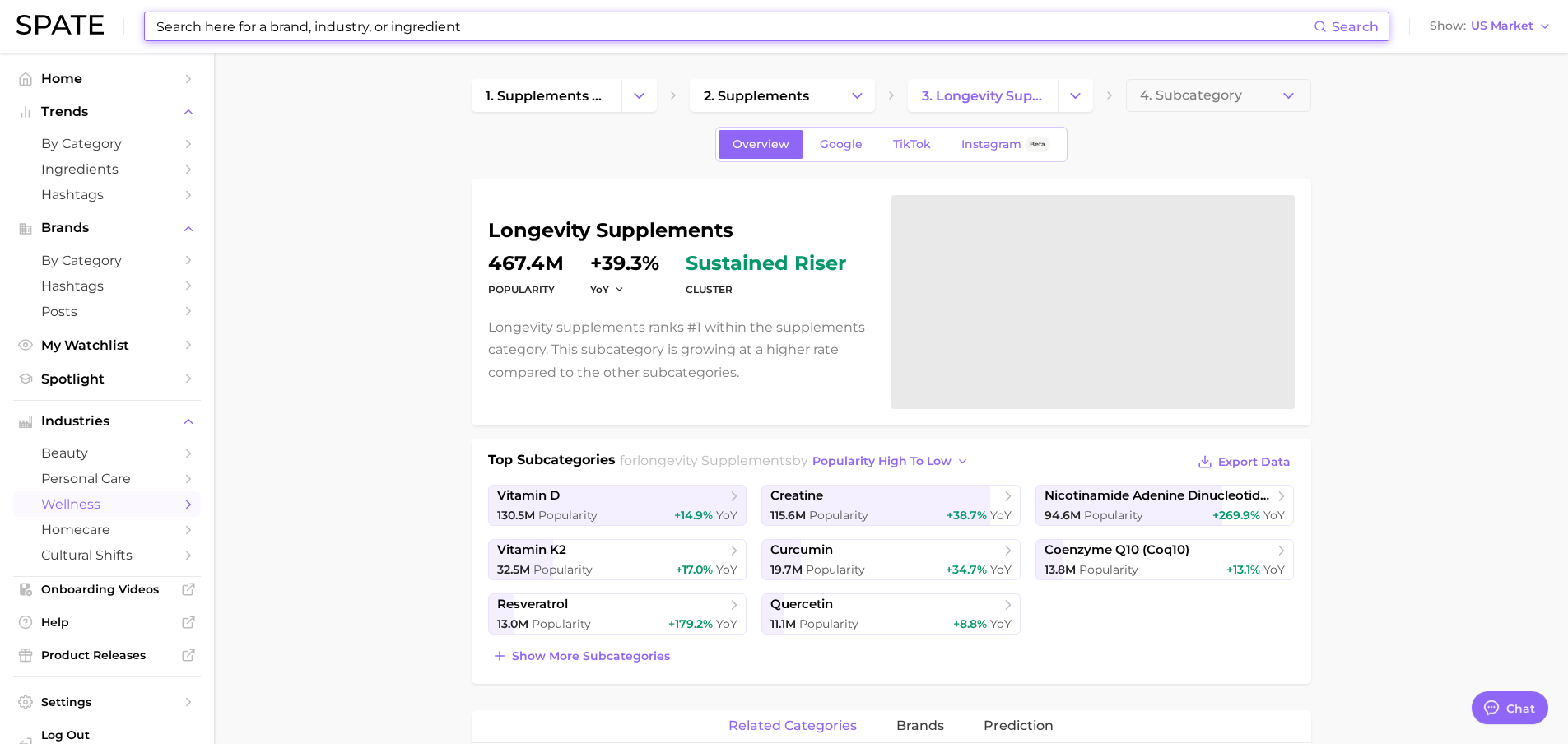 click at bounding box center [734, 26] 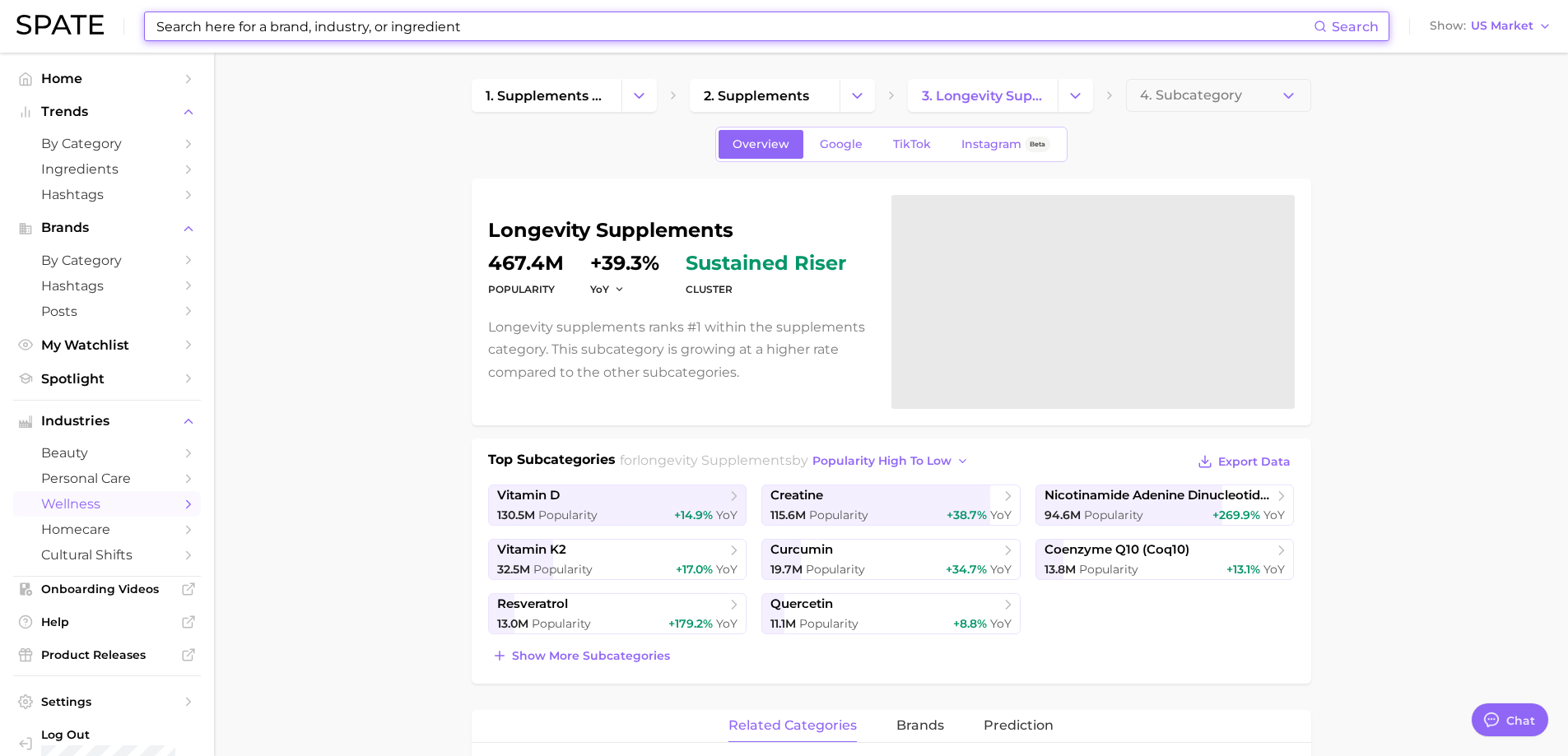 paste on "alpha acid" 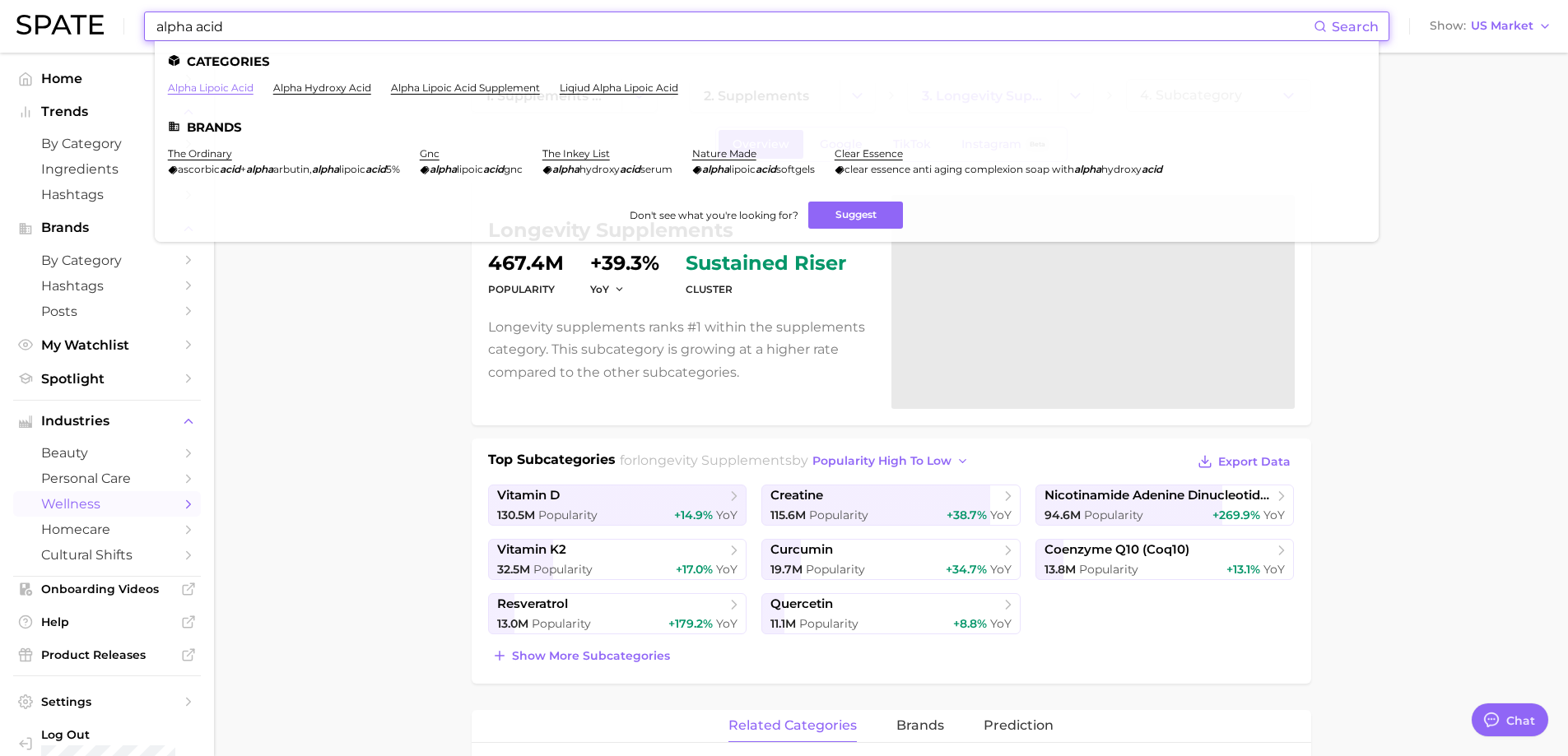 click on "alpha lipoic acid" at bounding box center (211, 87) 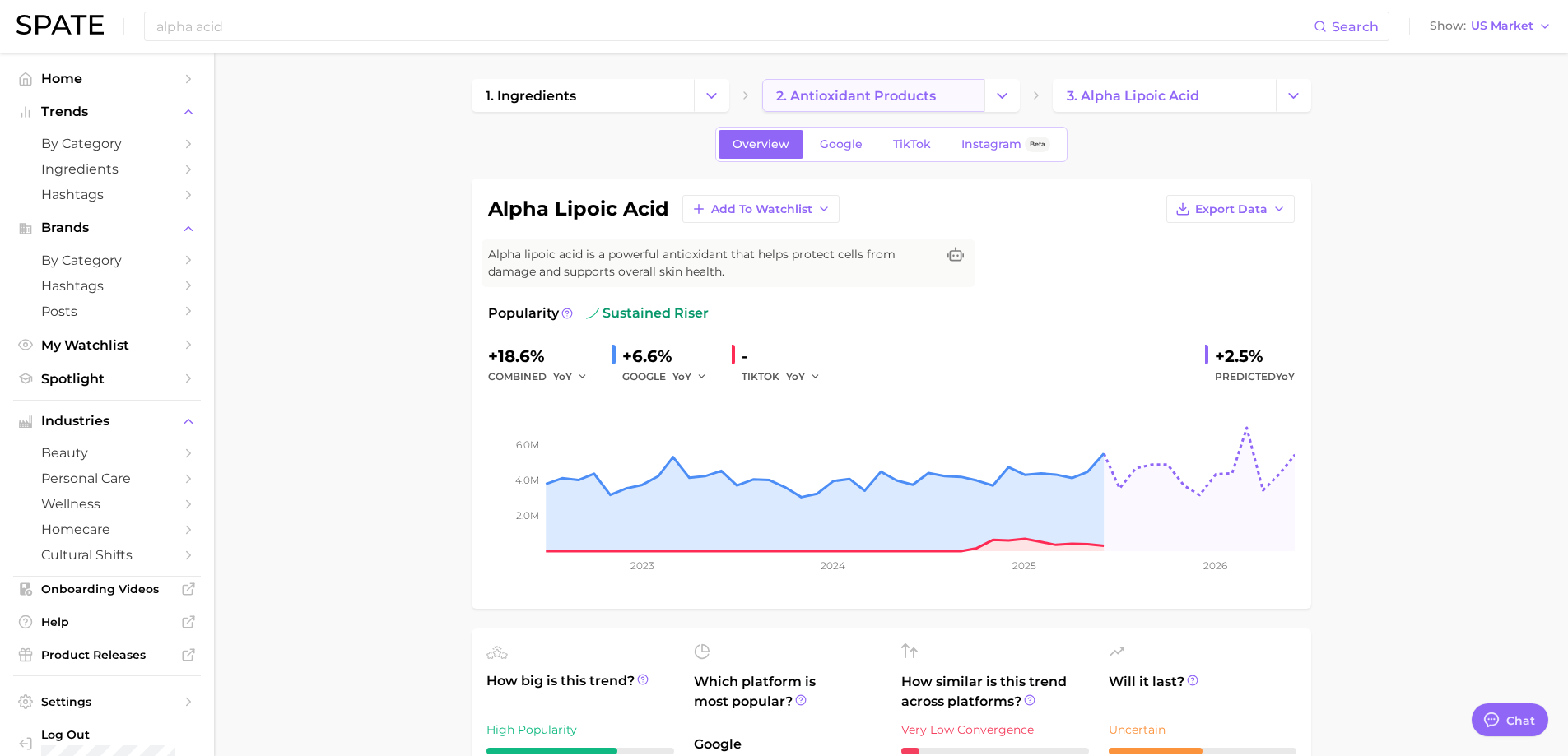 click on "2. antioxidant products" at bounding box center [856, 95] 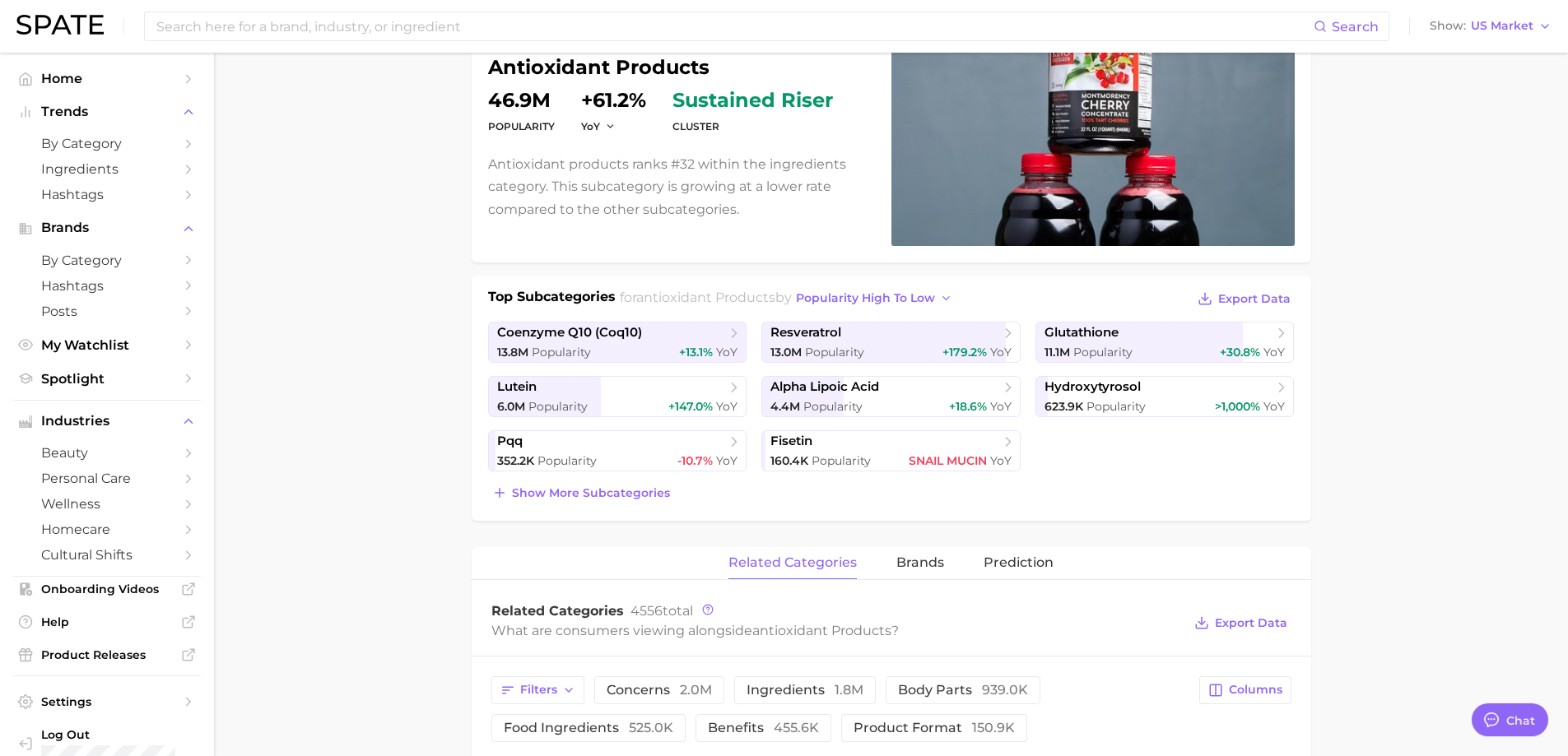 scroll, scrollTop: 165, scrollLeft: 0, axis: vertical 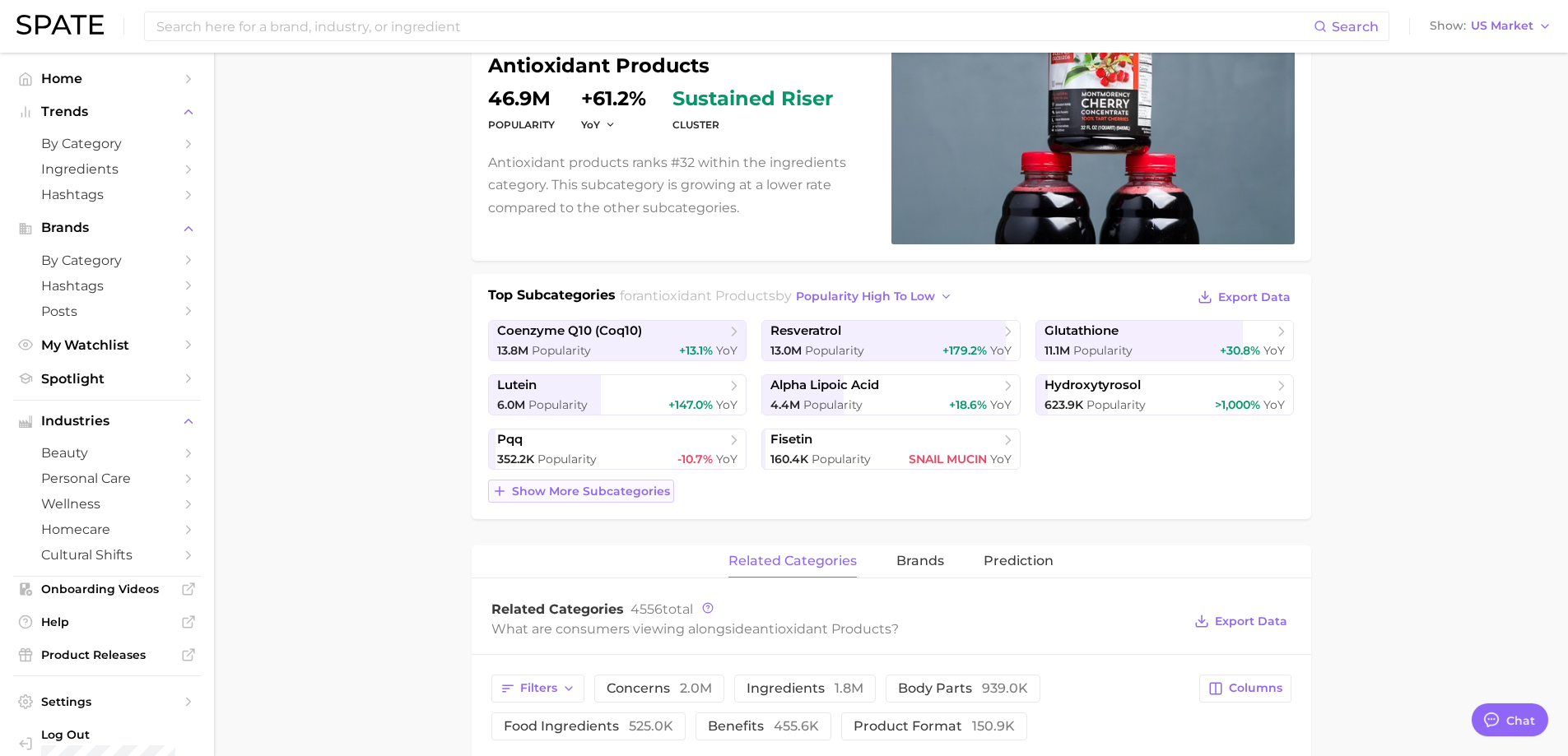 click on "Show more subcategories" at bounding box center [581, 491] 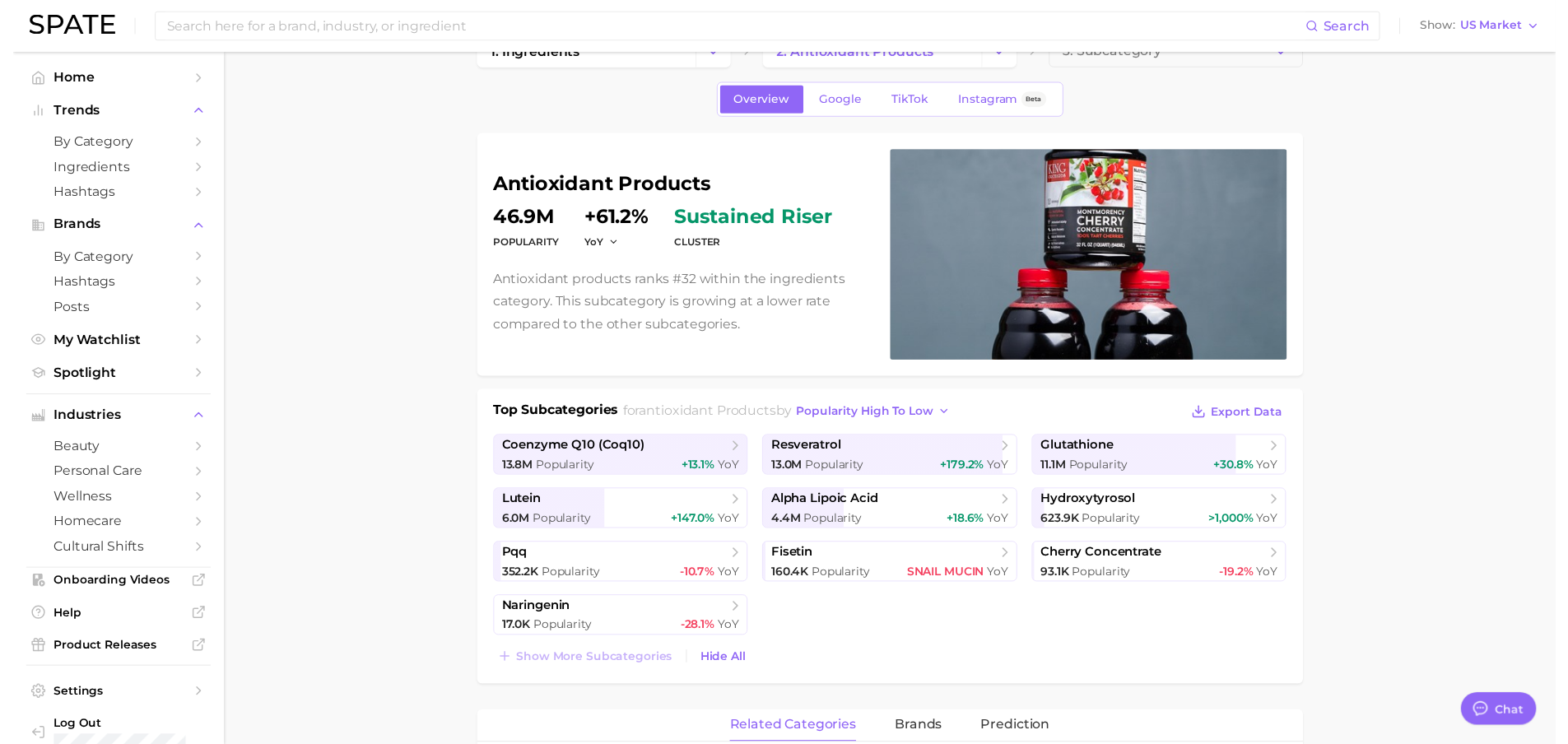 scroll, scrollTop: 0, scrollLeft: 0, axis: both 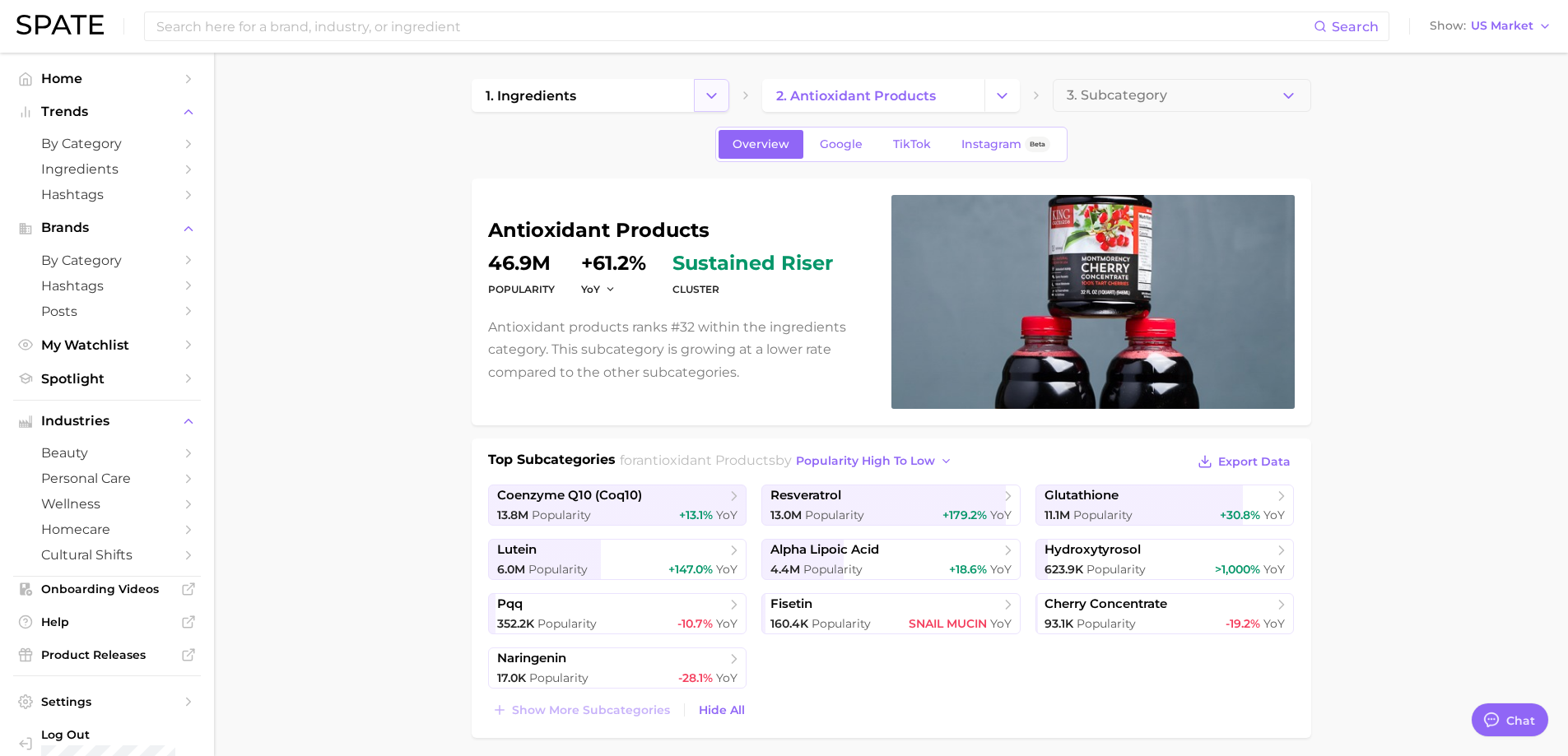 click at bounding box center (711, 95) 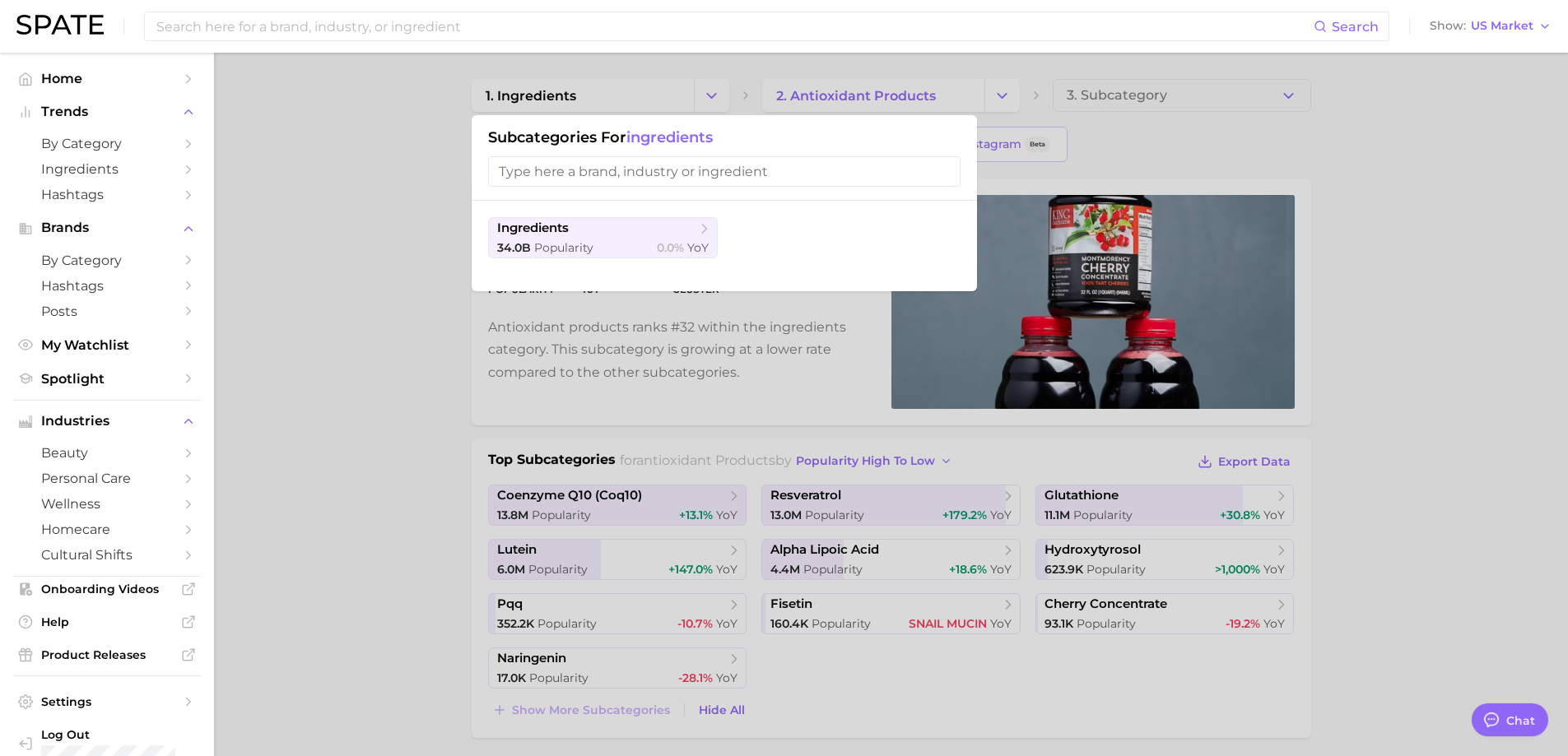 click at bounding box center [784, 378] 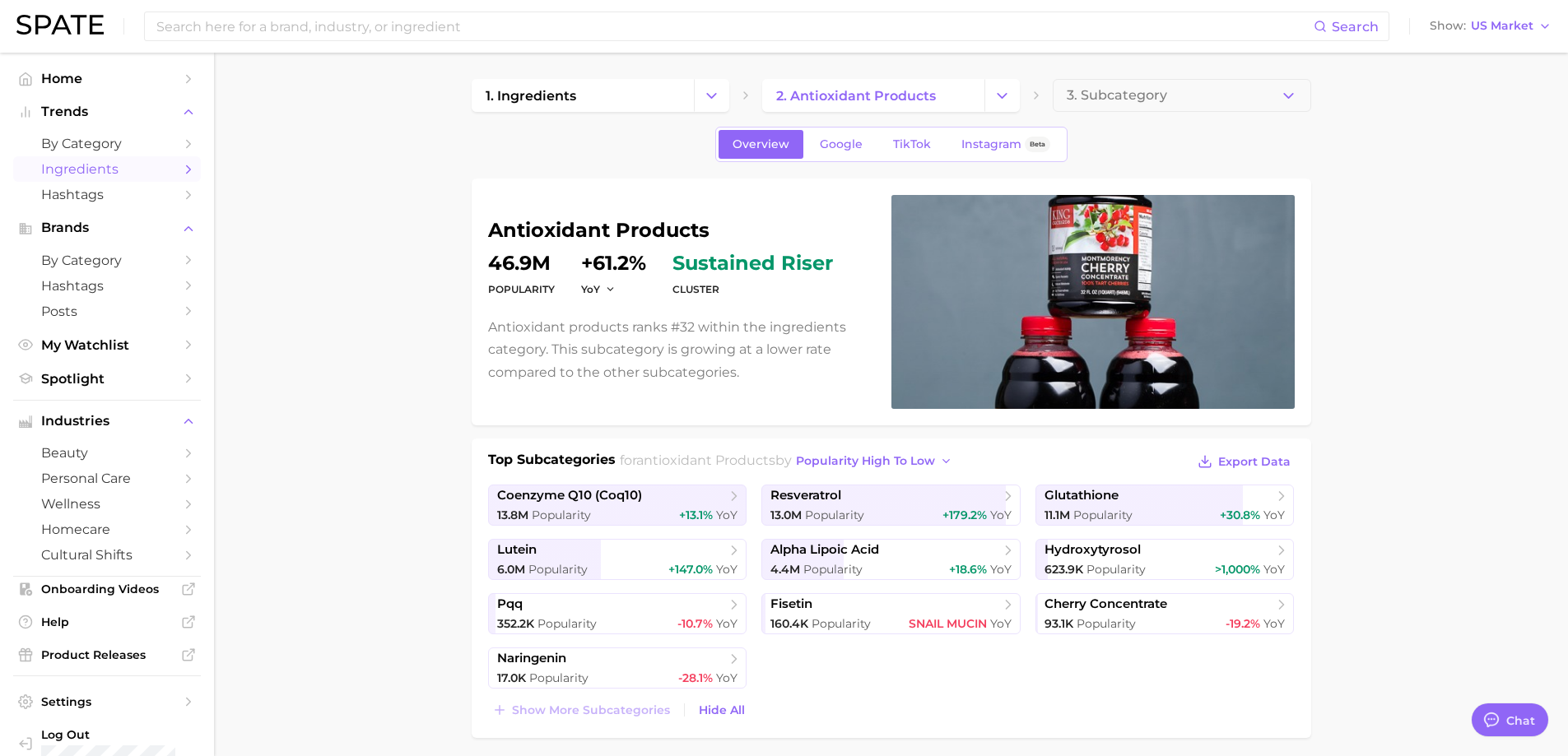 click 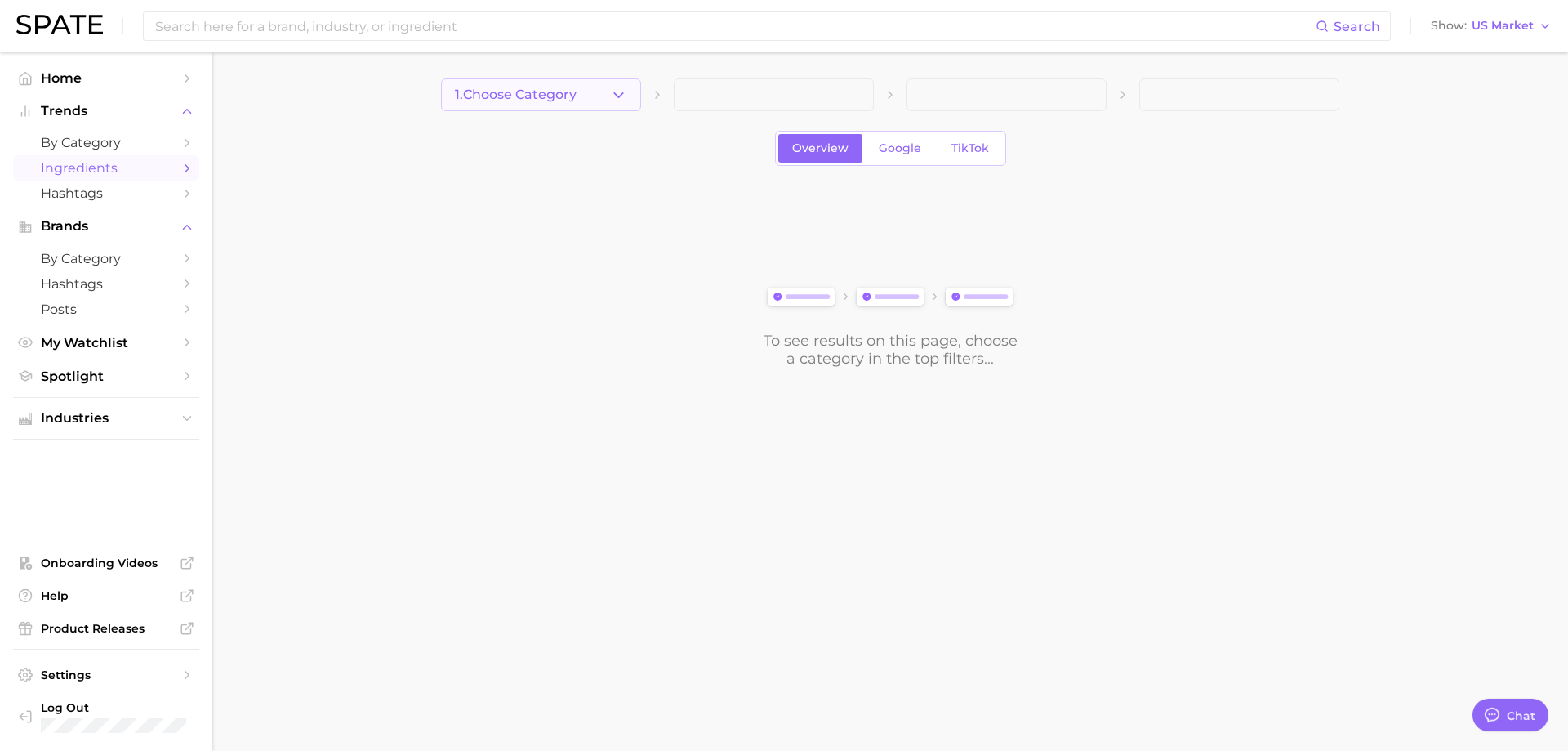 drag, startPoint x: 511, startPoint y: 93, endPoint x: 528, endPoint y: 105, distance: 20.80865 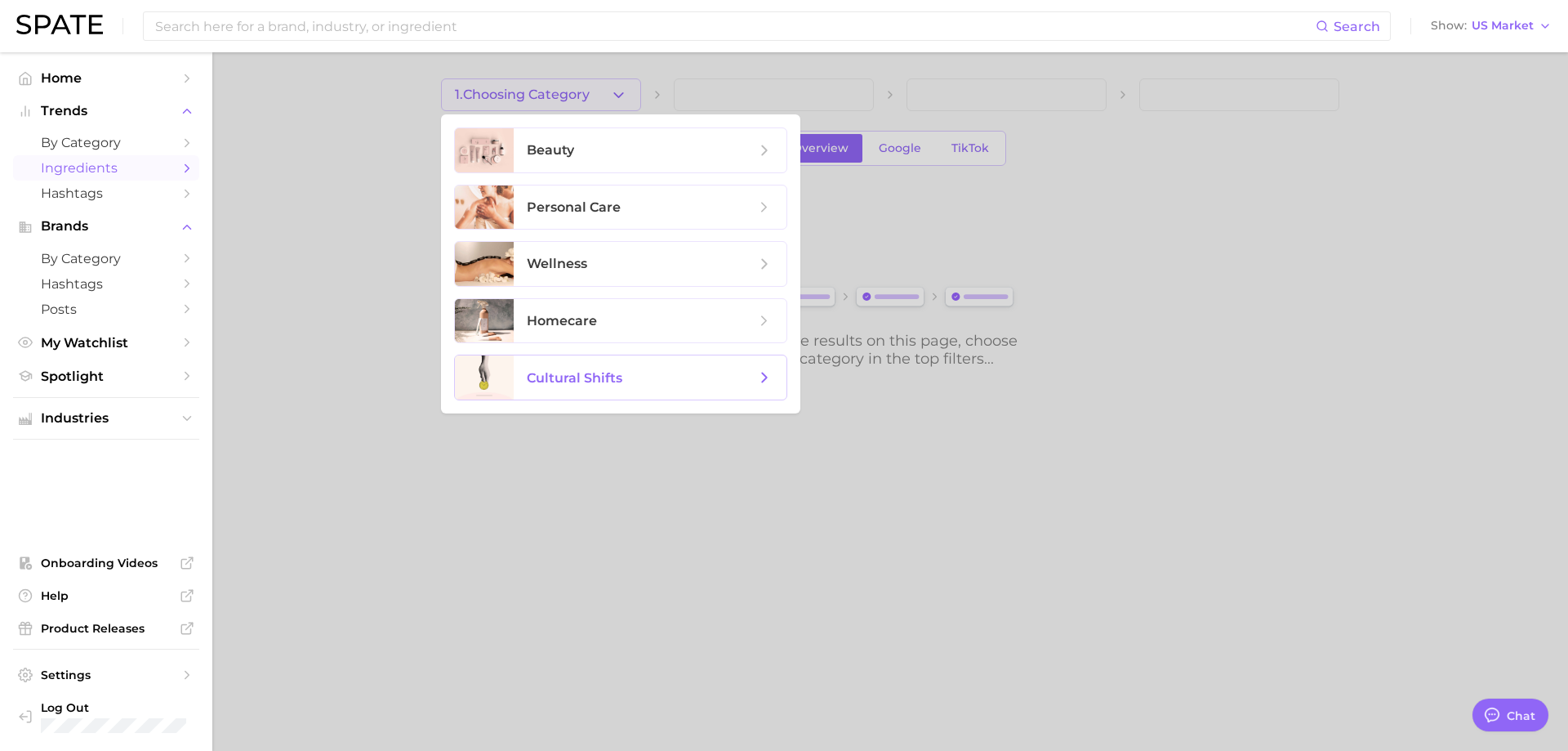 click on "cultural shifts" at bounding box center (574, 378) 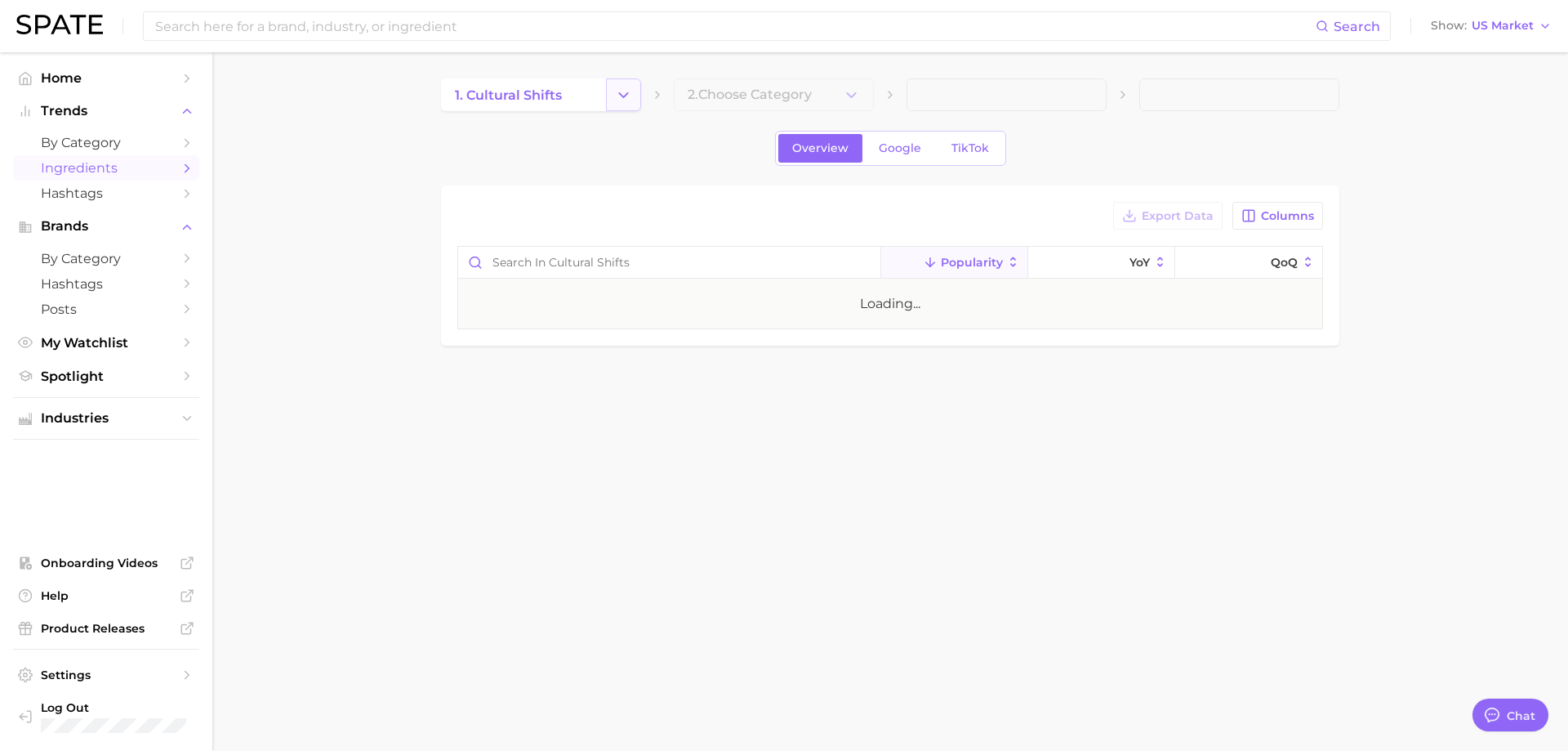 click 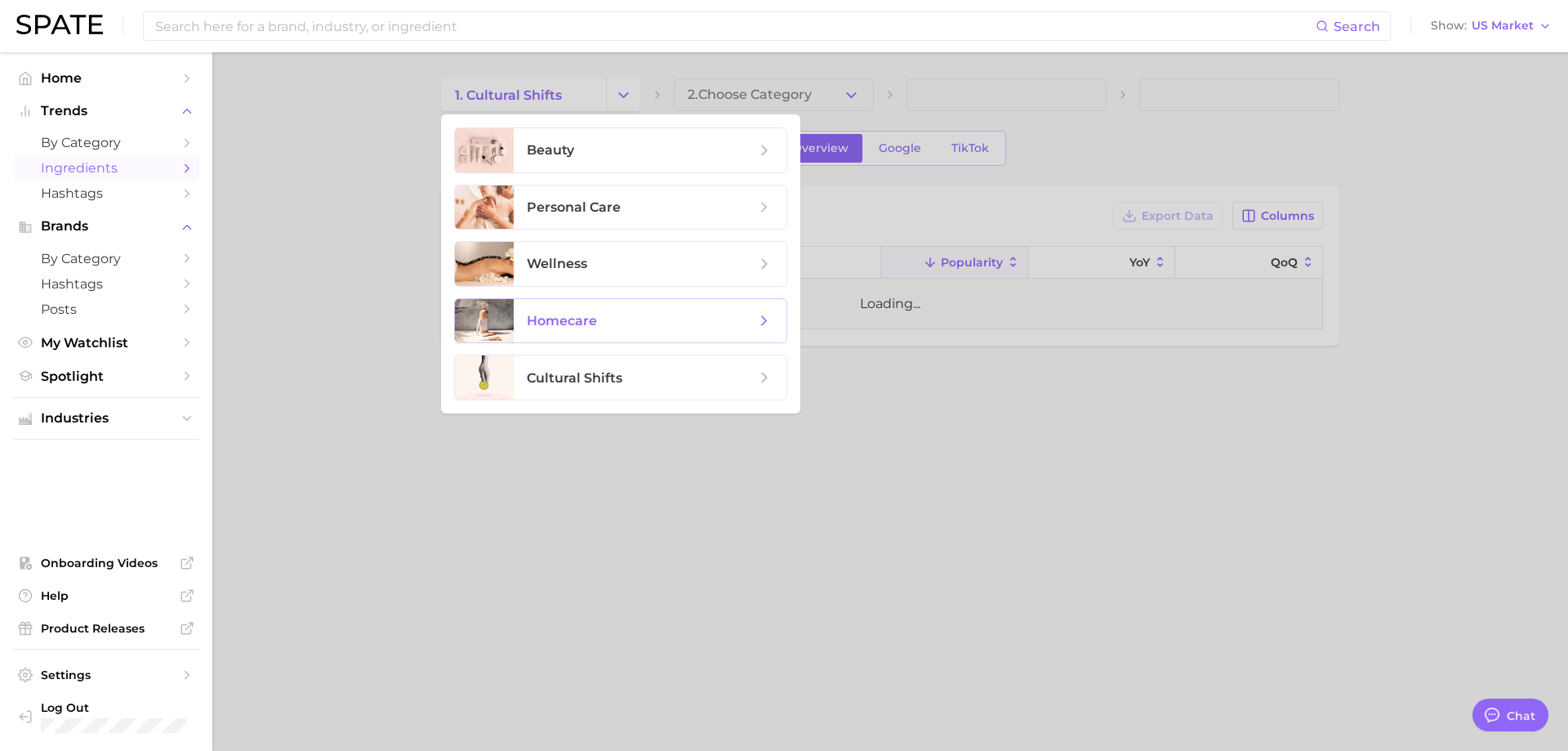 click on "homecare" at bounding box center (650, 321) 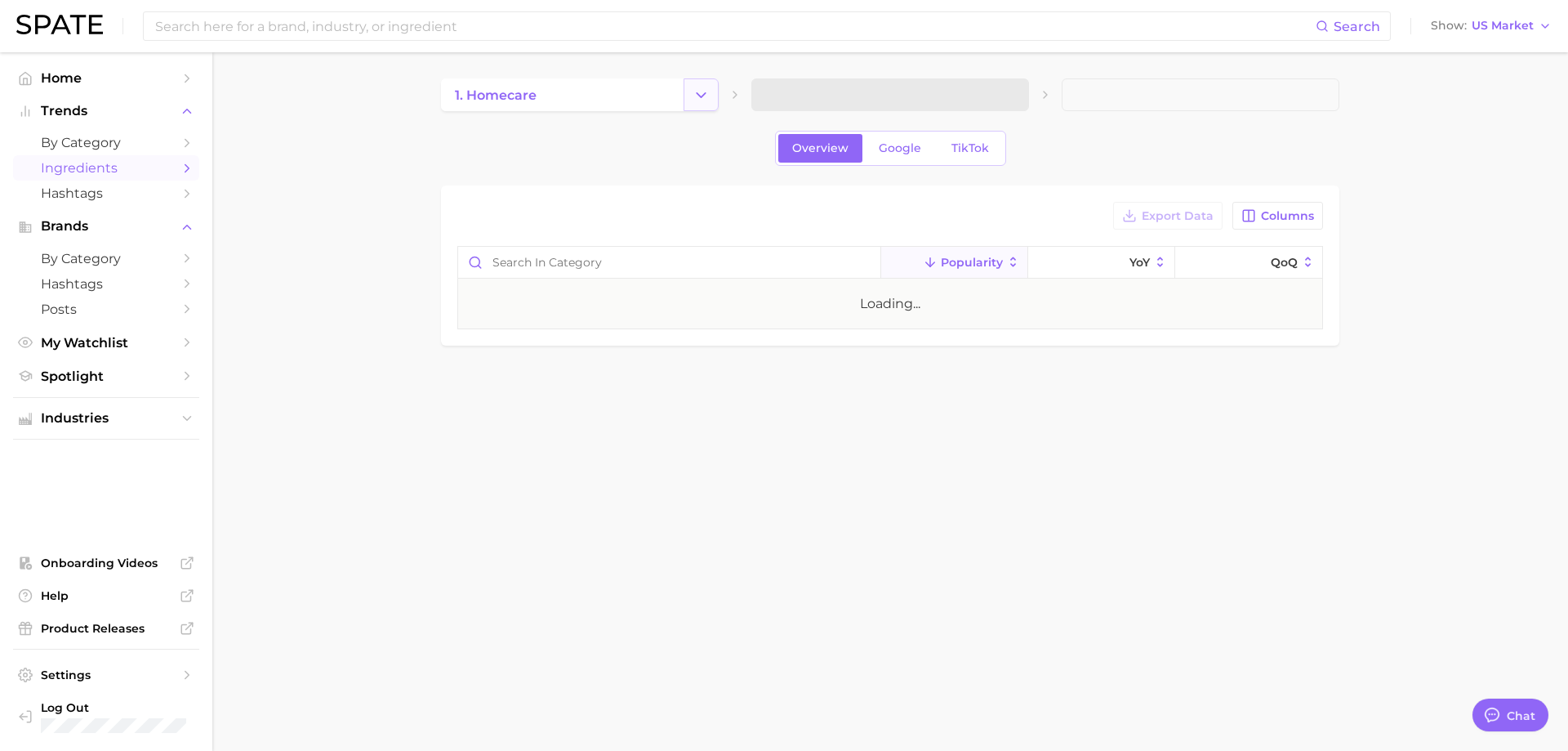 click at bounding box center (701, 95) 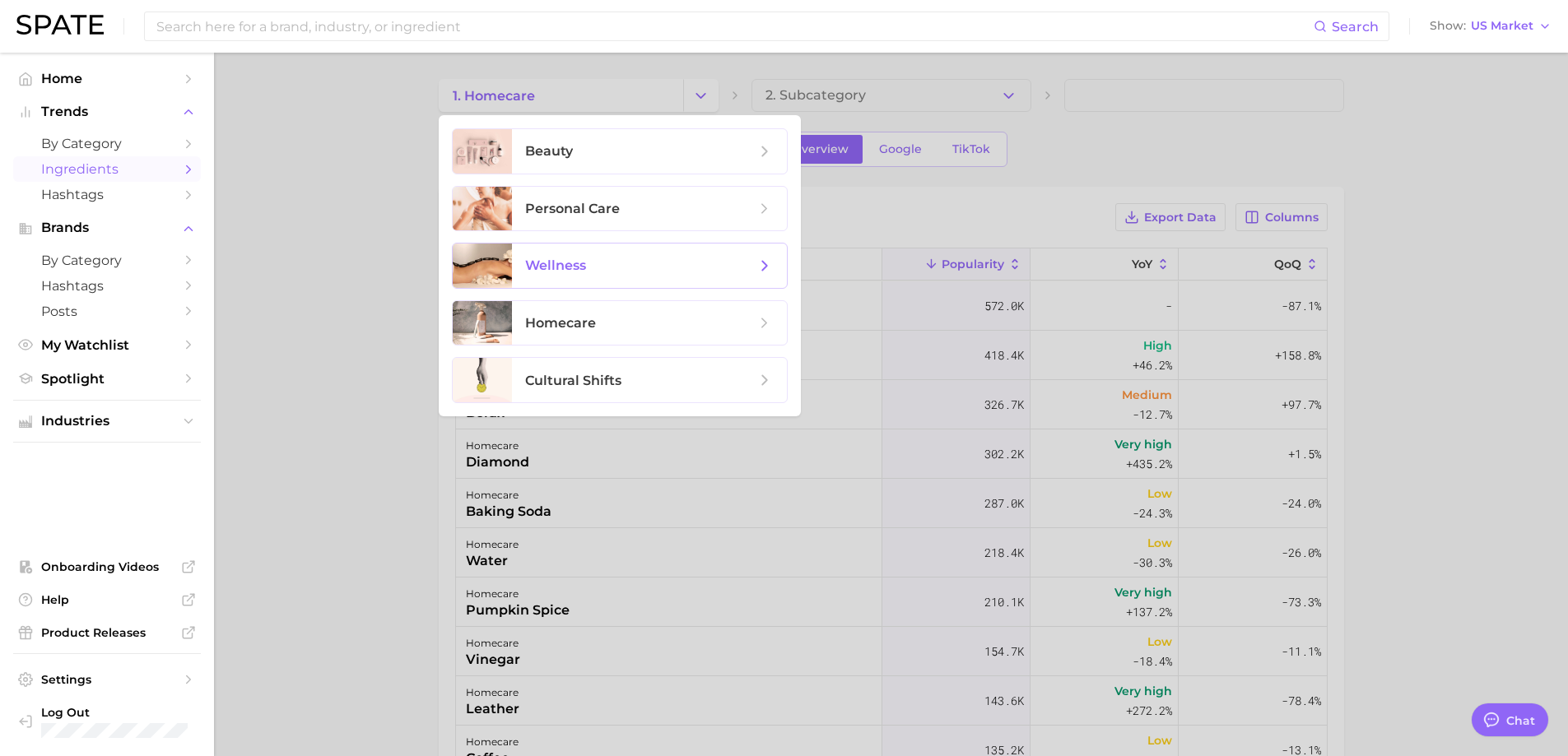 click on "wellness" at bounding box center [649, 266] 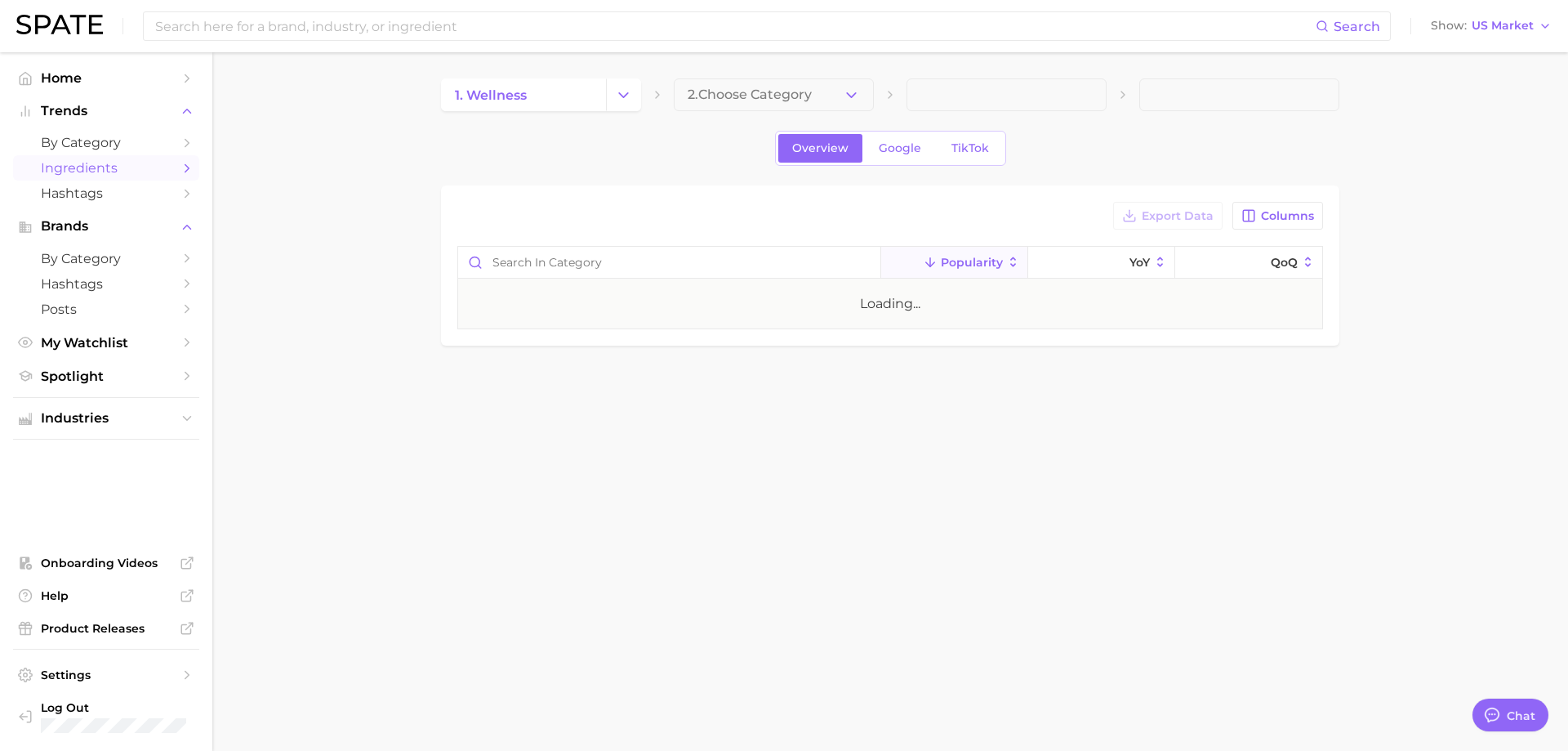 click on "2.  Choose Category" at bounding box center [773, 95] 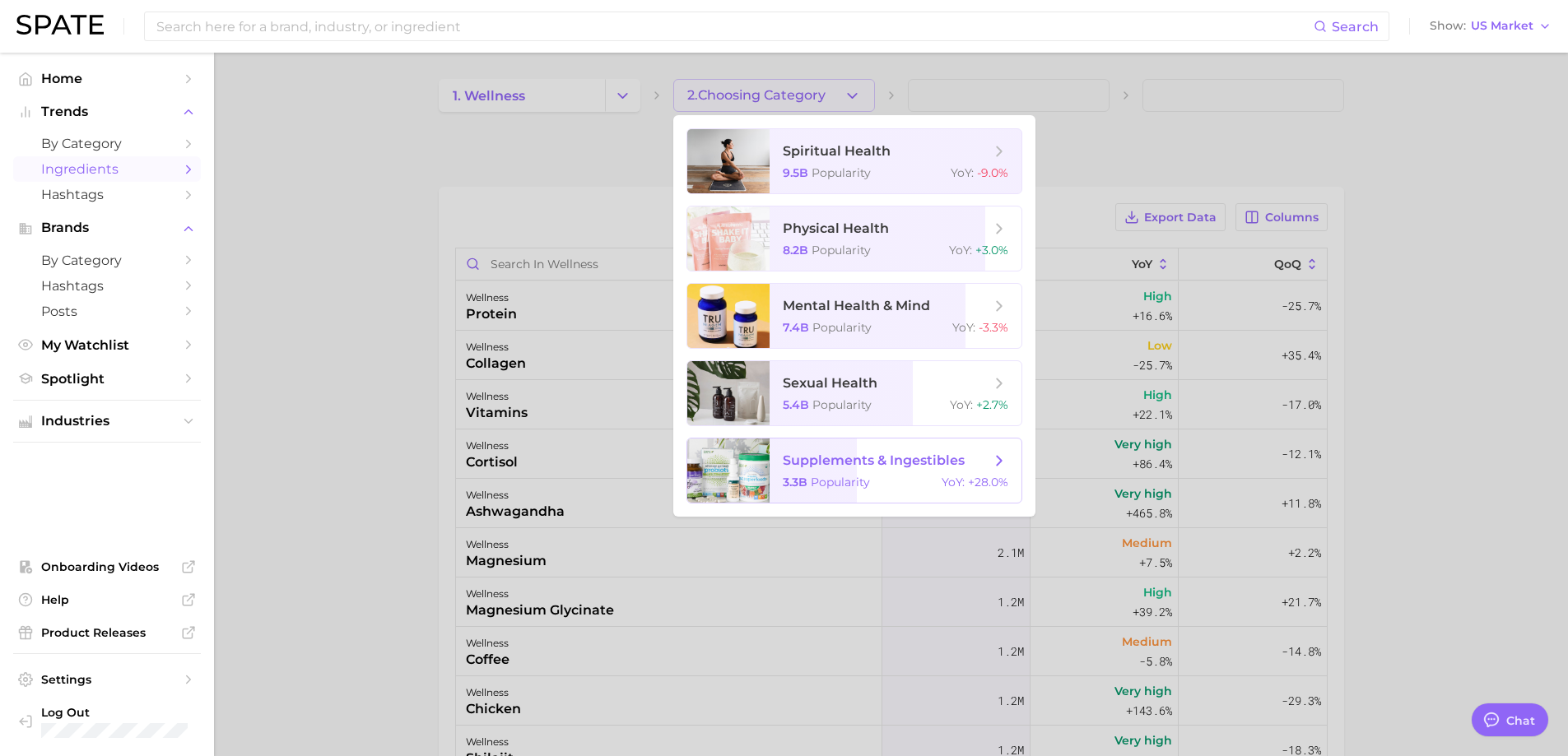 click on "supplements & ingestibles 3.3b   Popularity YoY :   +28.0%" at bounding box center (896, 471) 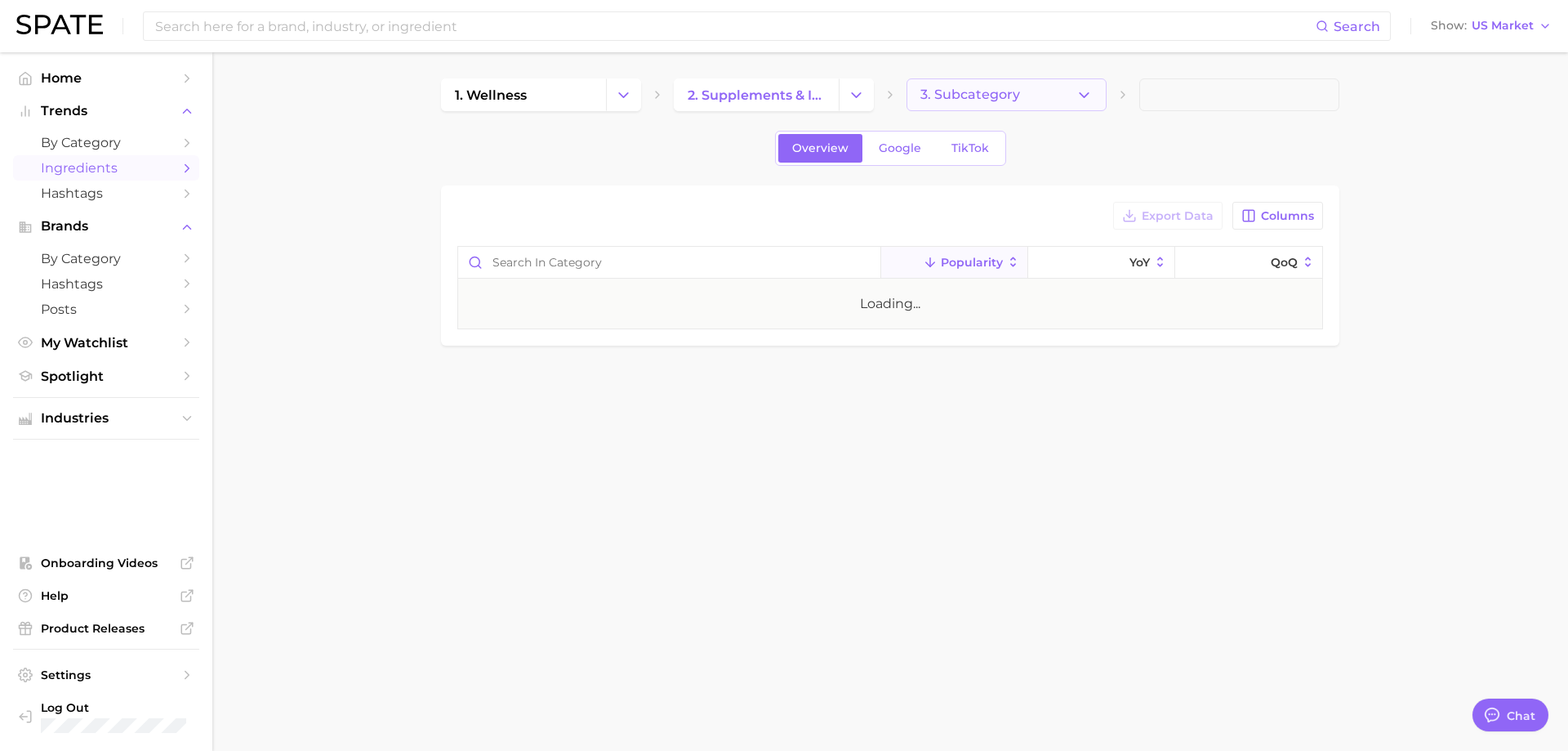 click on "3. Subcategory" at bounding box center [1006, 95] 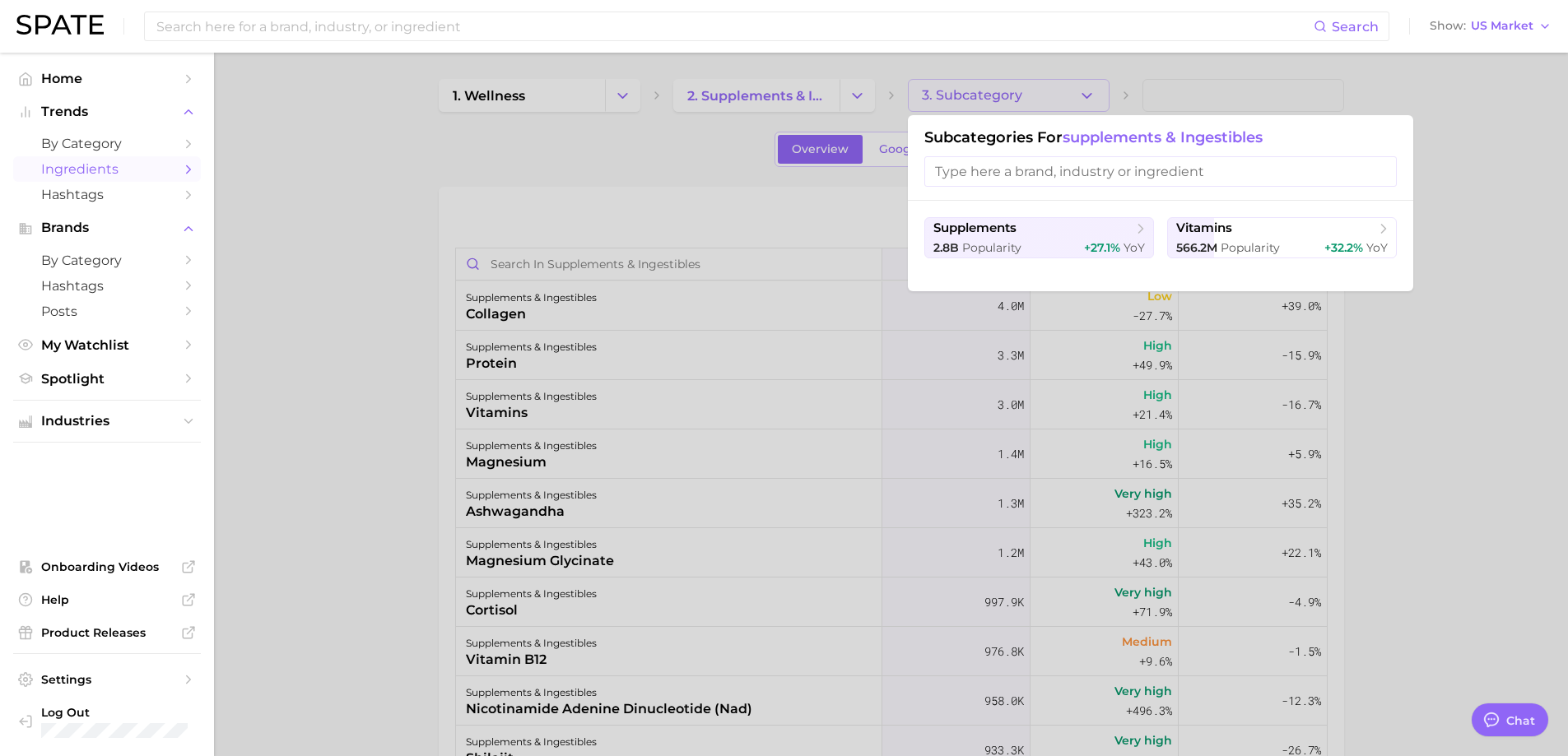 click on "supplements [YEAR]   Popularity +[PERCENT]%   YoY vitamins [NUMBER]m   Popularity +[PERCENT]%   YoY" at bounding box center [1161, 246] 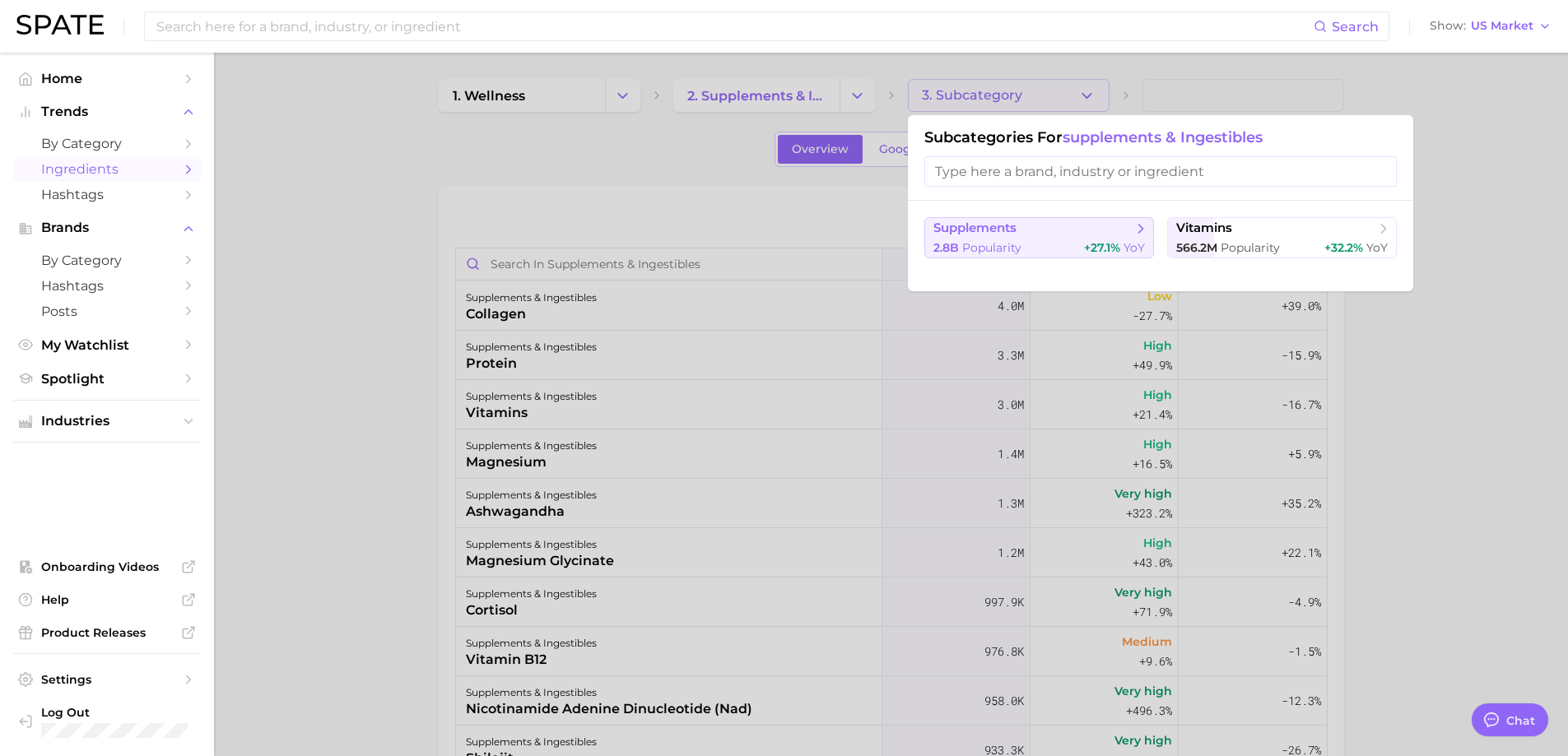 click on "supplements 2.8b   Popularity +27.1%   YoY" at bounding box center (1039, 238) 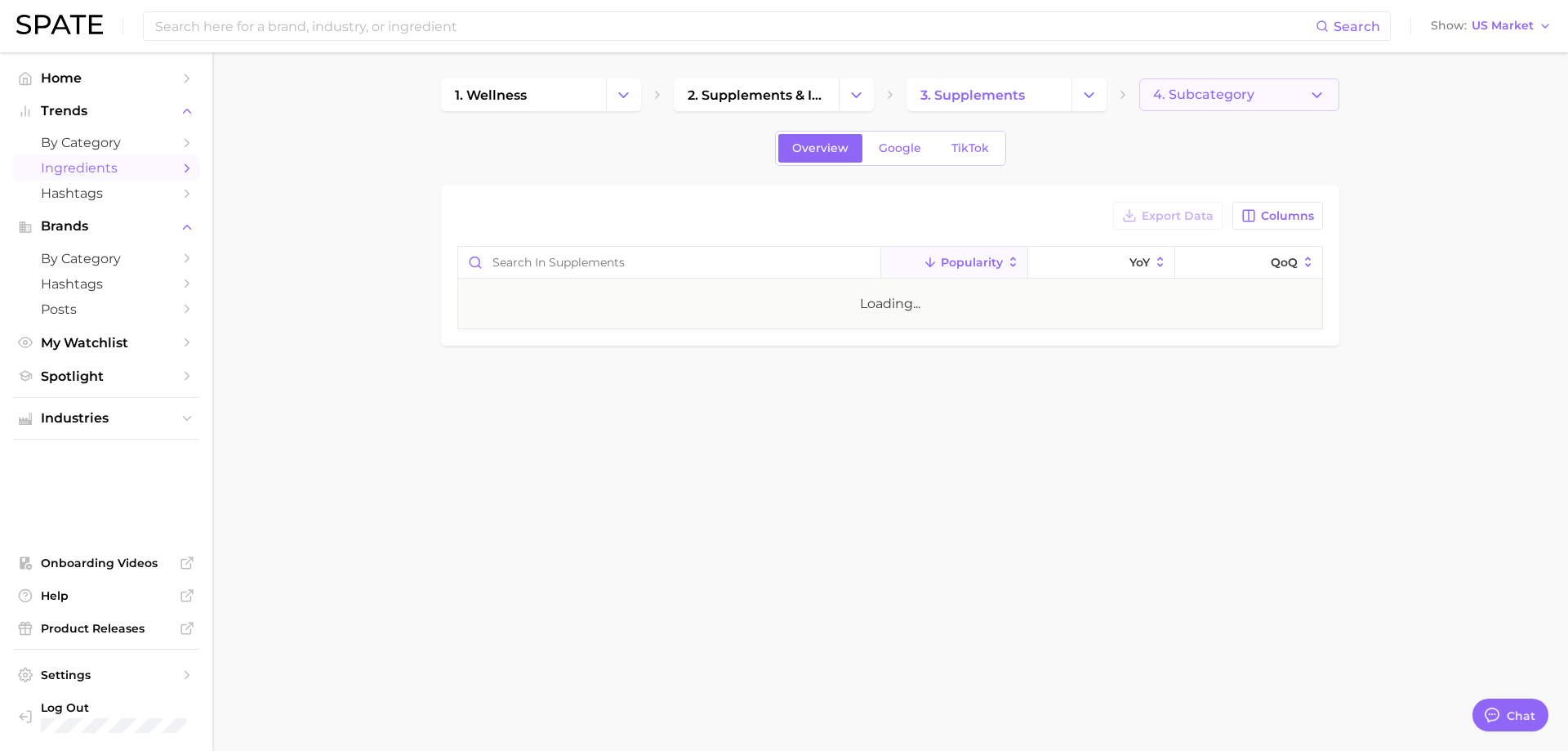 click on "4. Subcategory" at bounding box center (1239, 95) 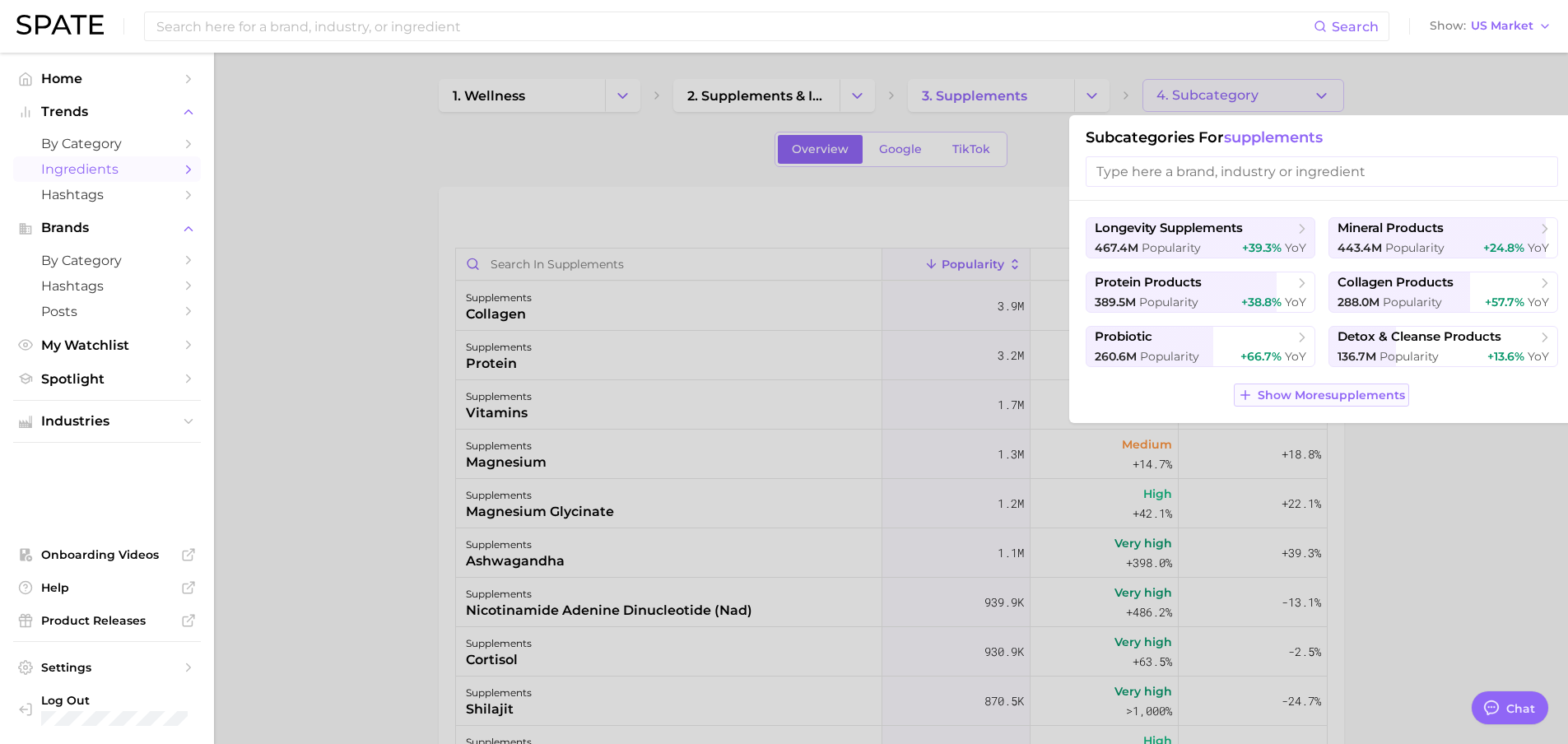 click on "Show More  supplements" at bounding box center [1331, 395] 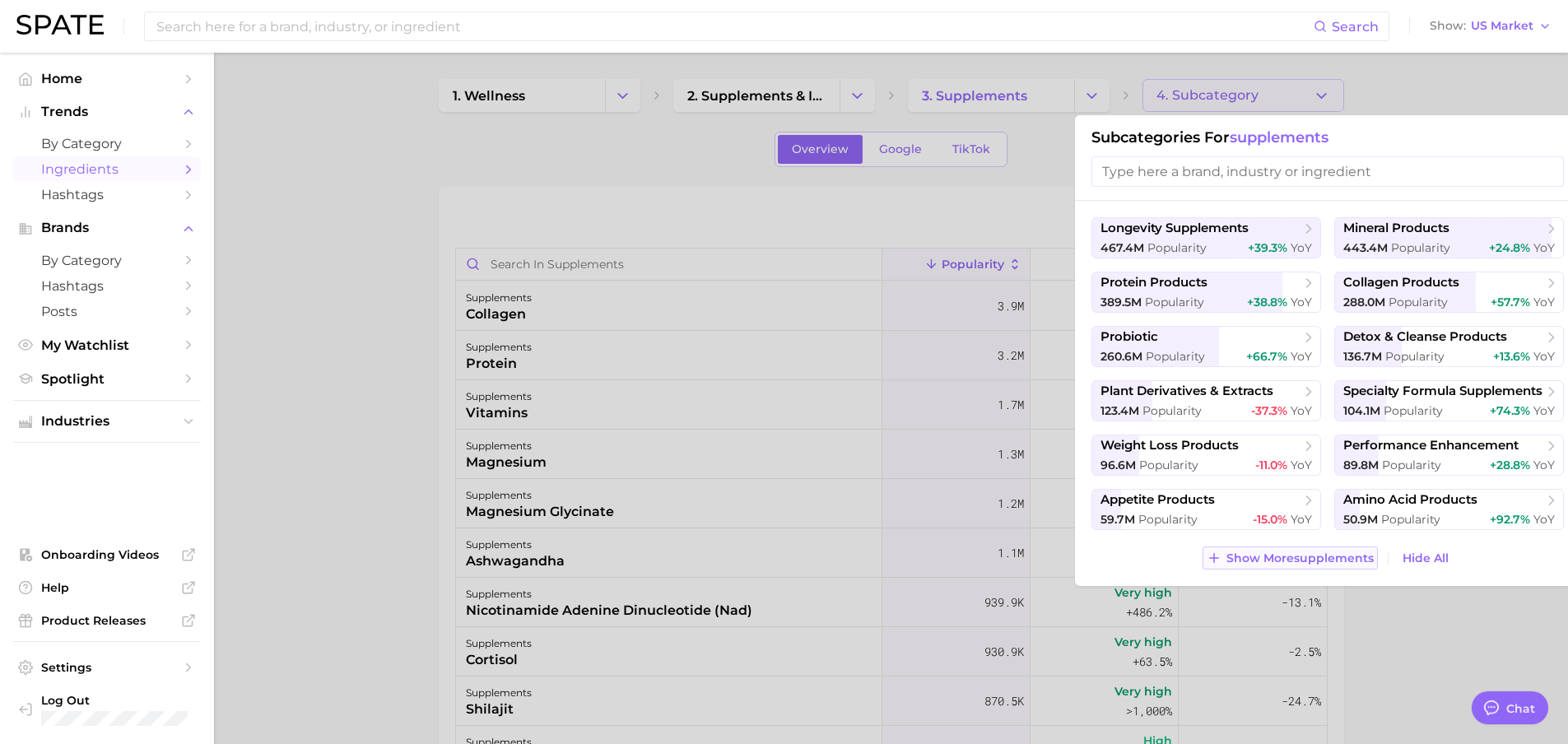 click on "Show More  supplements" at bounding box center (1290, 558) 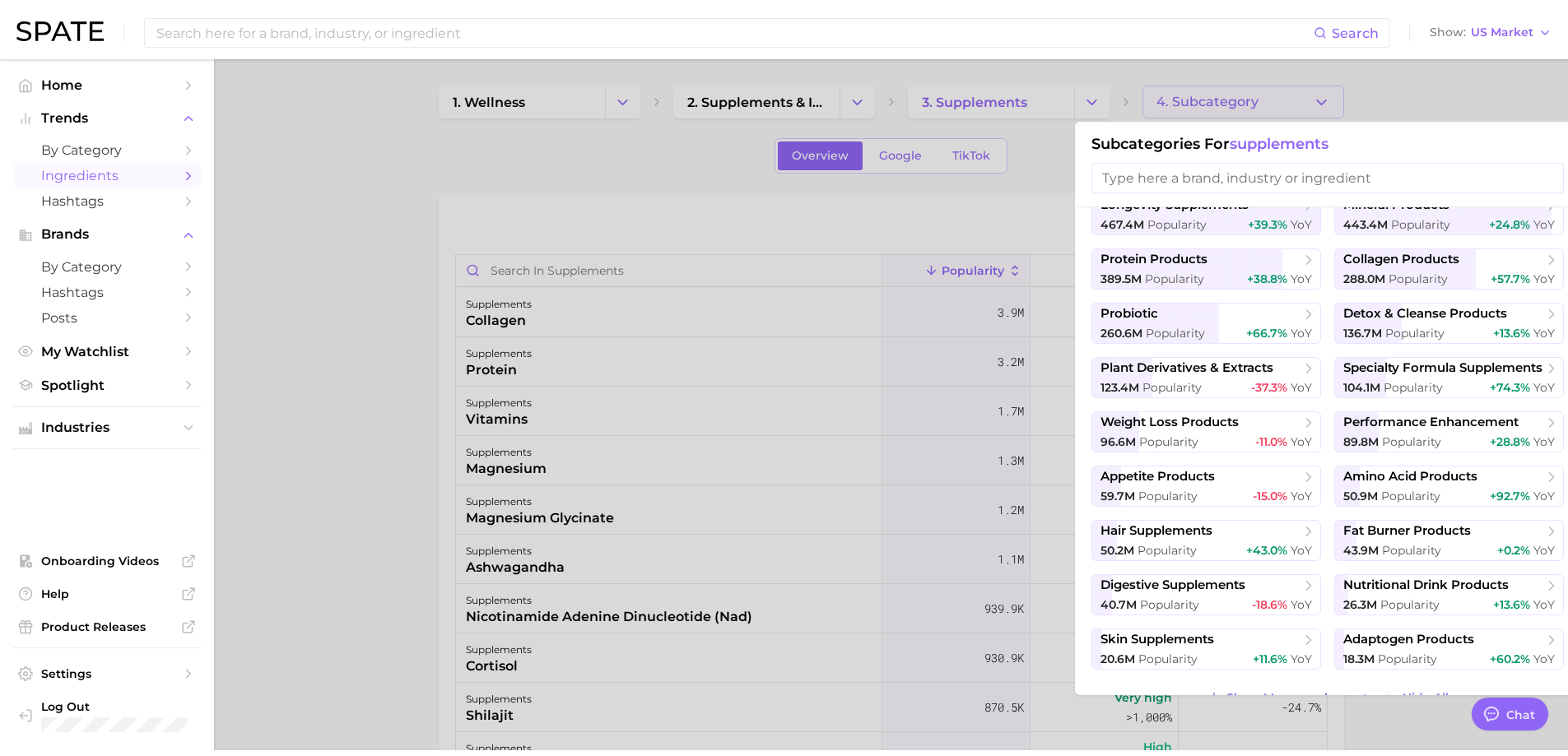 scroll, scrollTop: 0, scrollLeft: 0, axis: both 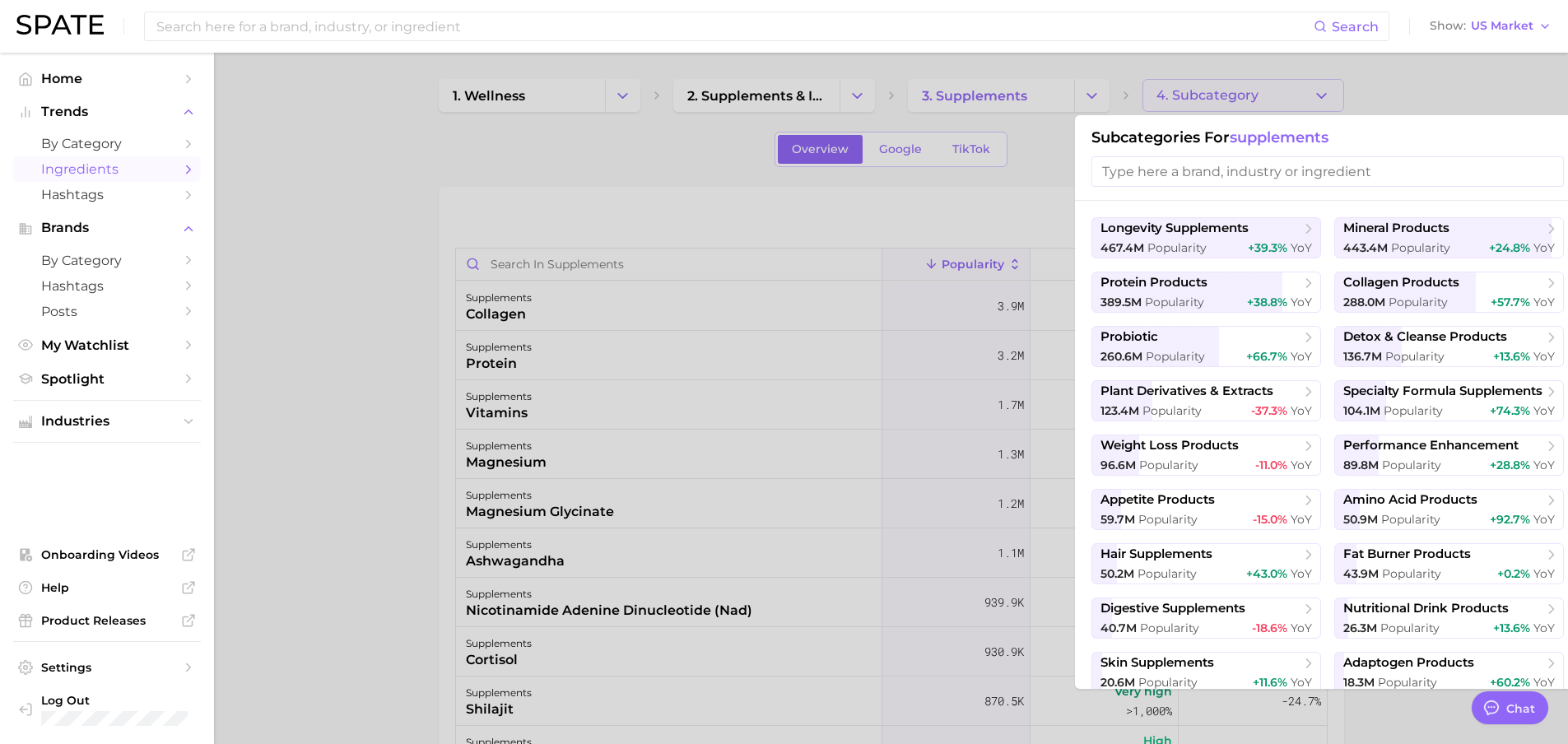 click at bounding box center [784, 372] 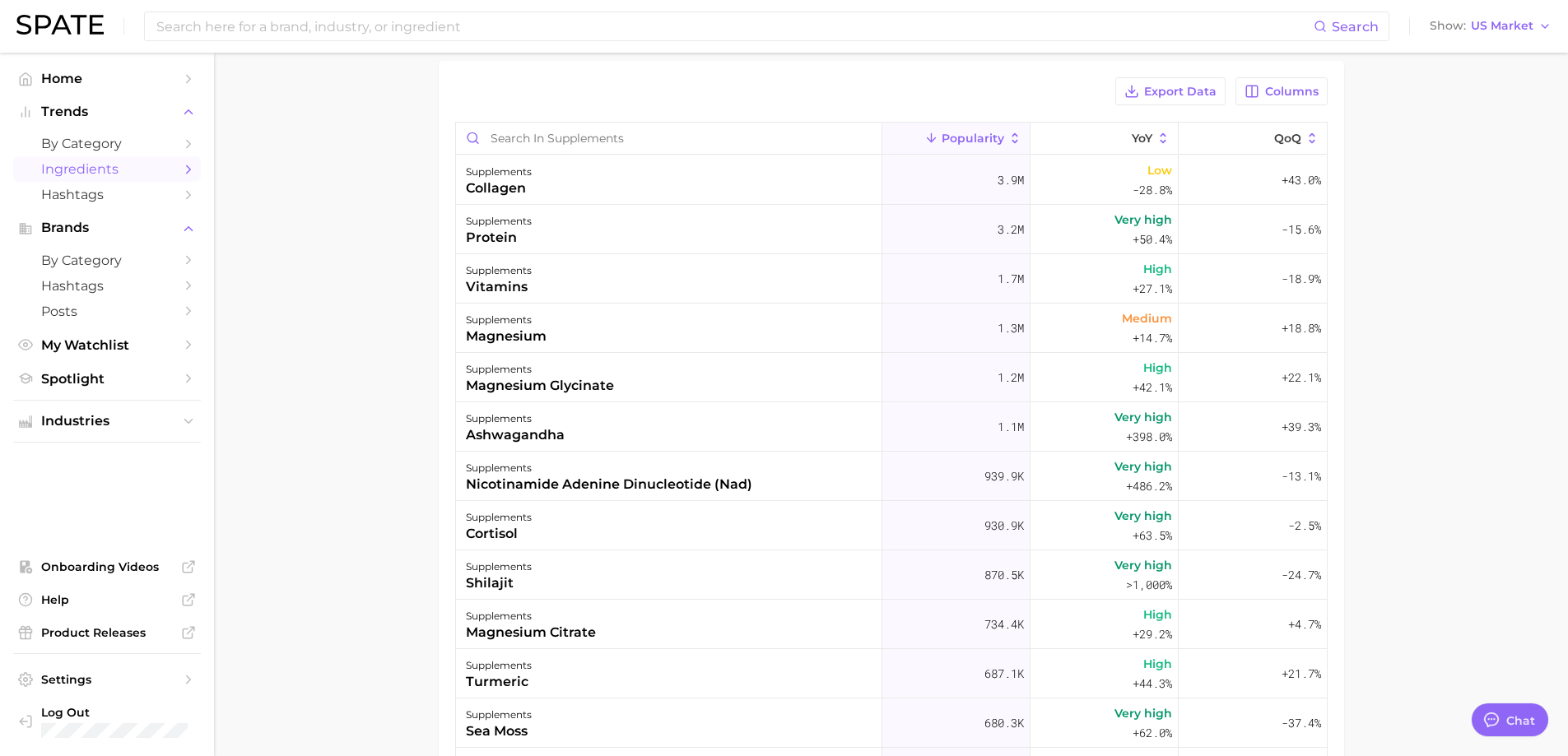 scroll, scrollTop: 329, scrollLeft: 0, axis: vertical 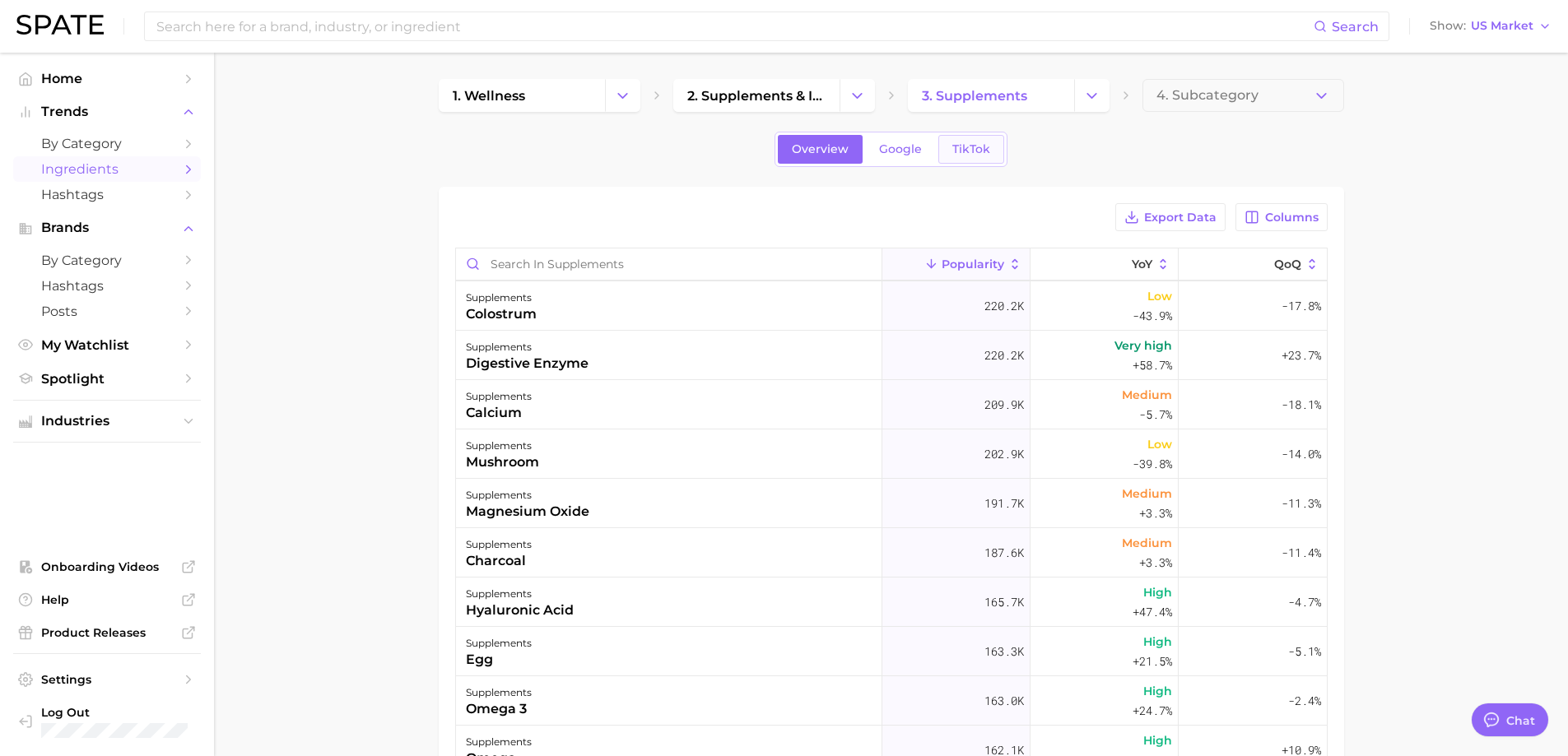 click on "TikTok" at bounding box center [971, 149] 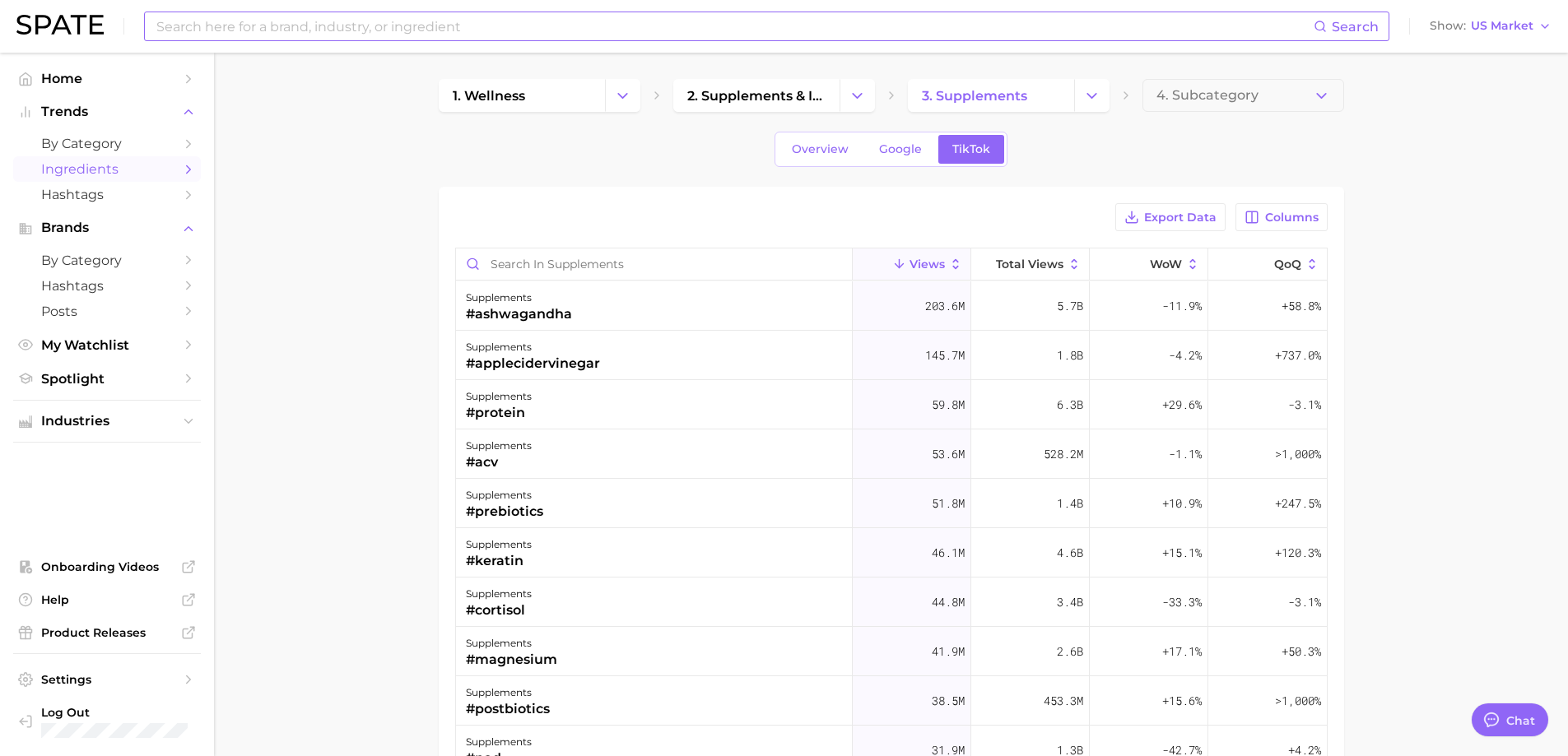 click on "Search Show US Market" at bounding box center (784, 26) 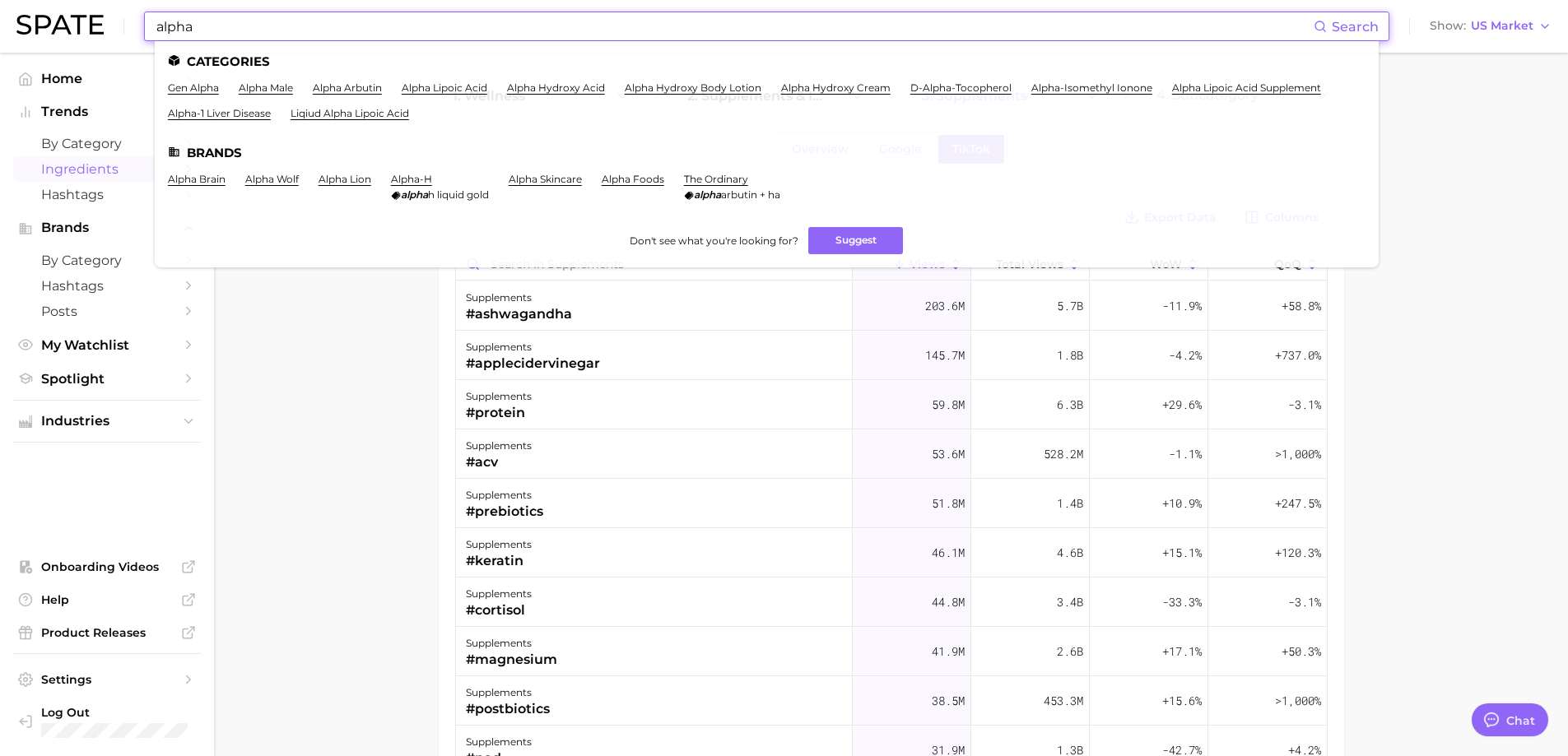 type on "alpha" 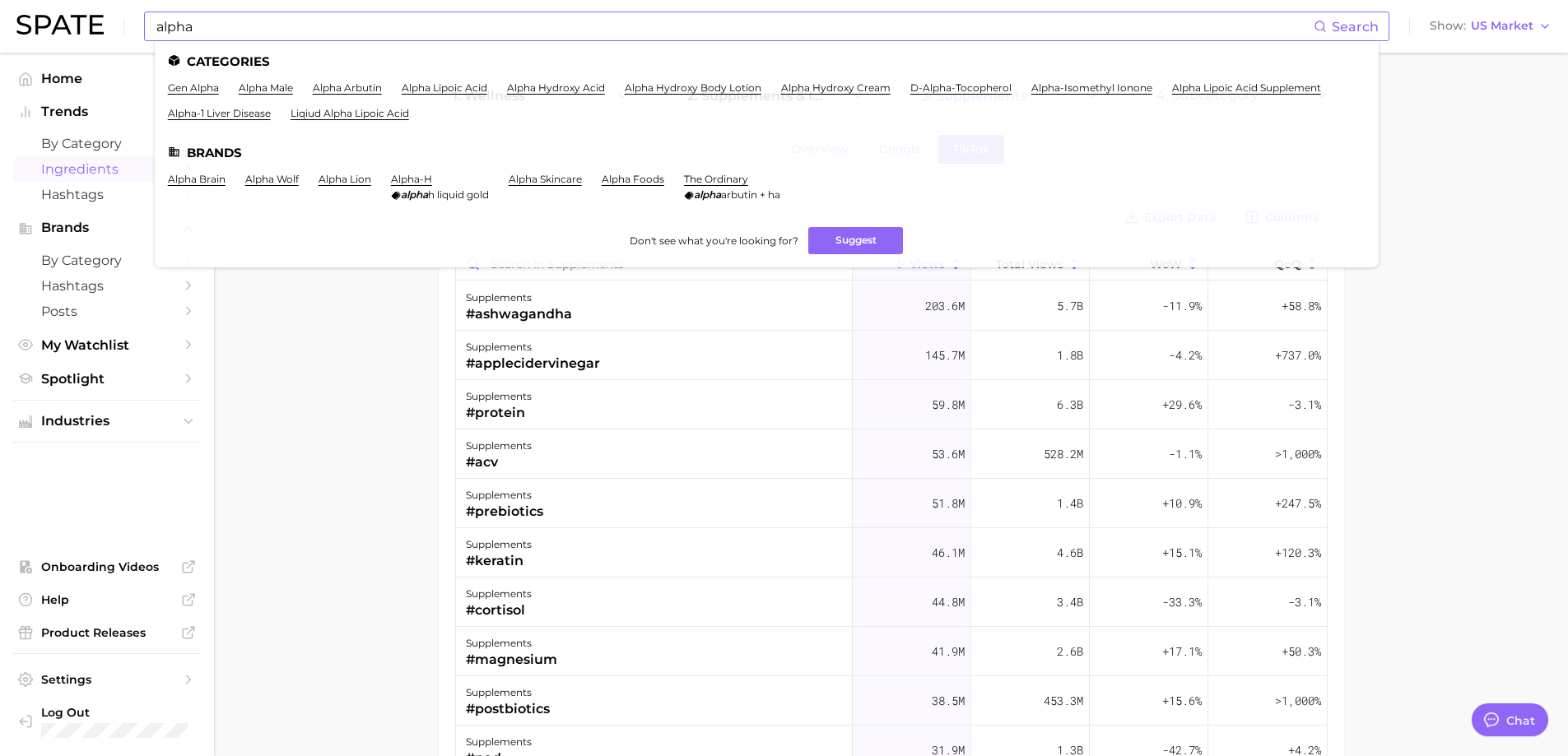 click on "SPATE: alpha lipoic acid : us : ingredients : ingredients : ingredients : antioxidant products" at bounding box center [766, 107] 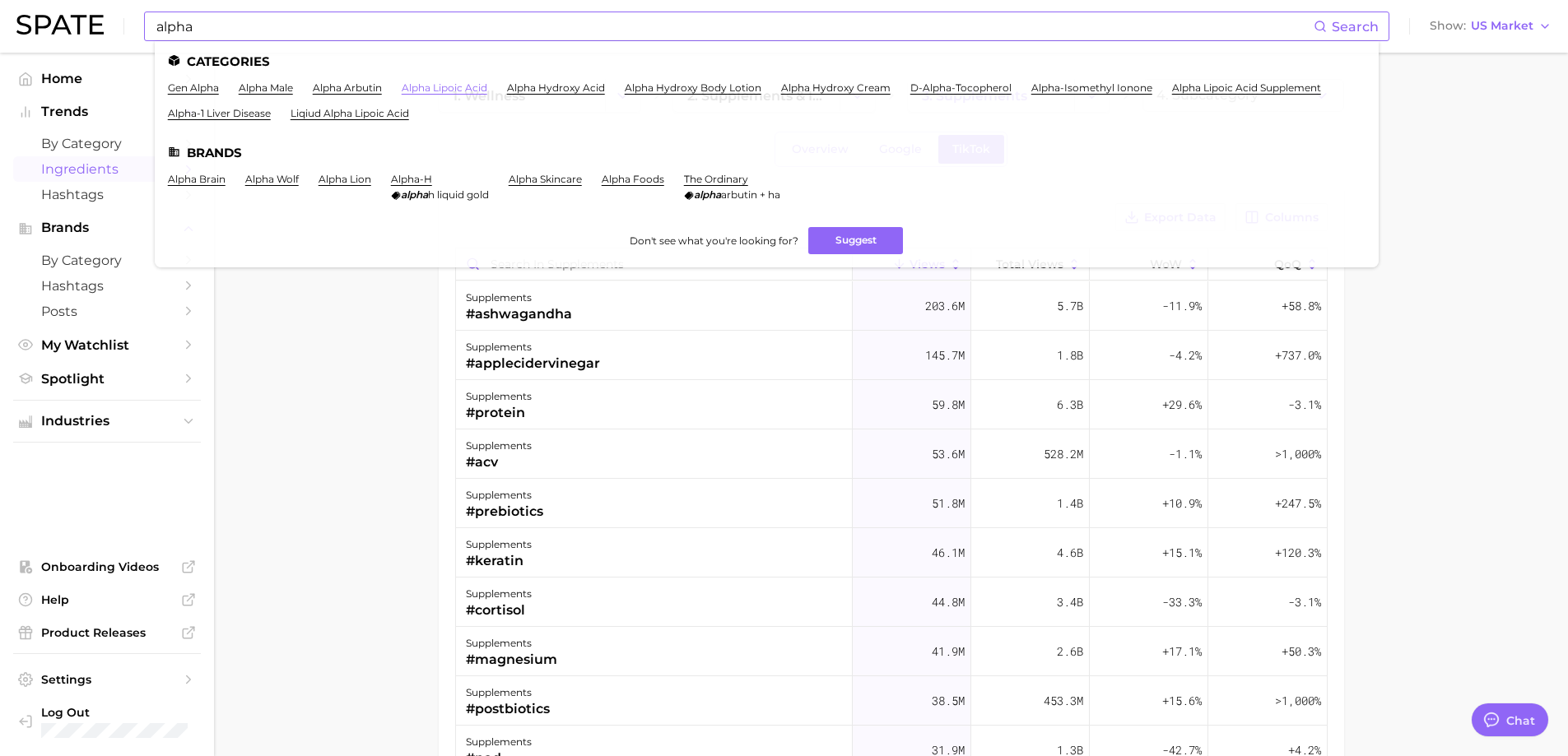 click on "alpha lipoic acid" at bounding box center [444, 87] 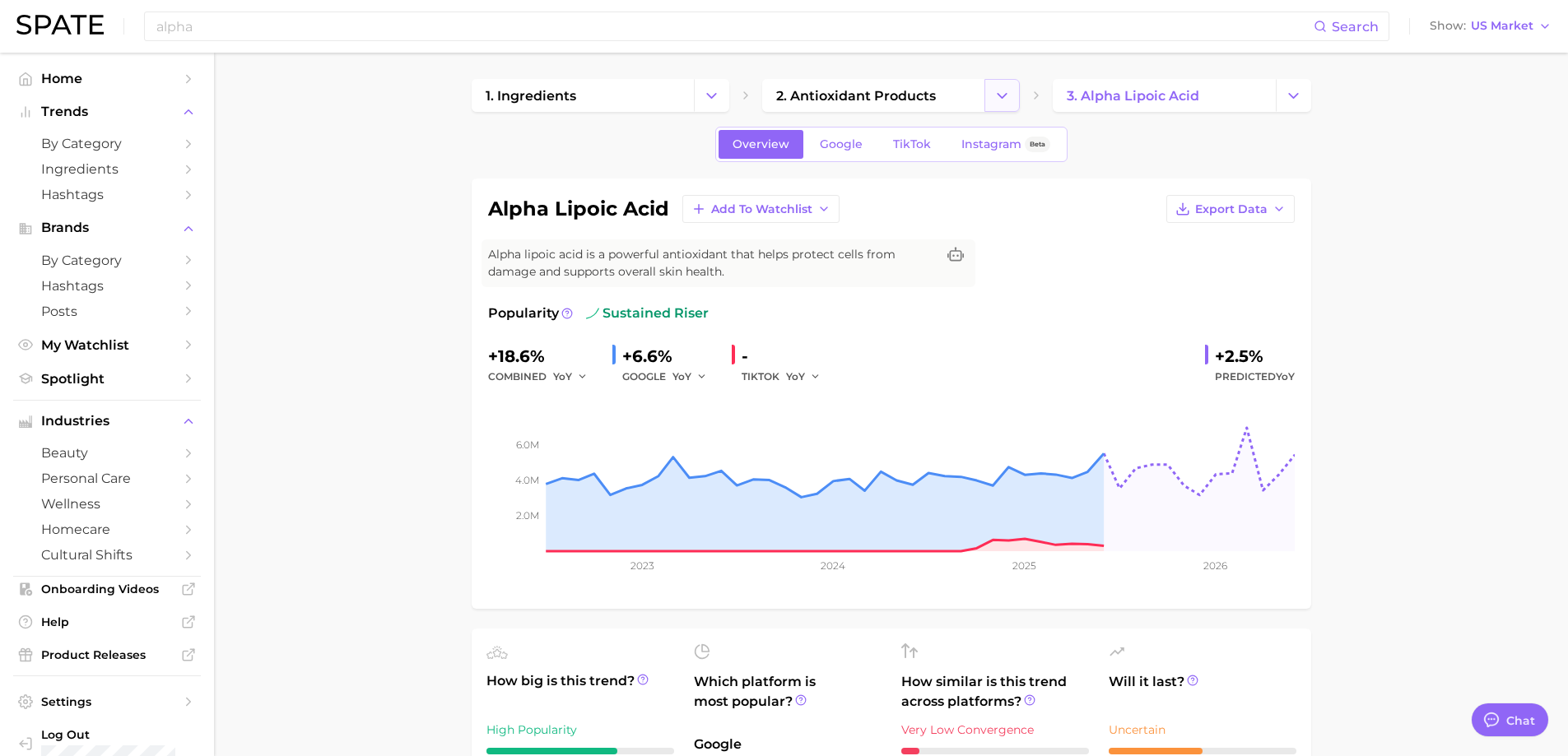 click at bounding box center (1002, 95) 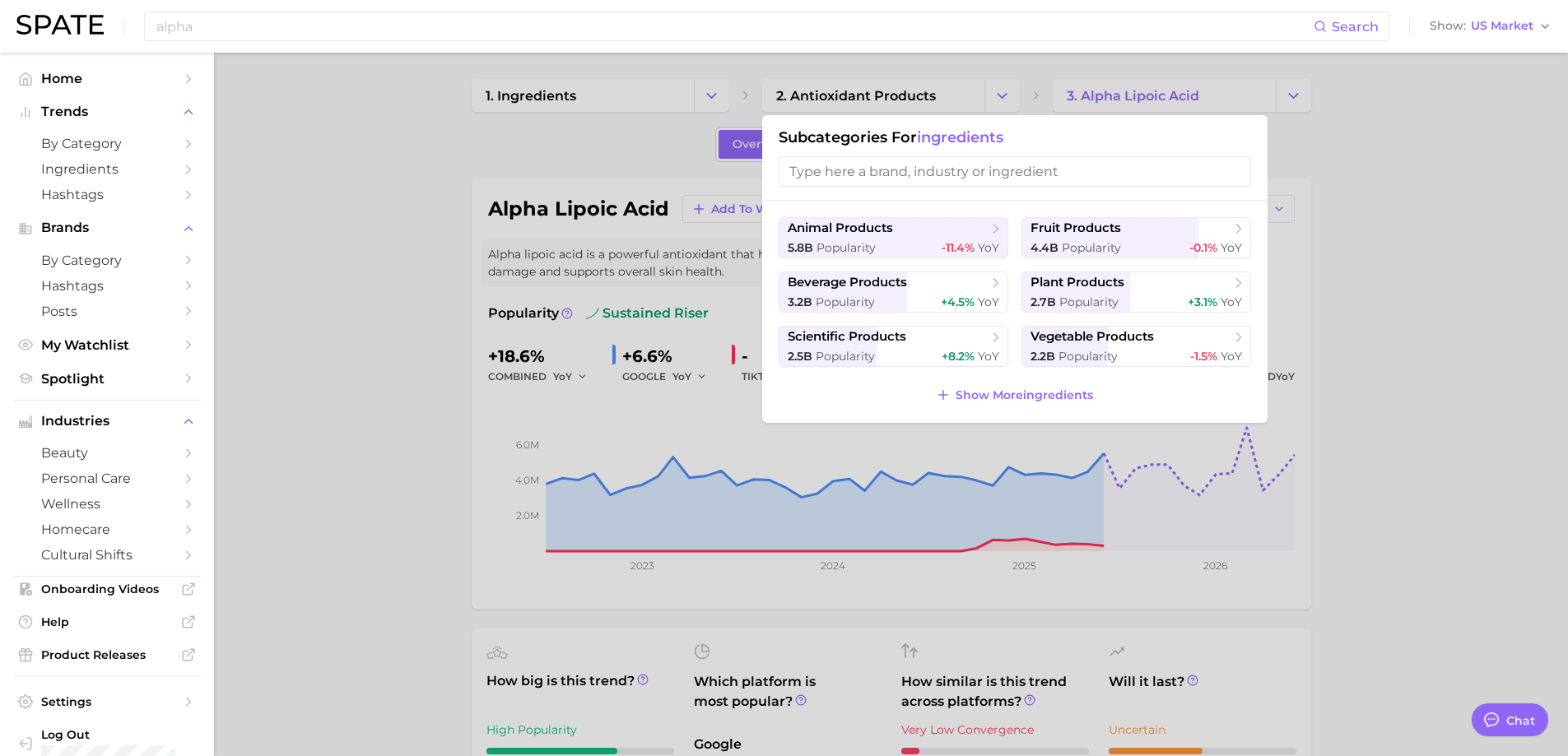 click at bounding box center (784, 378) 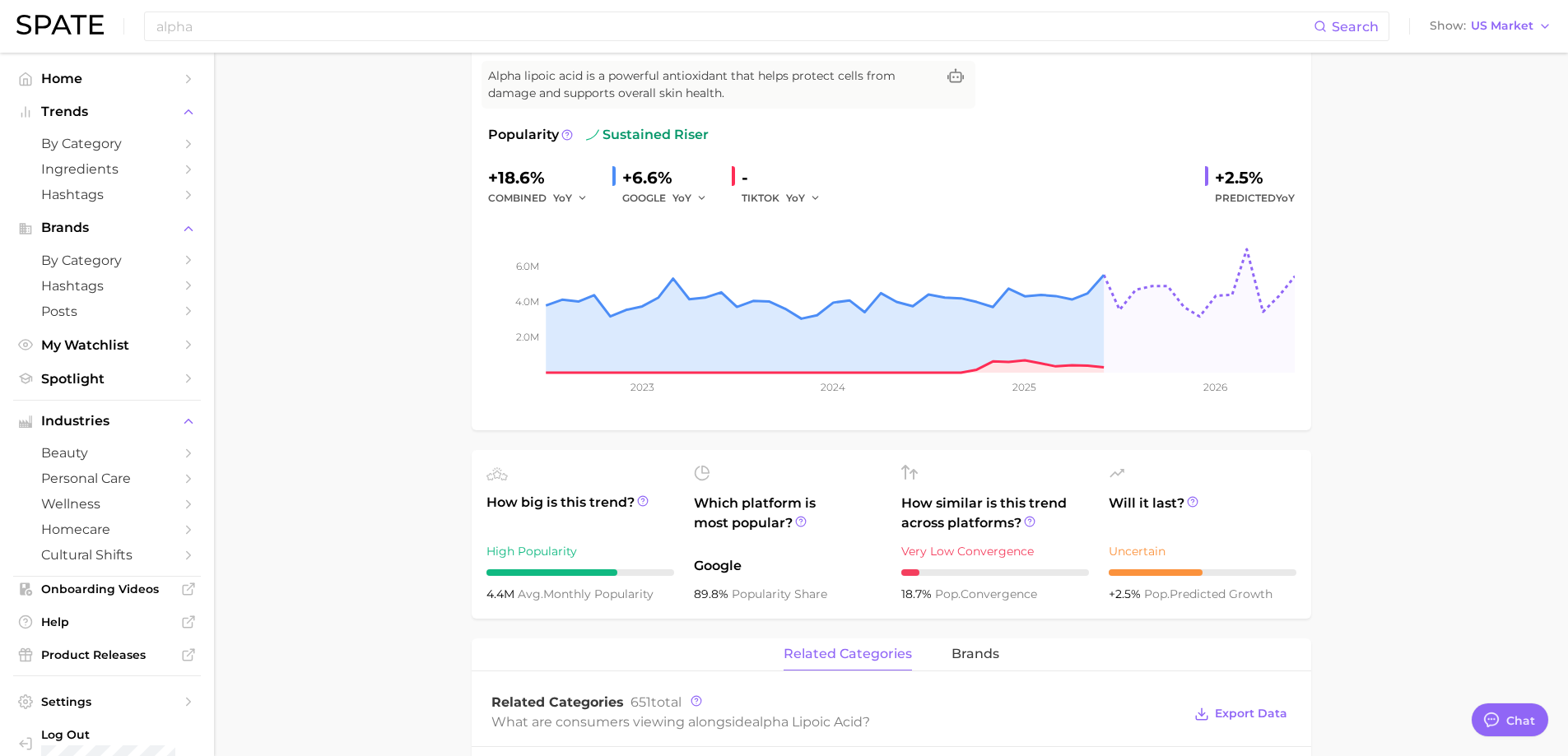 scroll, scrollTop: 0, scrollLeft: 0, axis: both 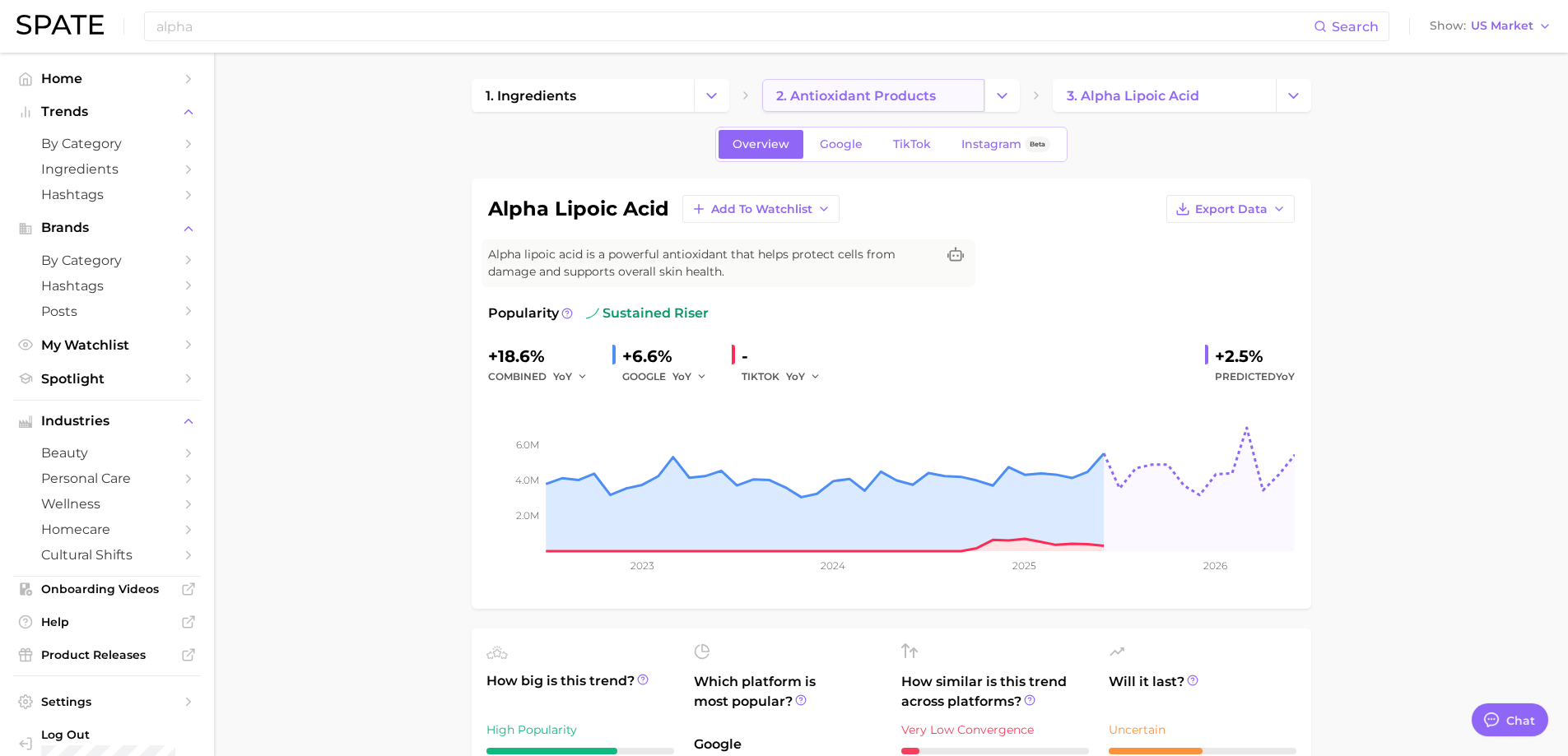 click on "2. antioxidant products" at bounding box center (856, 95) 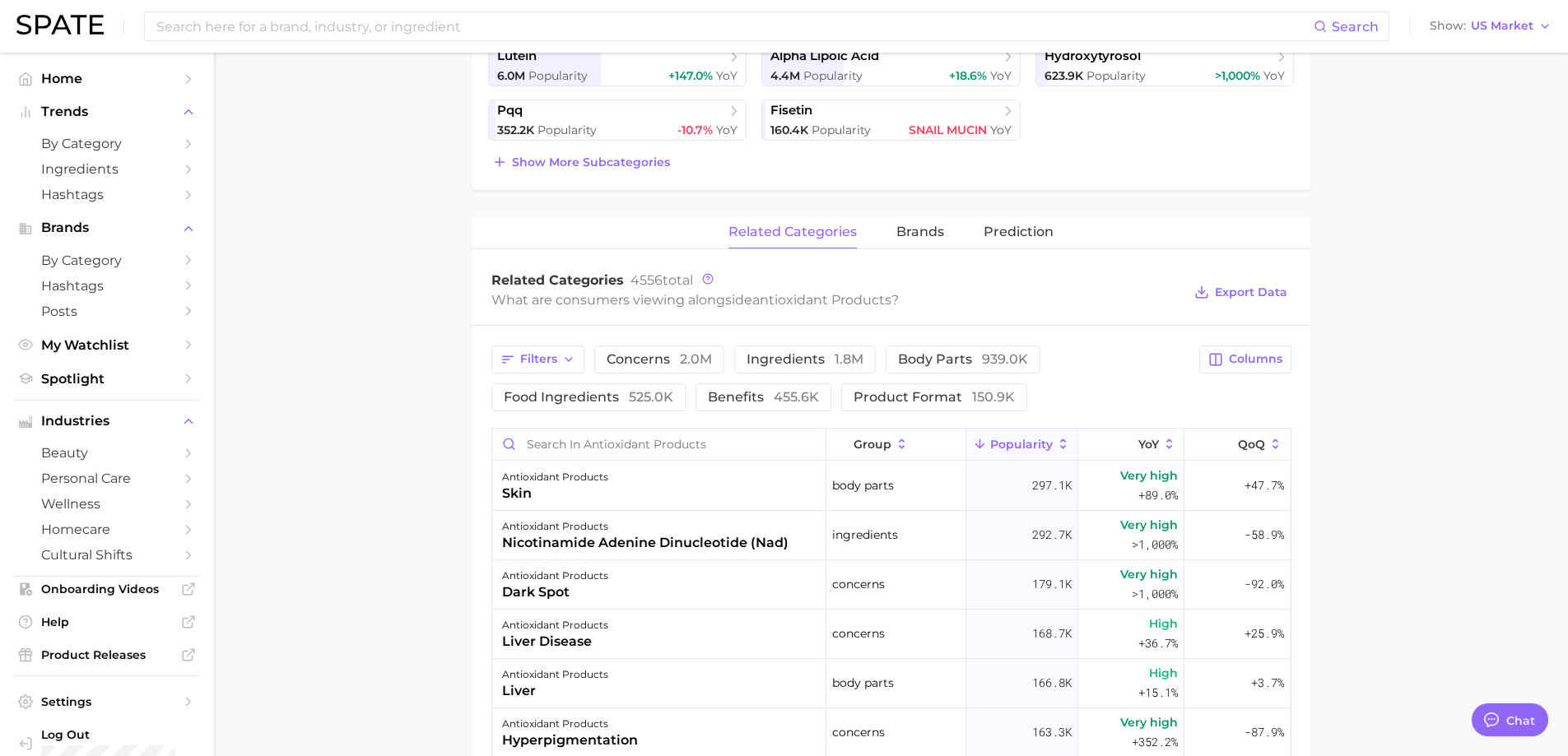 scroll, scrollTop: 740, scrollLeft: 0, axis: vertical 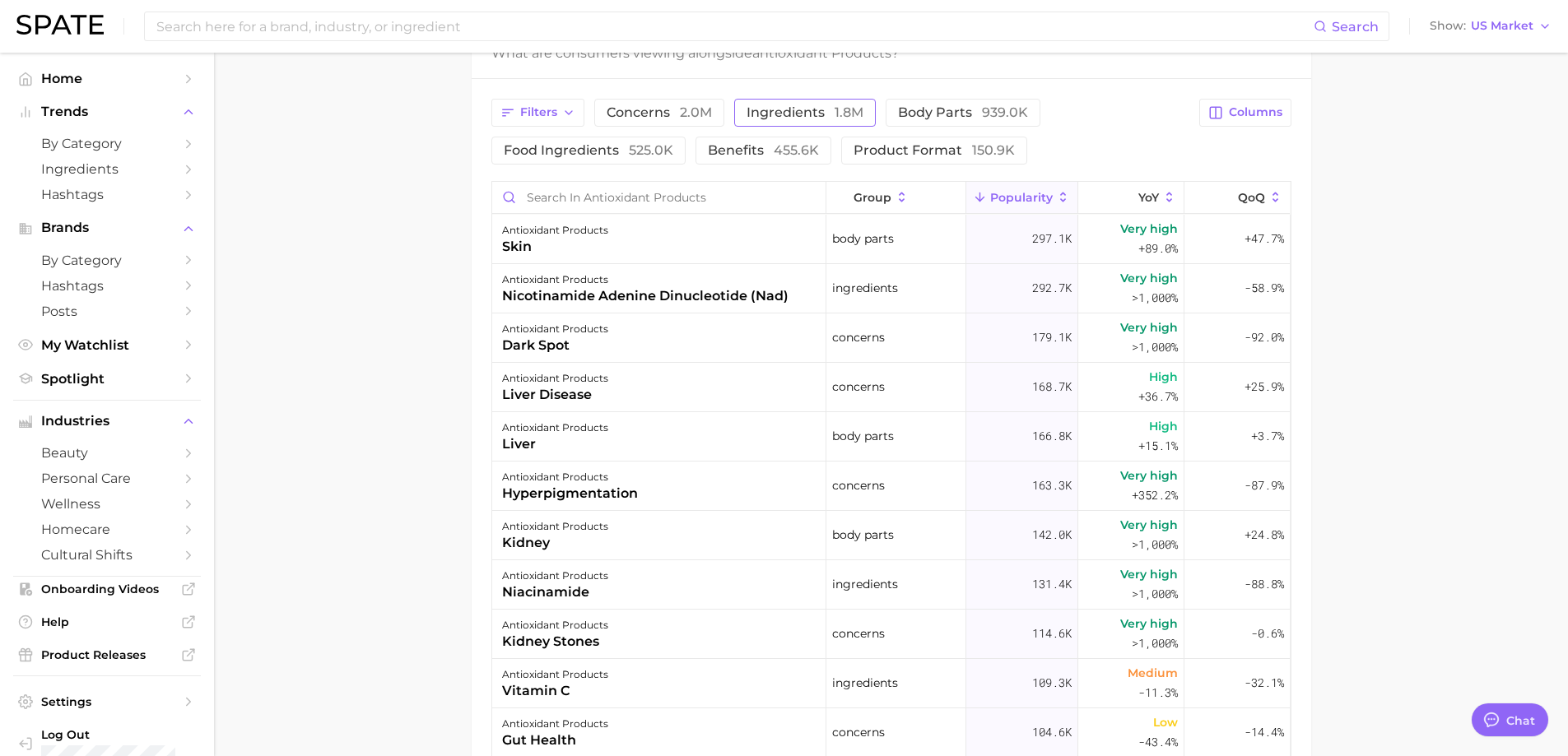 click on "ingredients   1.8m" at bounding box center [805, 113] 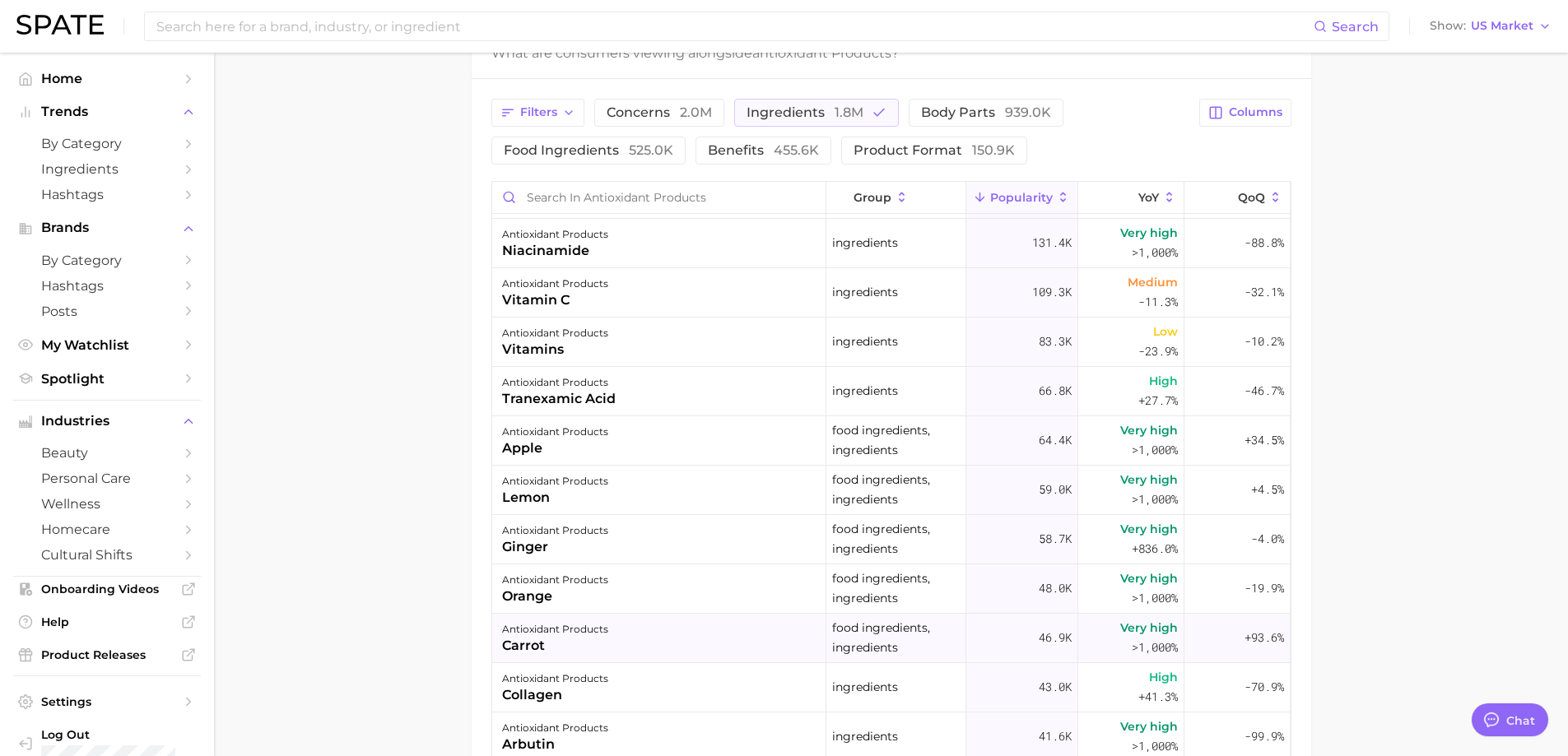 scroll, scrollTop: 0, scrollLeft: 0, axis: both 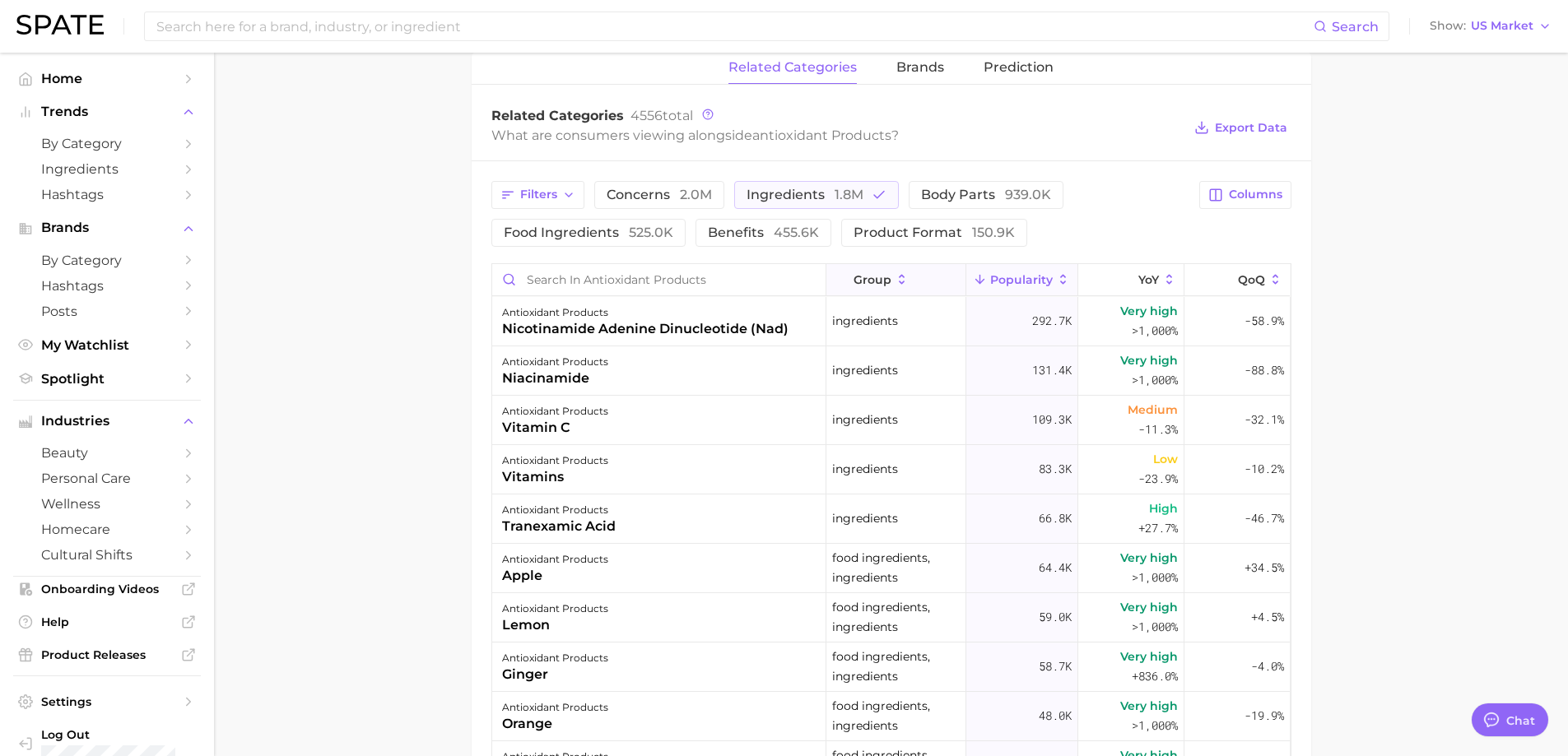 click 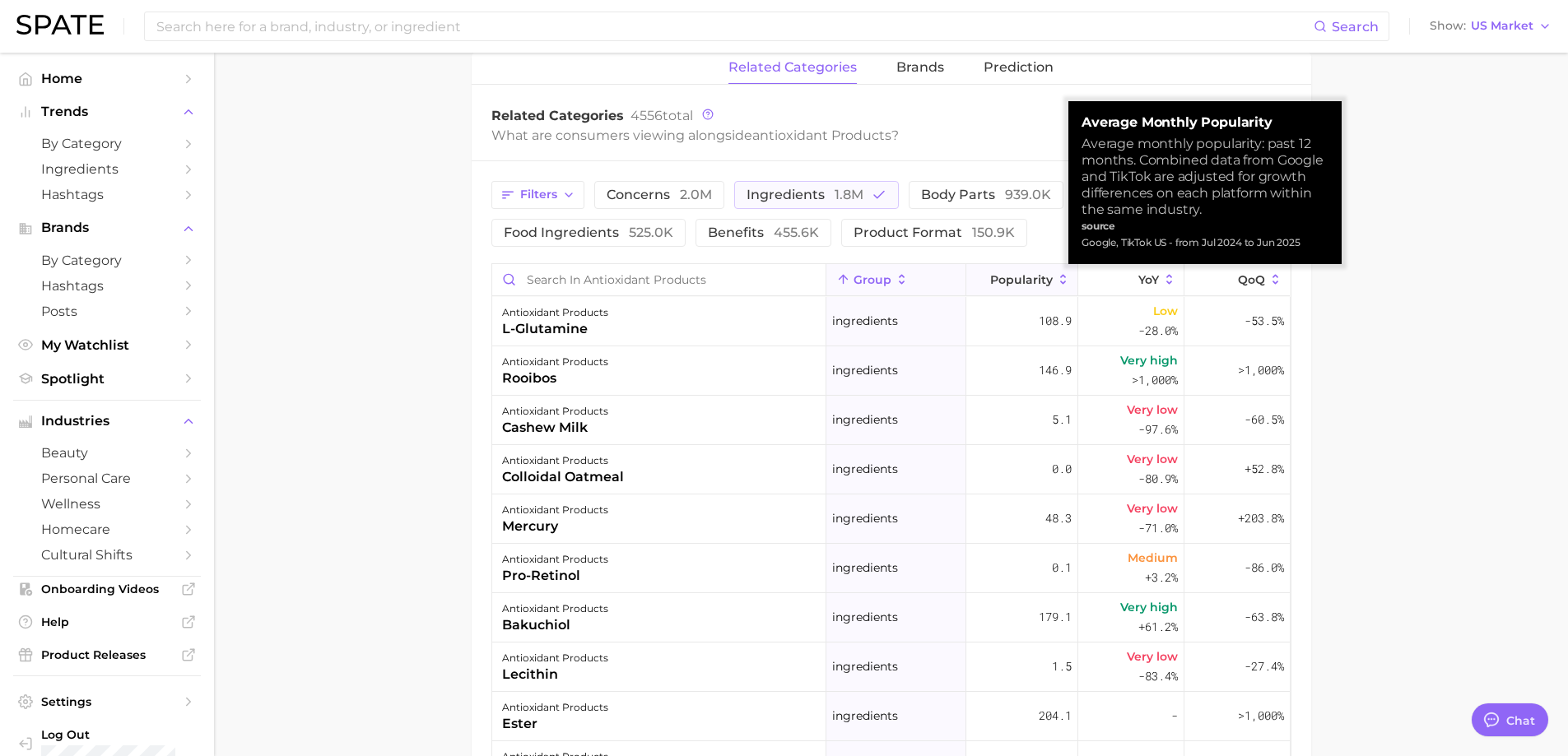 click on "Popularity" at bounding box center [1021, 280] 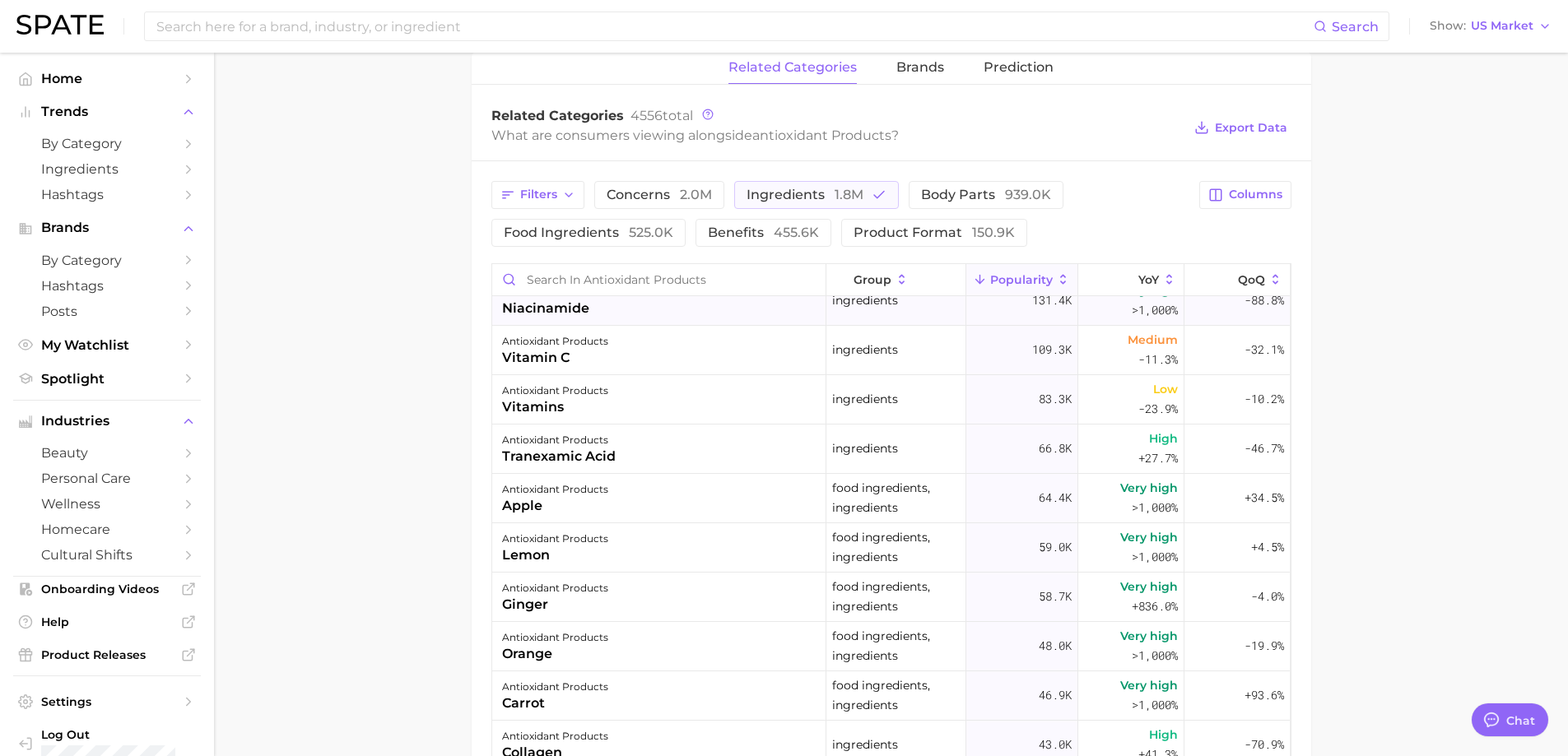 scroll, scrollTop: 0, scrollLeft: 0, axis: both 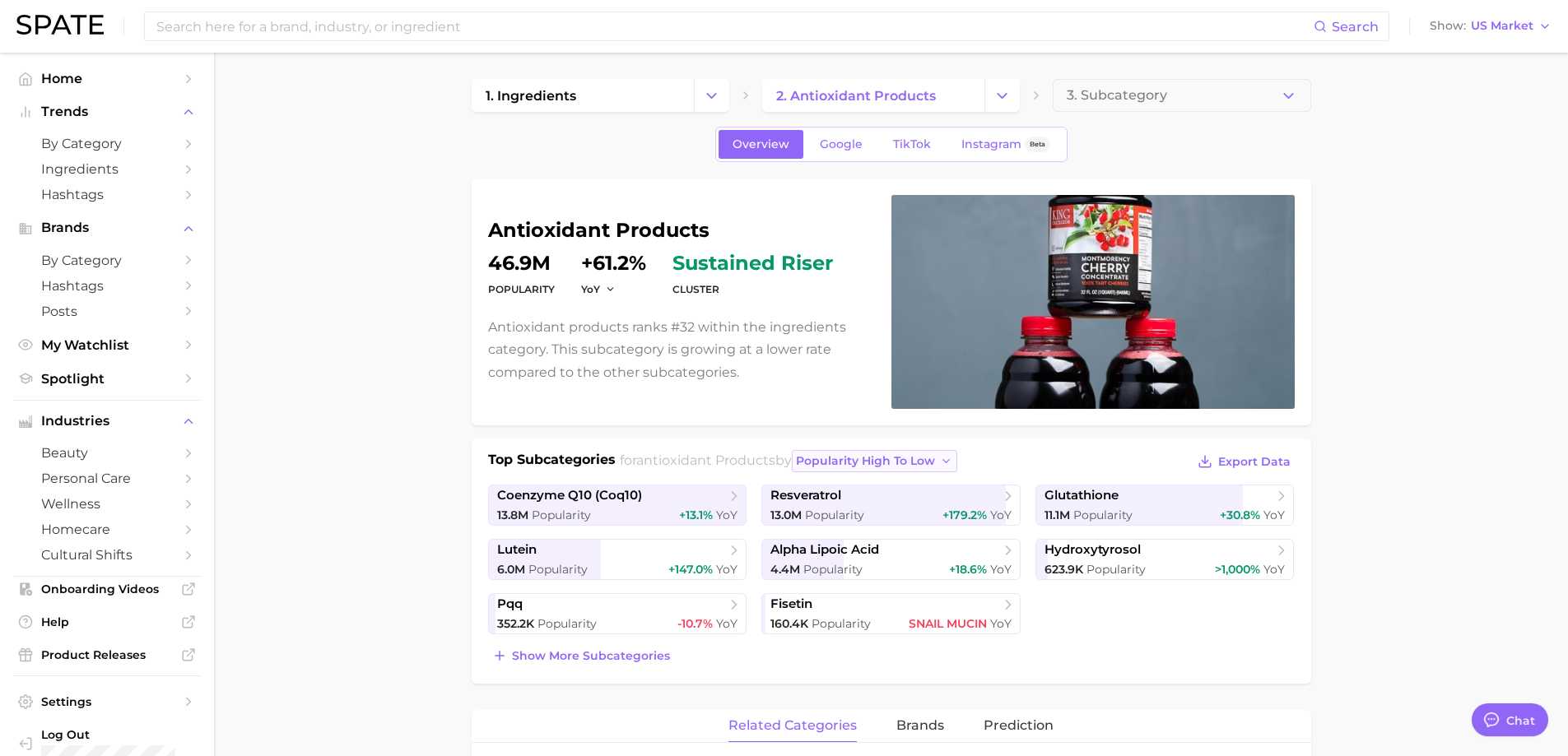 click on "popularity high to low" at bounding box center [865, 461] 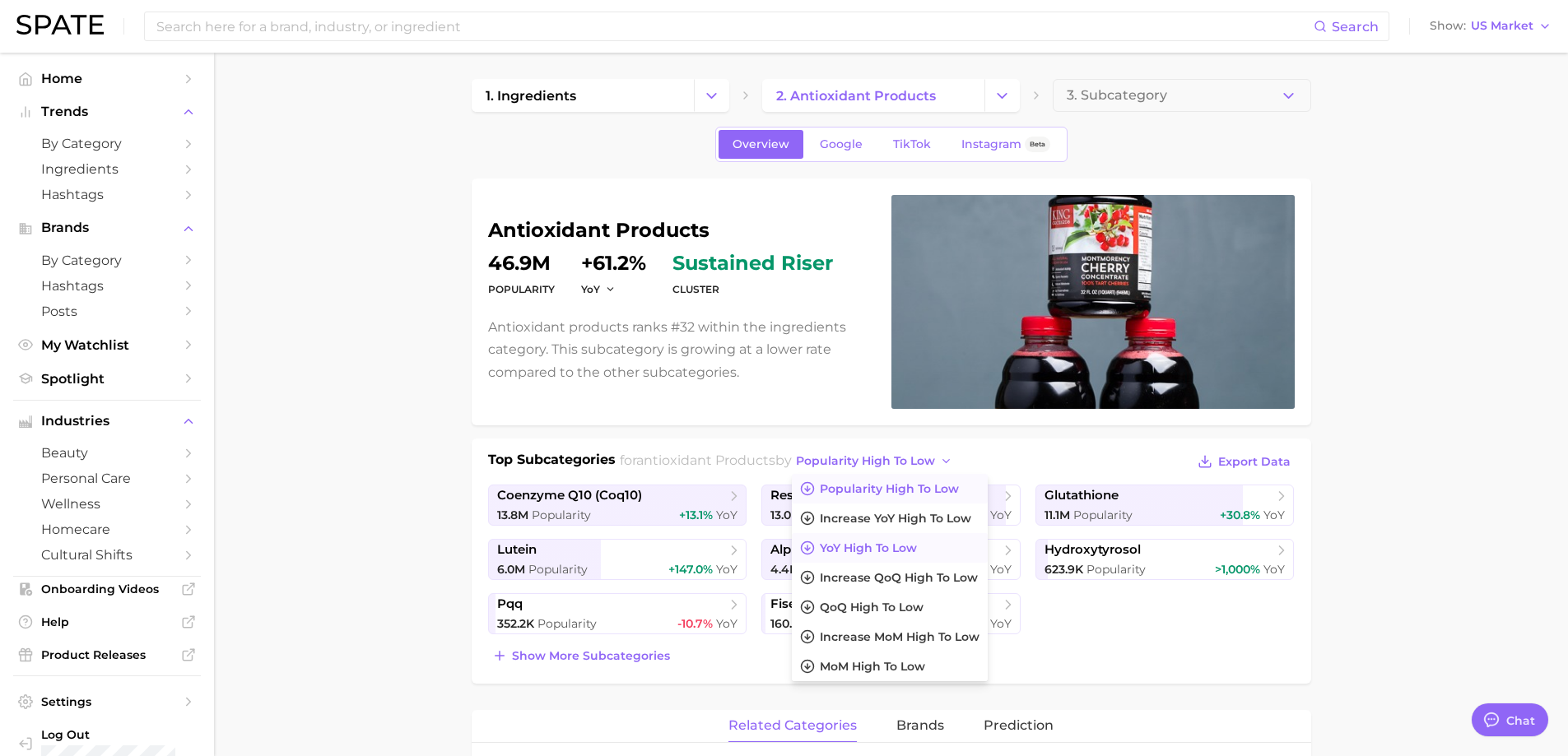 click on "YoY   high to low" at bounding box center [868, 548] 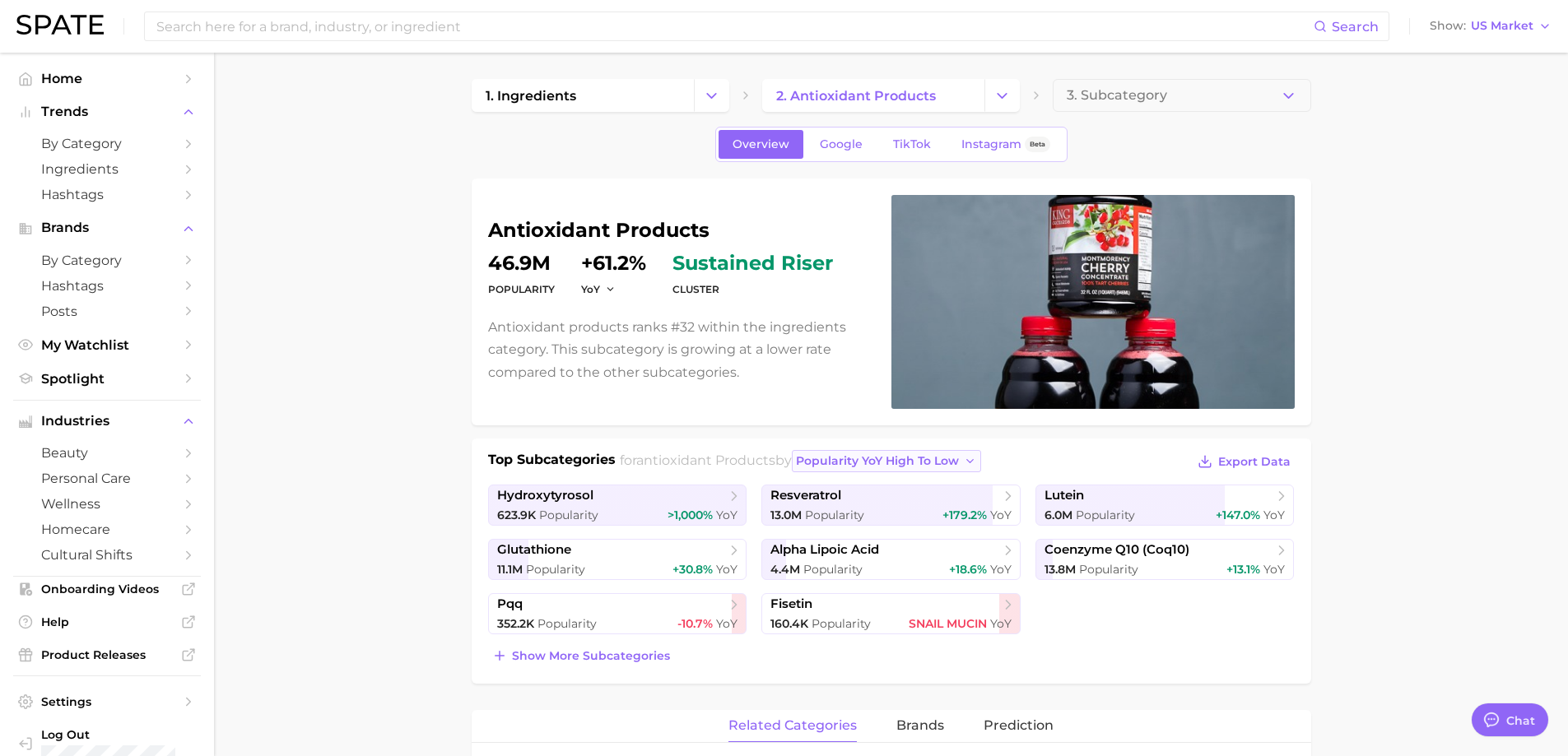 click on "Popularity YoY high to low" at bounding box center [886, 461] 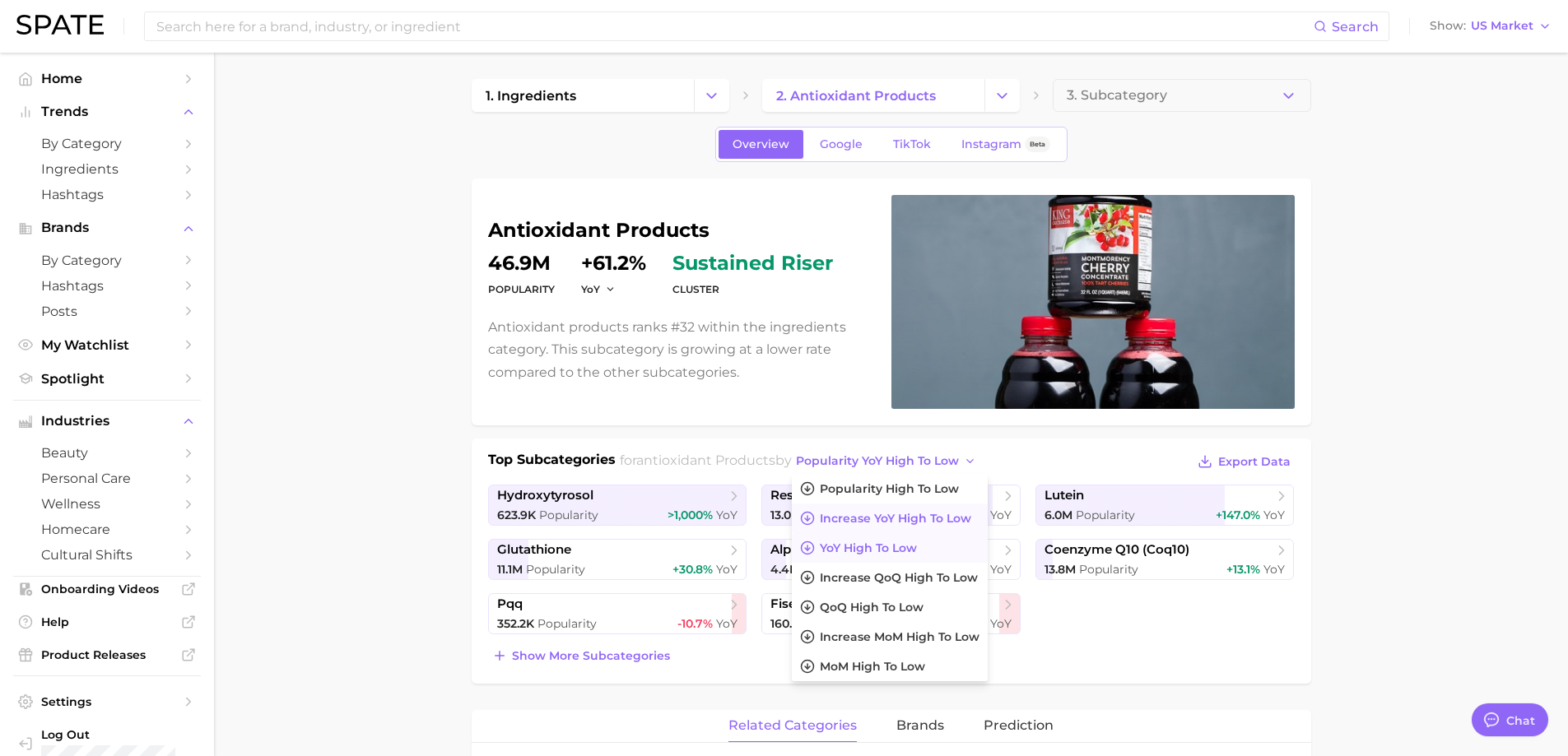 click on "Increase YoY   high to low" at bounding box center (896, 518) 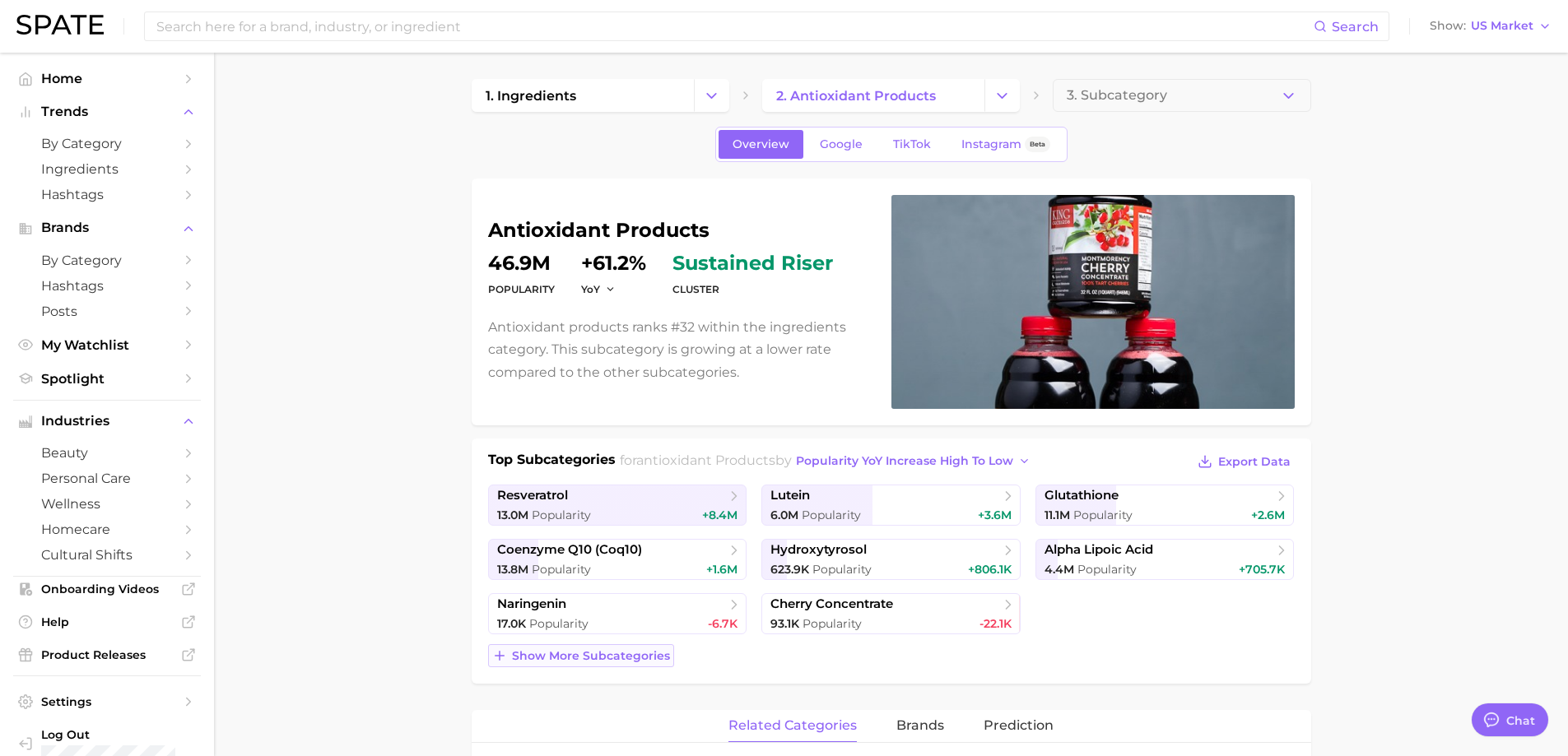 click on "Show more subcategories" at bounding box center [591, 656] 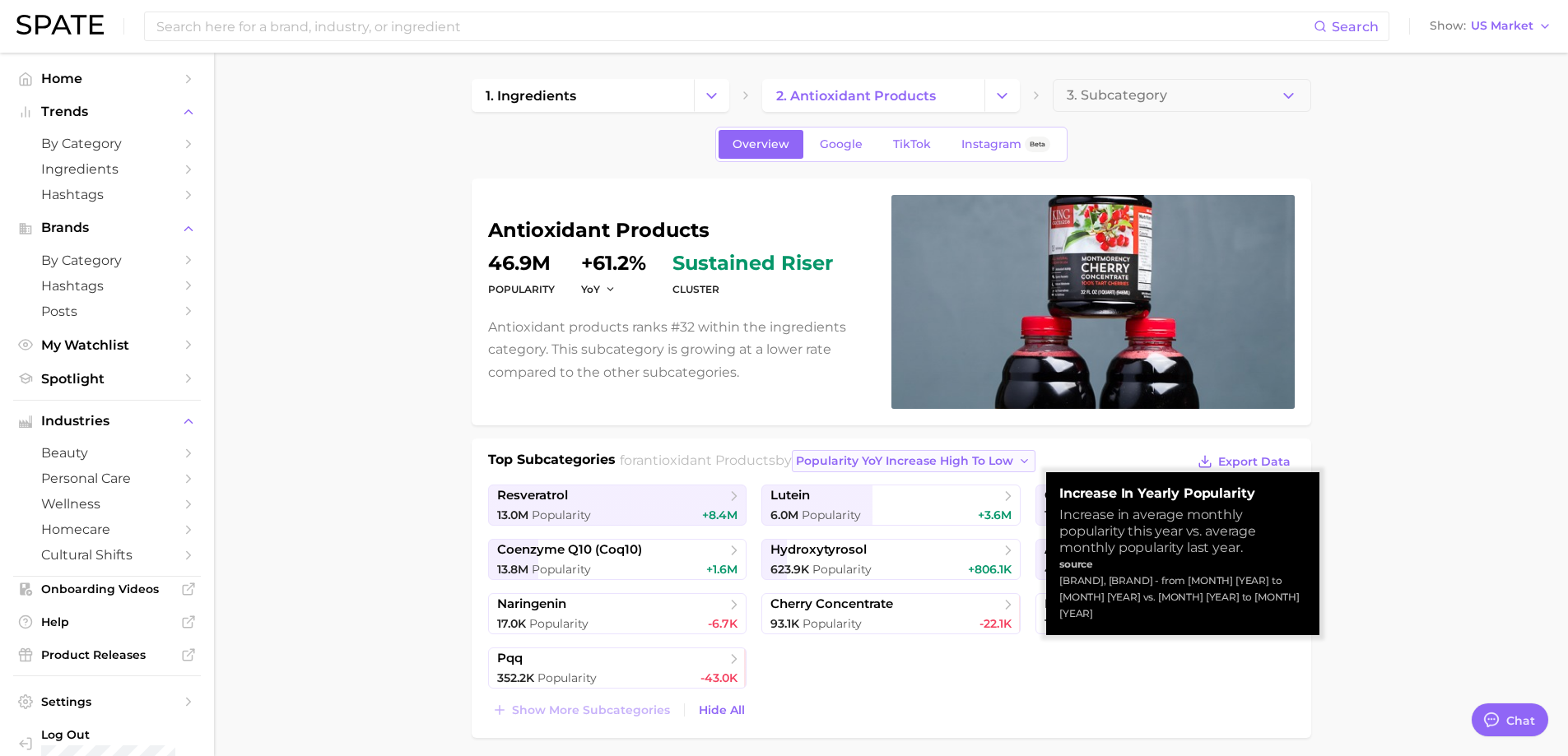 click on "Popularity YoY increase high to low" at bounding box center (905, 461) 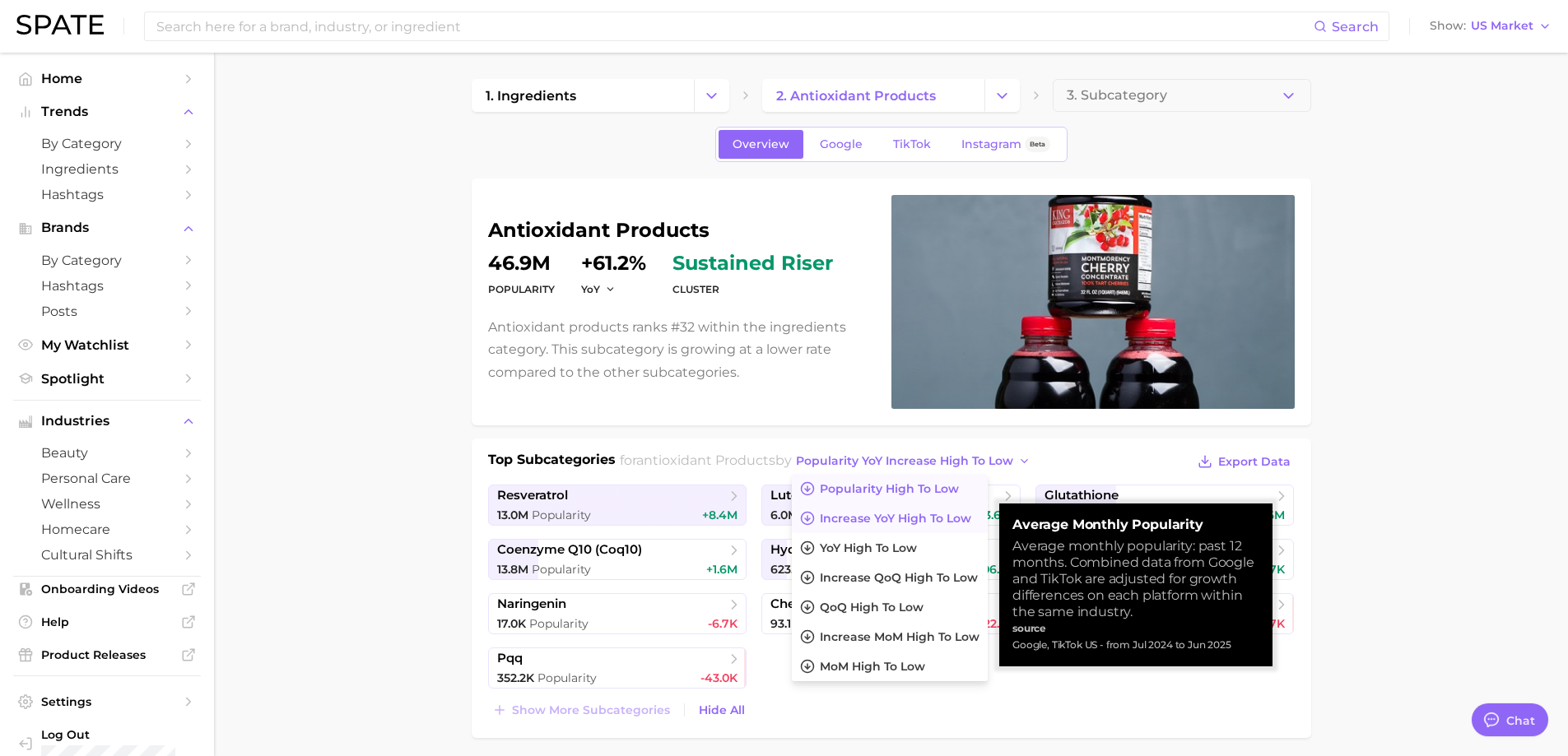 click on "Popularity   high to low" at bounding box center [889, 489] 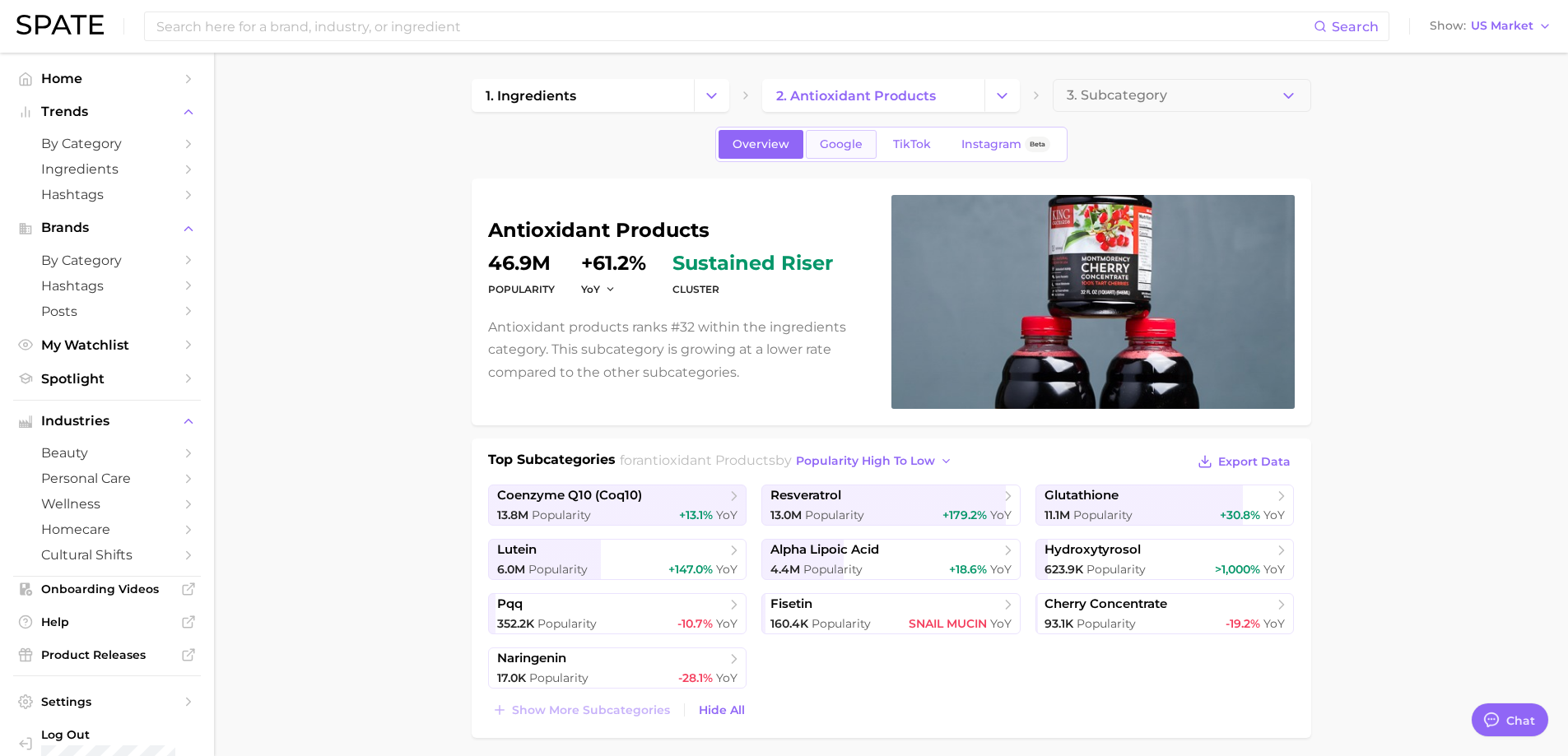 click on "Google" at bounding box center (841, 144) 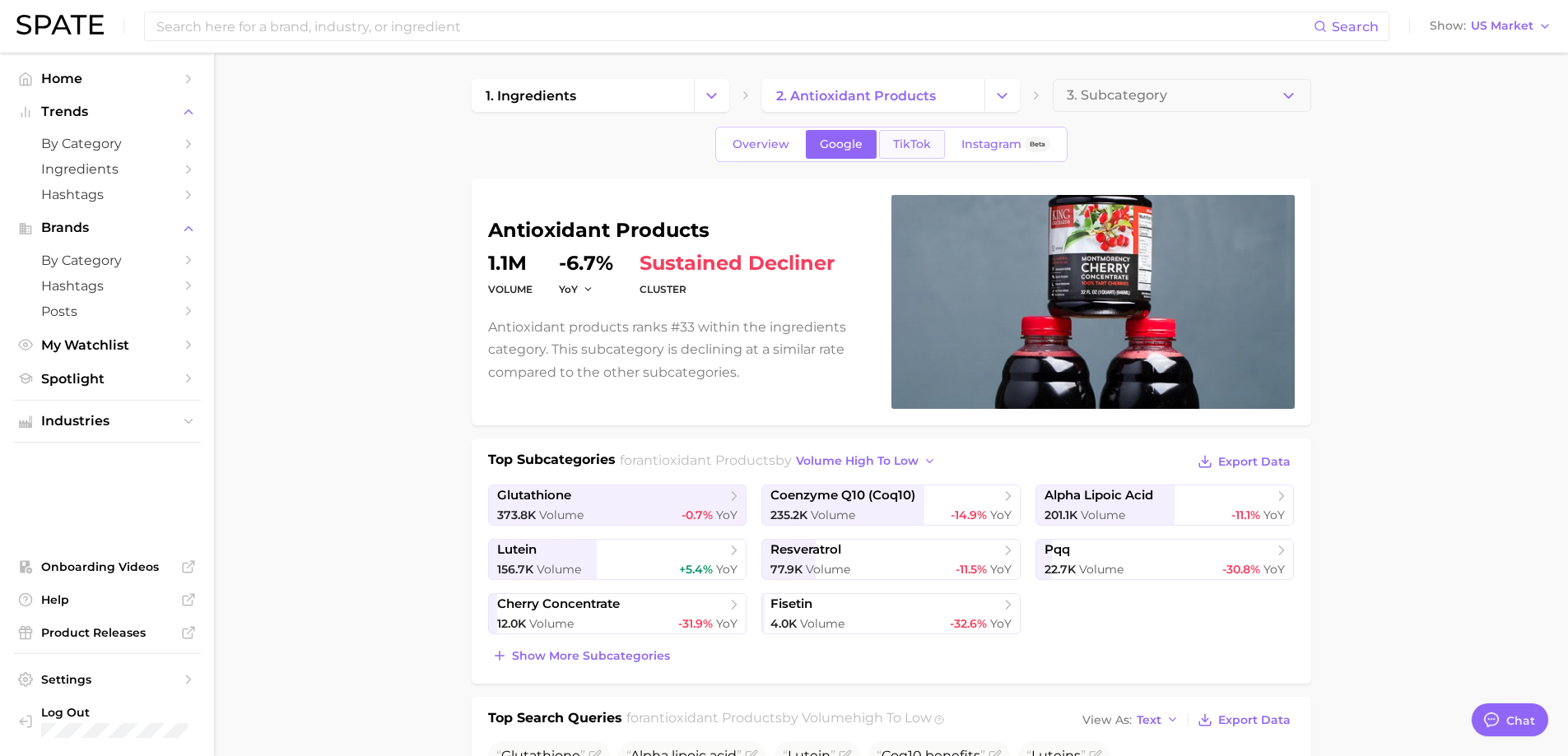 click on "TikTok" at bounding box center (912, 144) 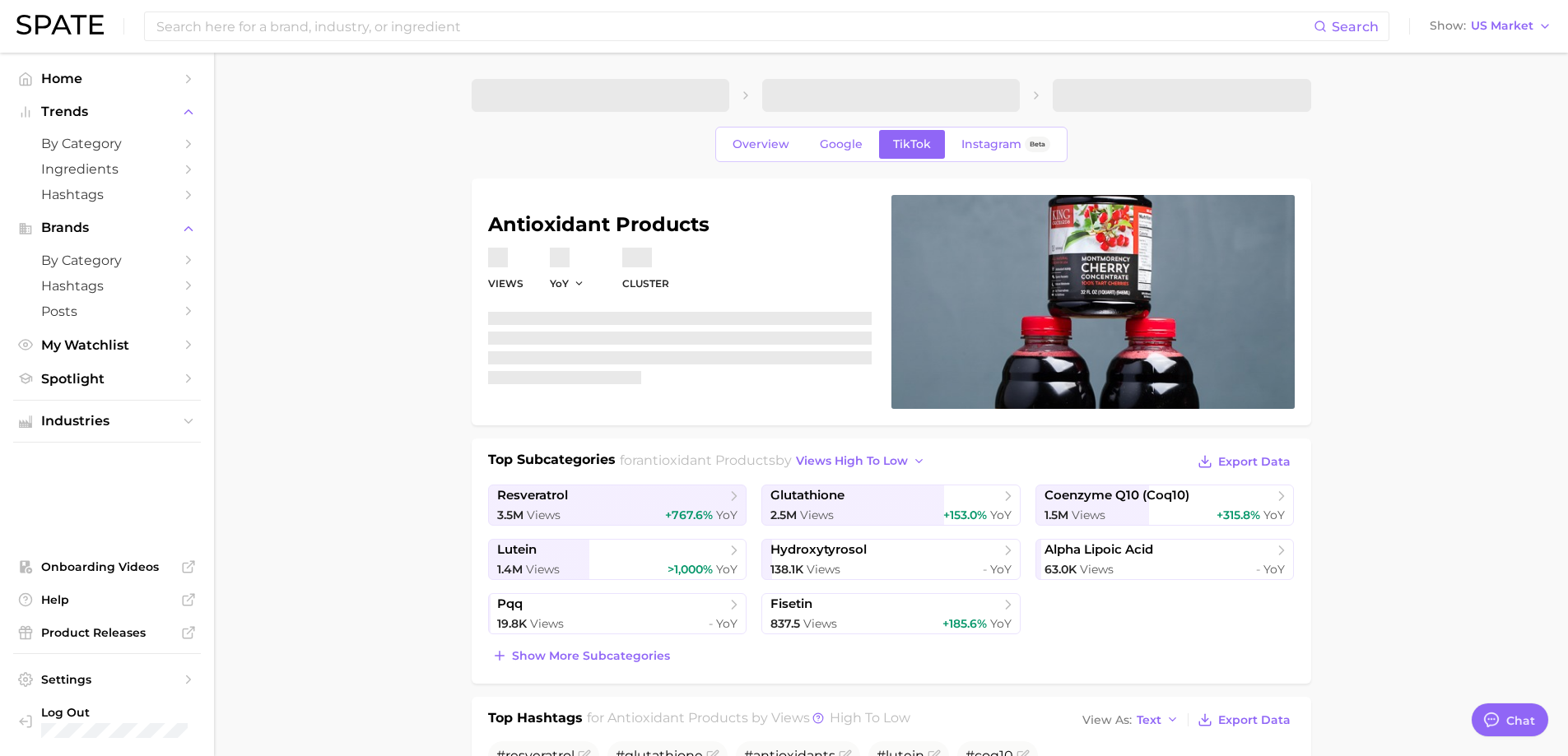 scroll, scrollTop: 0, scrollLeft: 0, axis: both 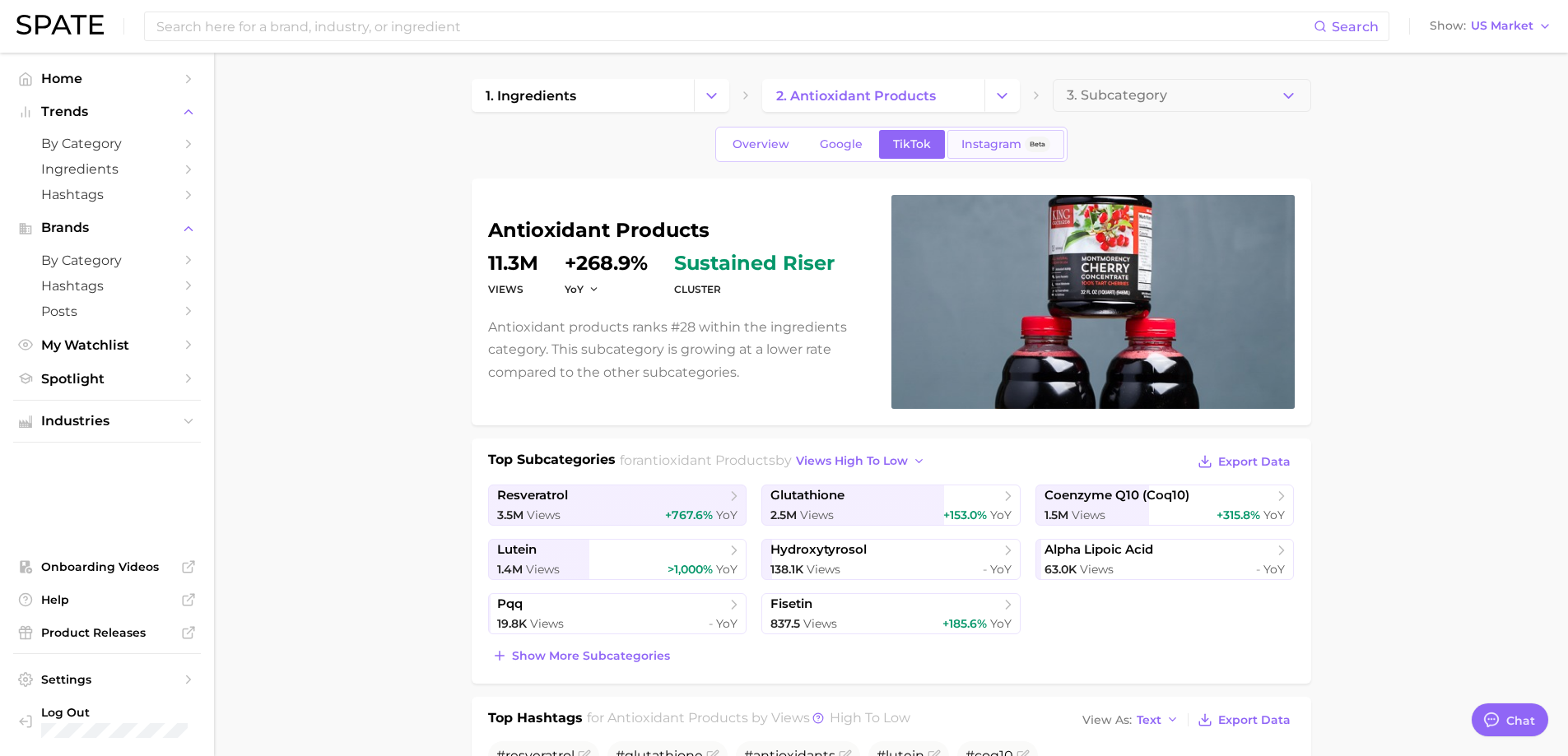 click on "Instagram" at bounding box center (991, 144) 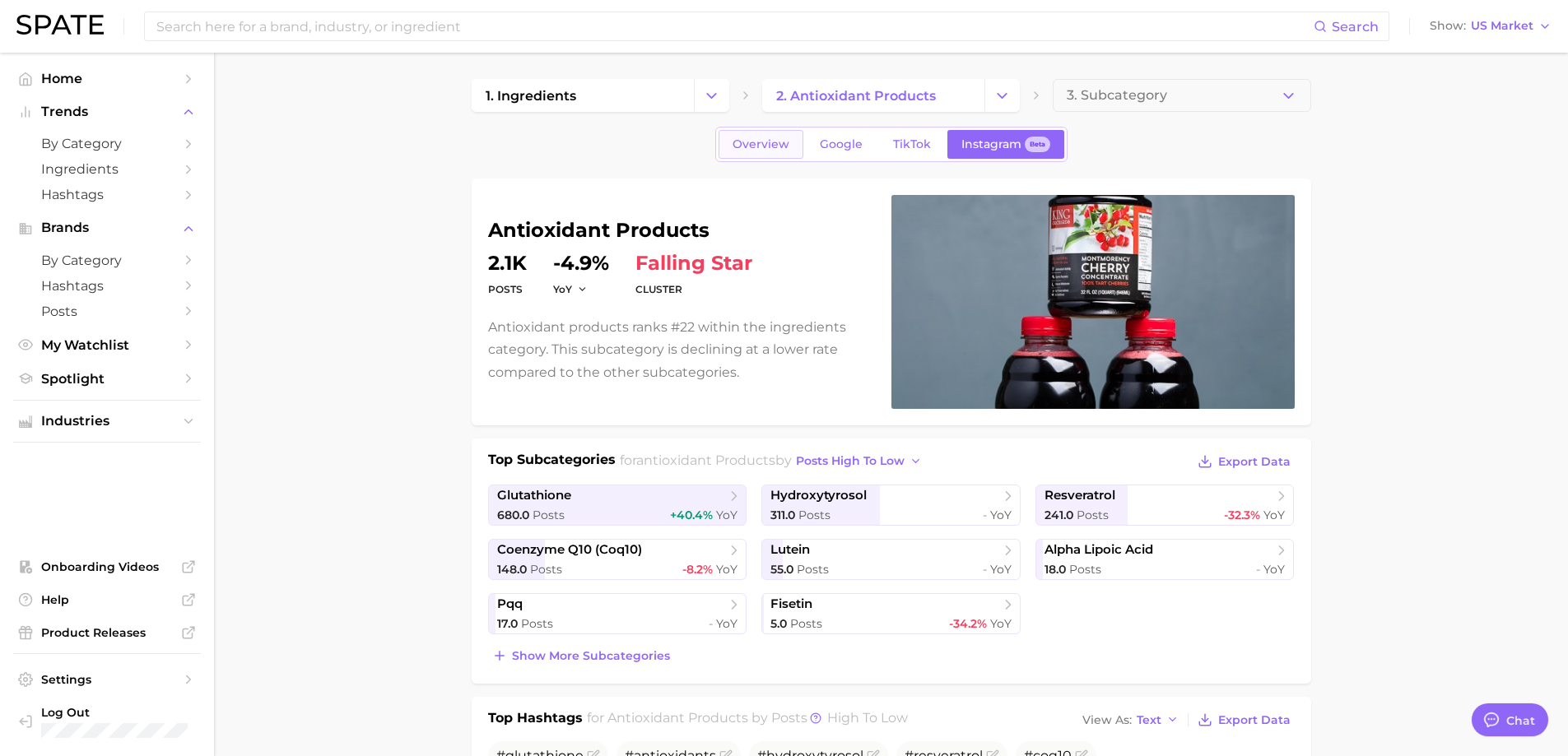 click on "Overview" at bounding box center (761, 144) 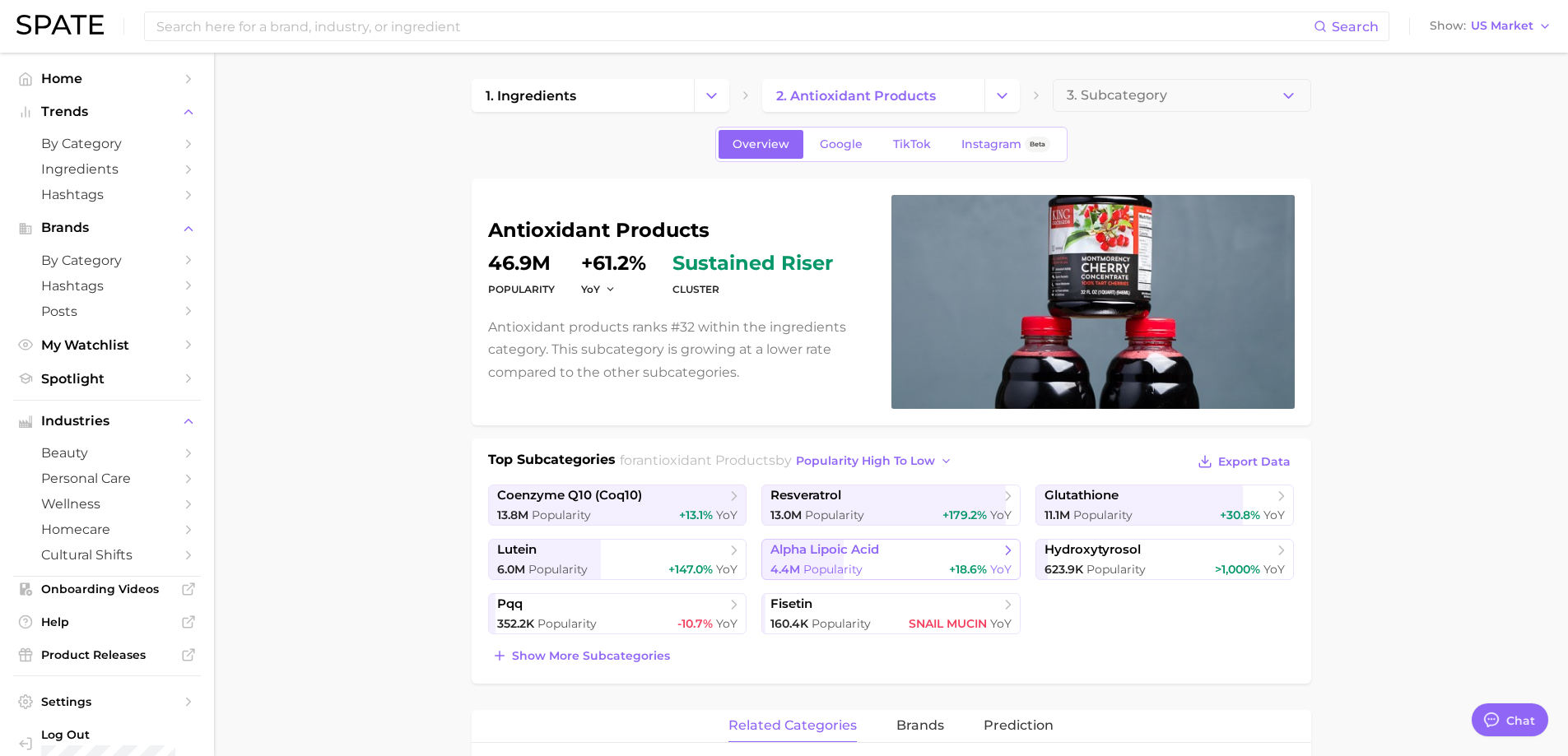click on "alpha lipoic acid" at bounding box center (825, 550) 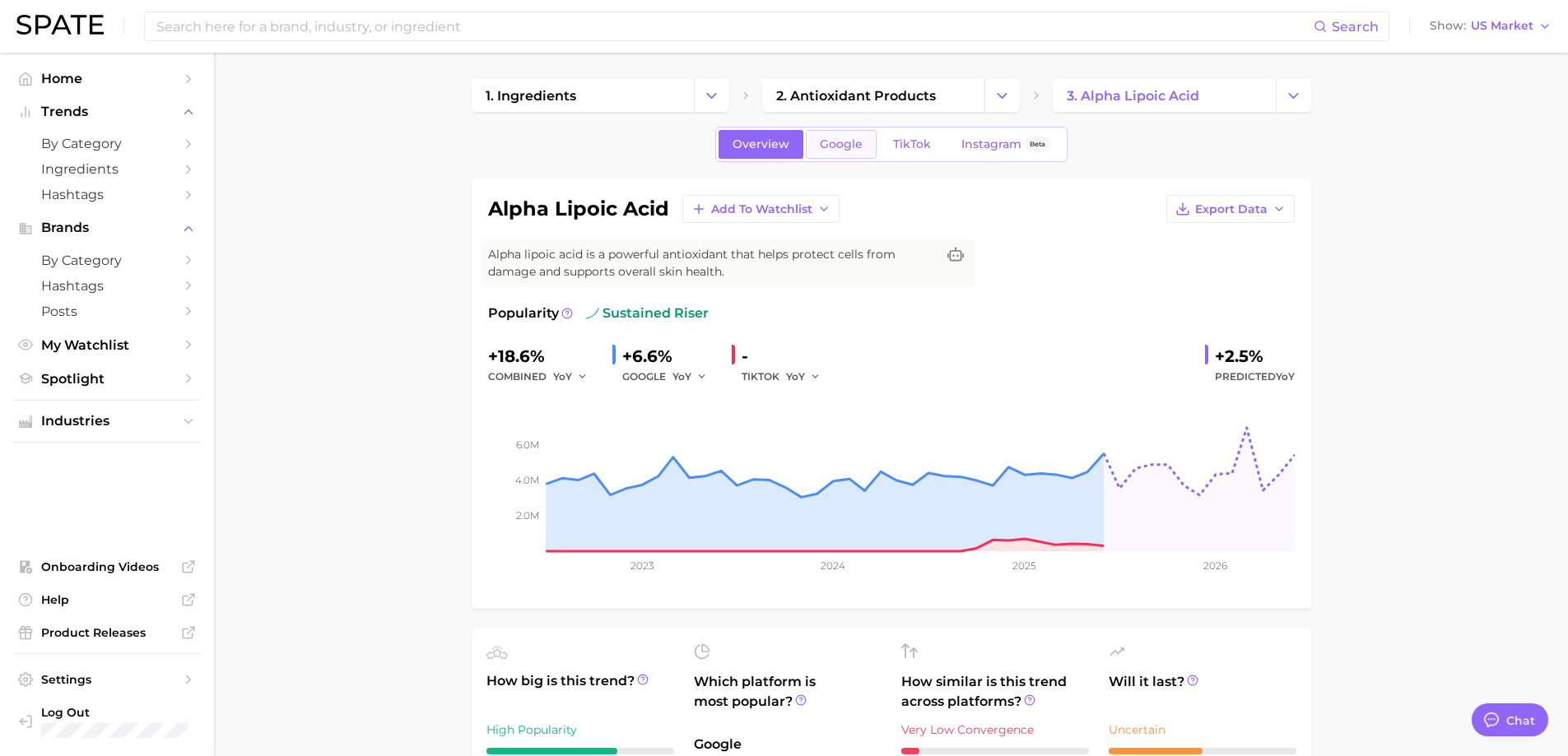 click on "Google" at bounding box center [841, 144] 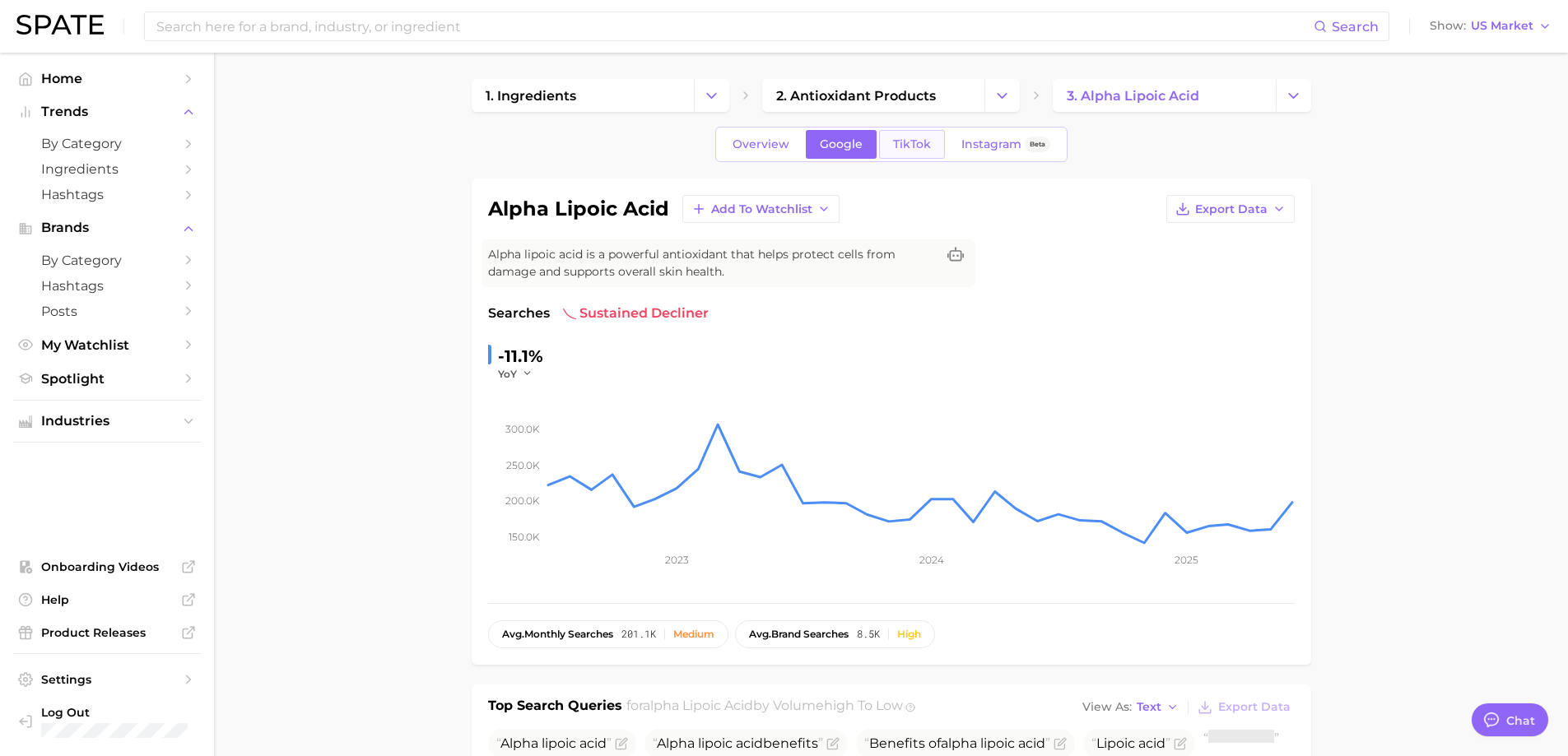 click on "TikTok" at bounding box center (912, 144) 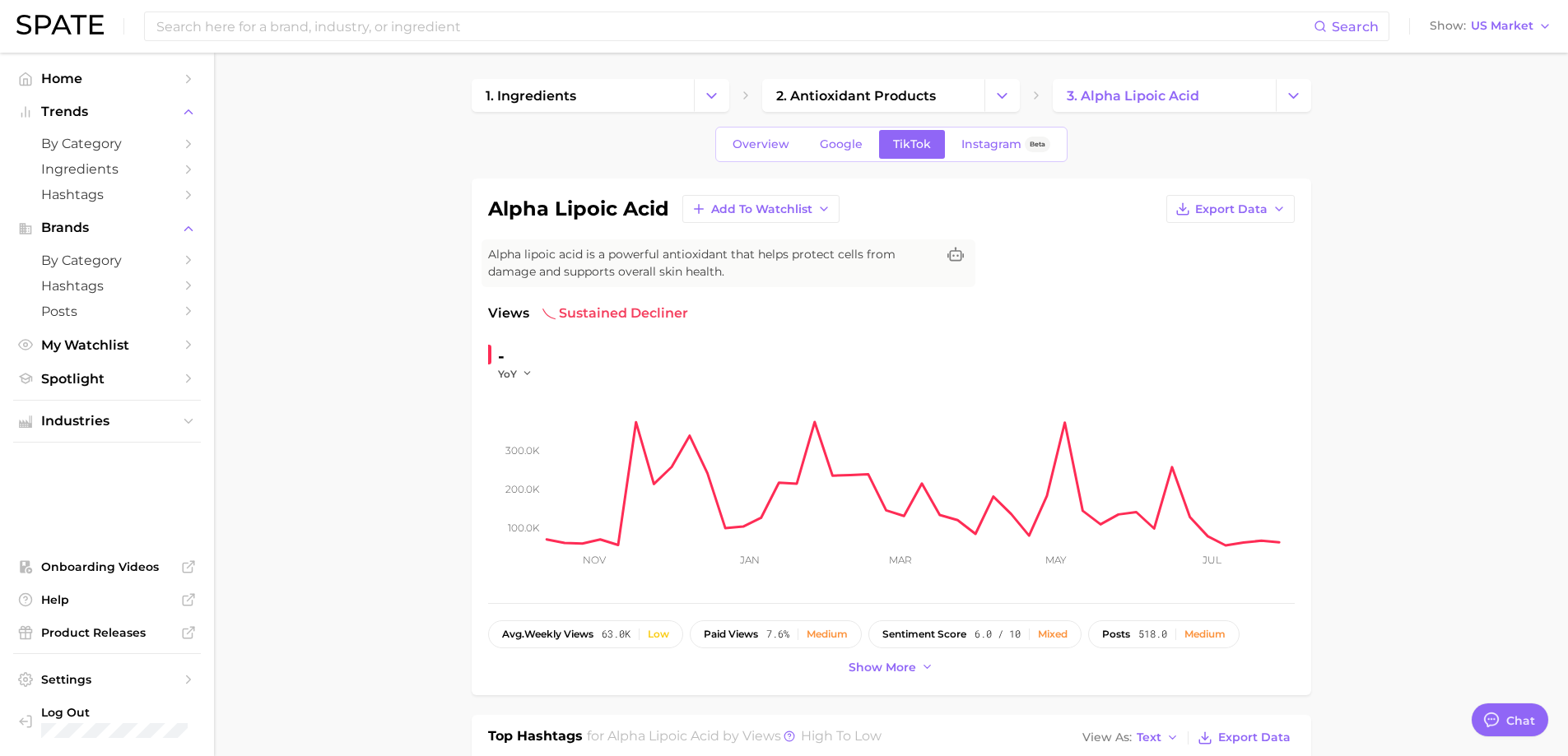 scroll, scrollTop: 0, scrollLeft: 0, axis: both 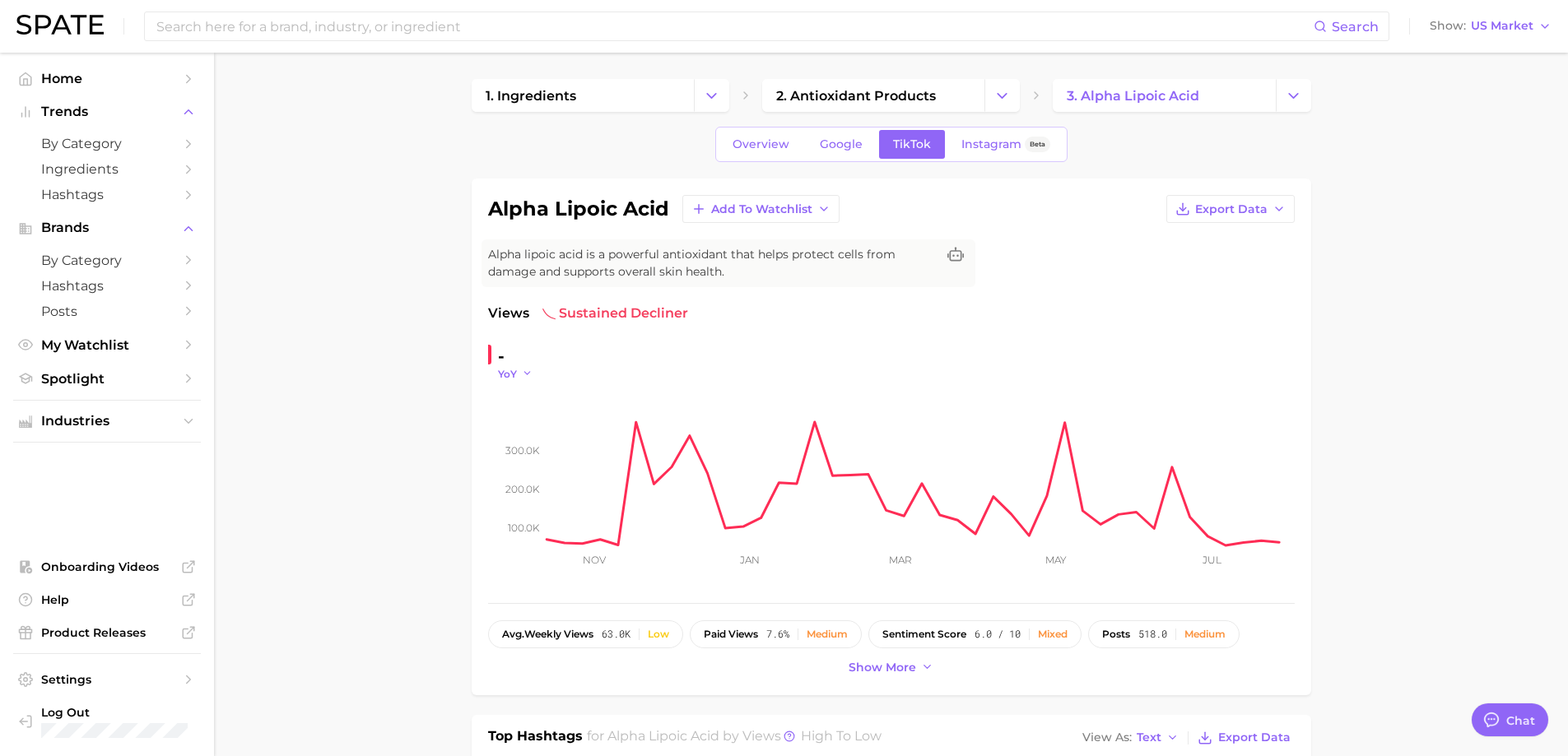 click on "YoY" at bounding box center (515, 373) 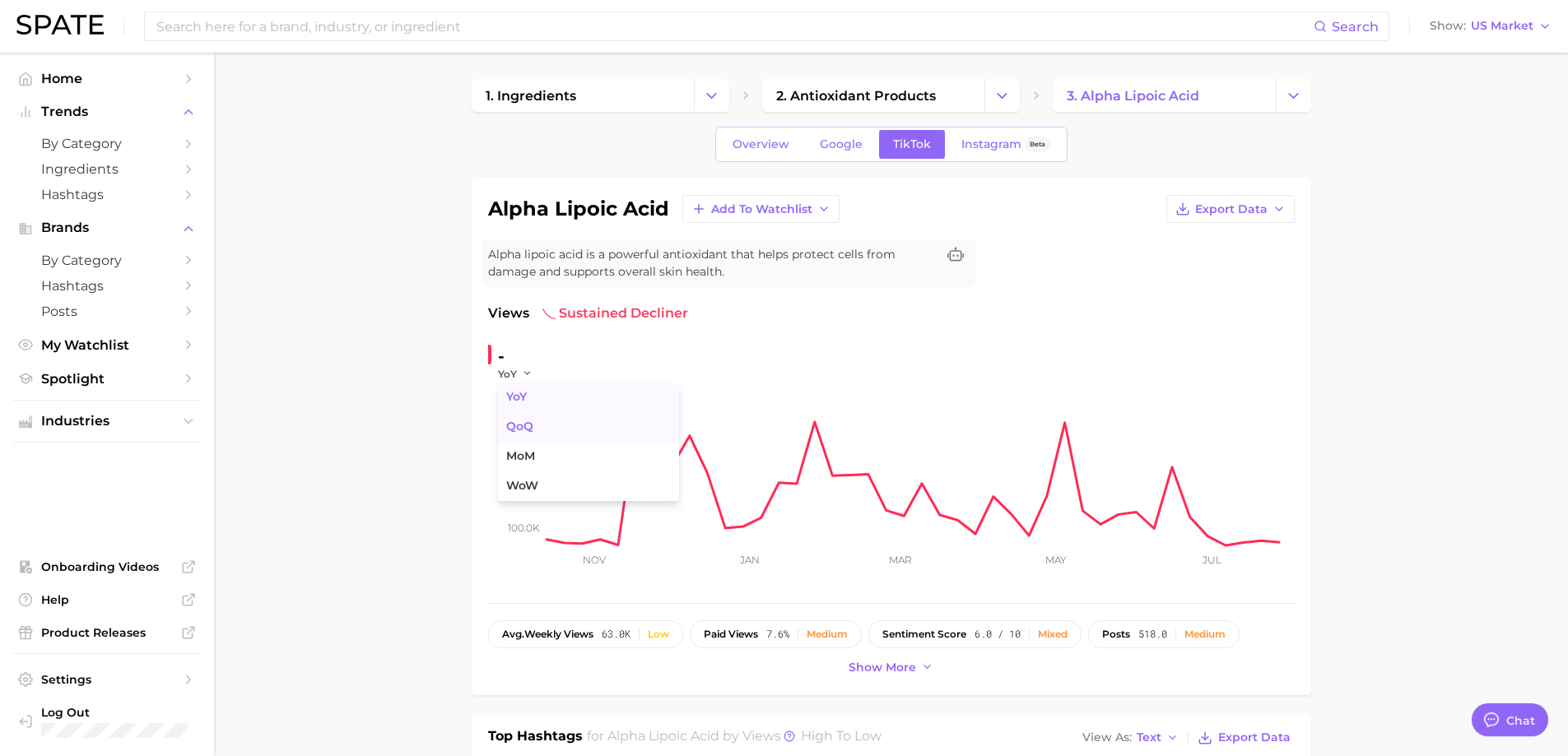 click on "YoY QoQ MoM WoW" at bounding box center (589, 442) 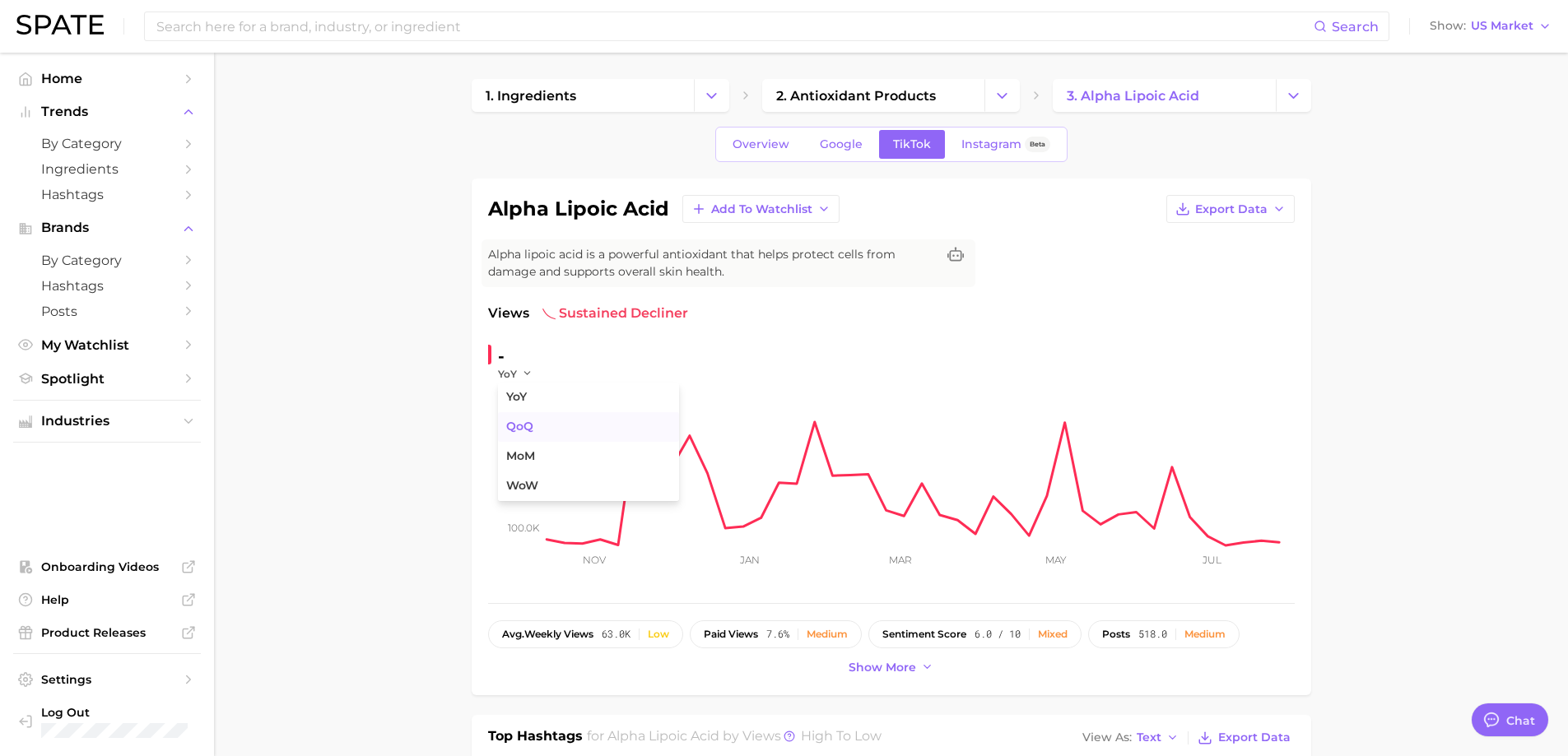click on "QoQ" at bounding box center (589, 427) 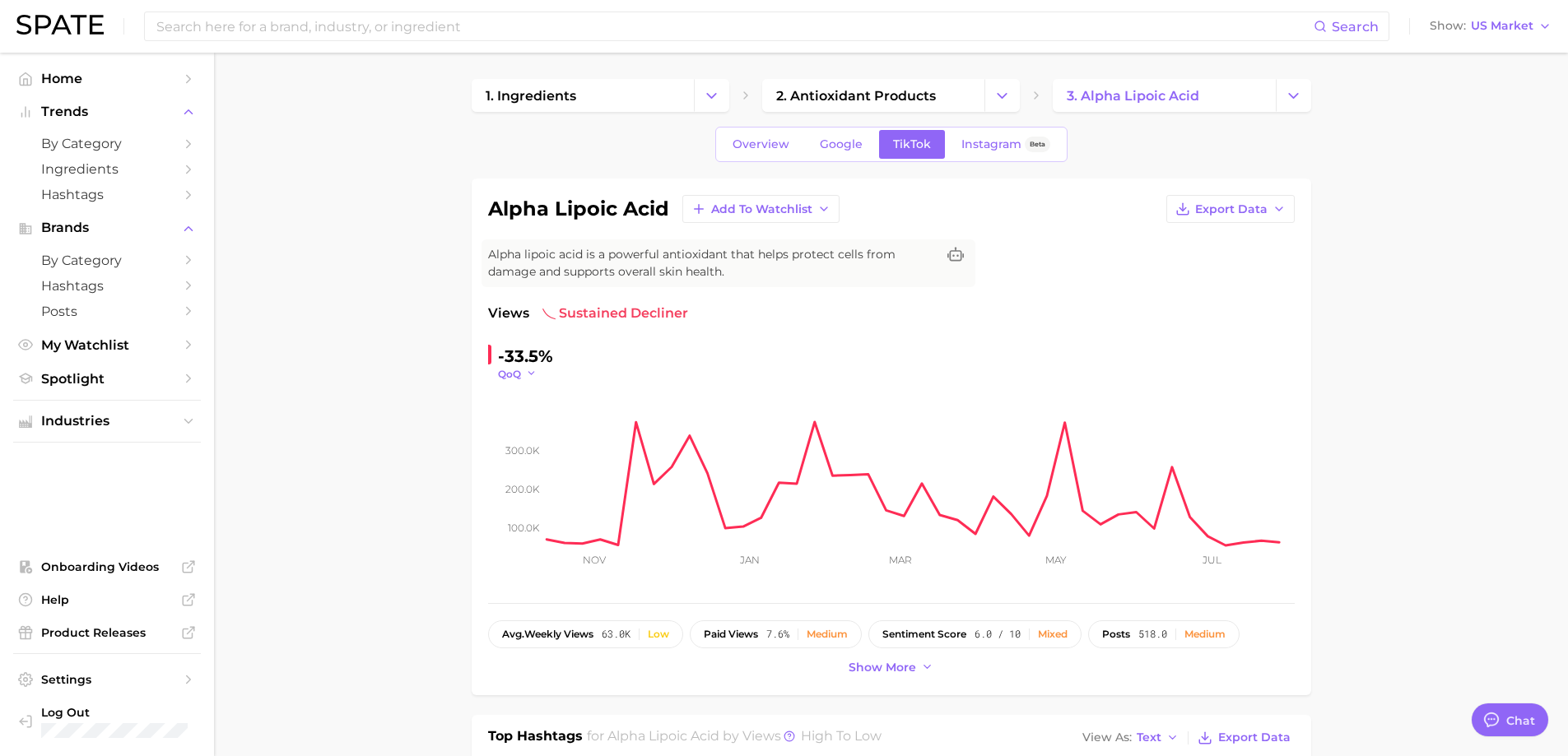 click 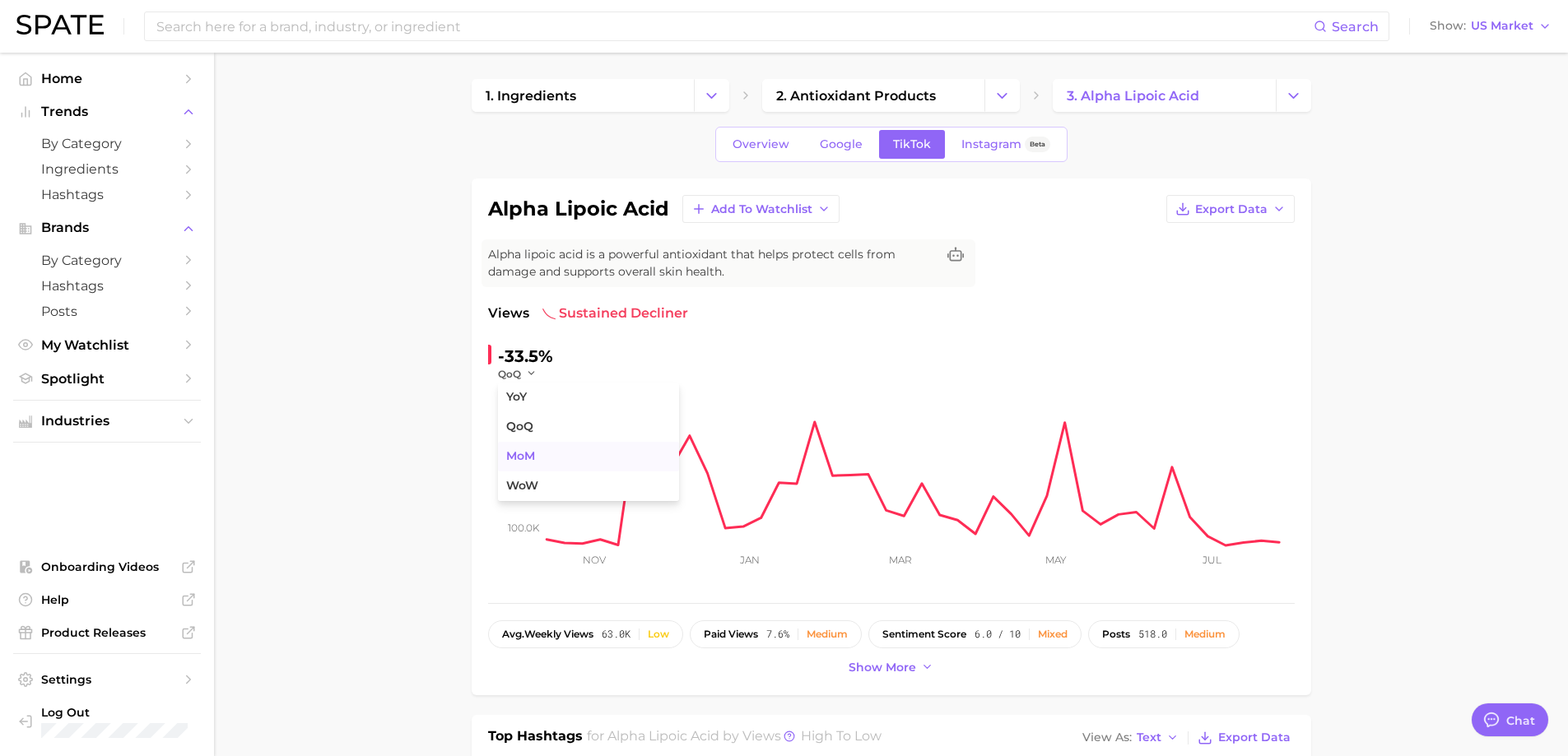 click on "MoM" at bounding box center [520, 456] 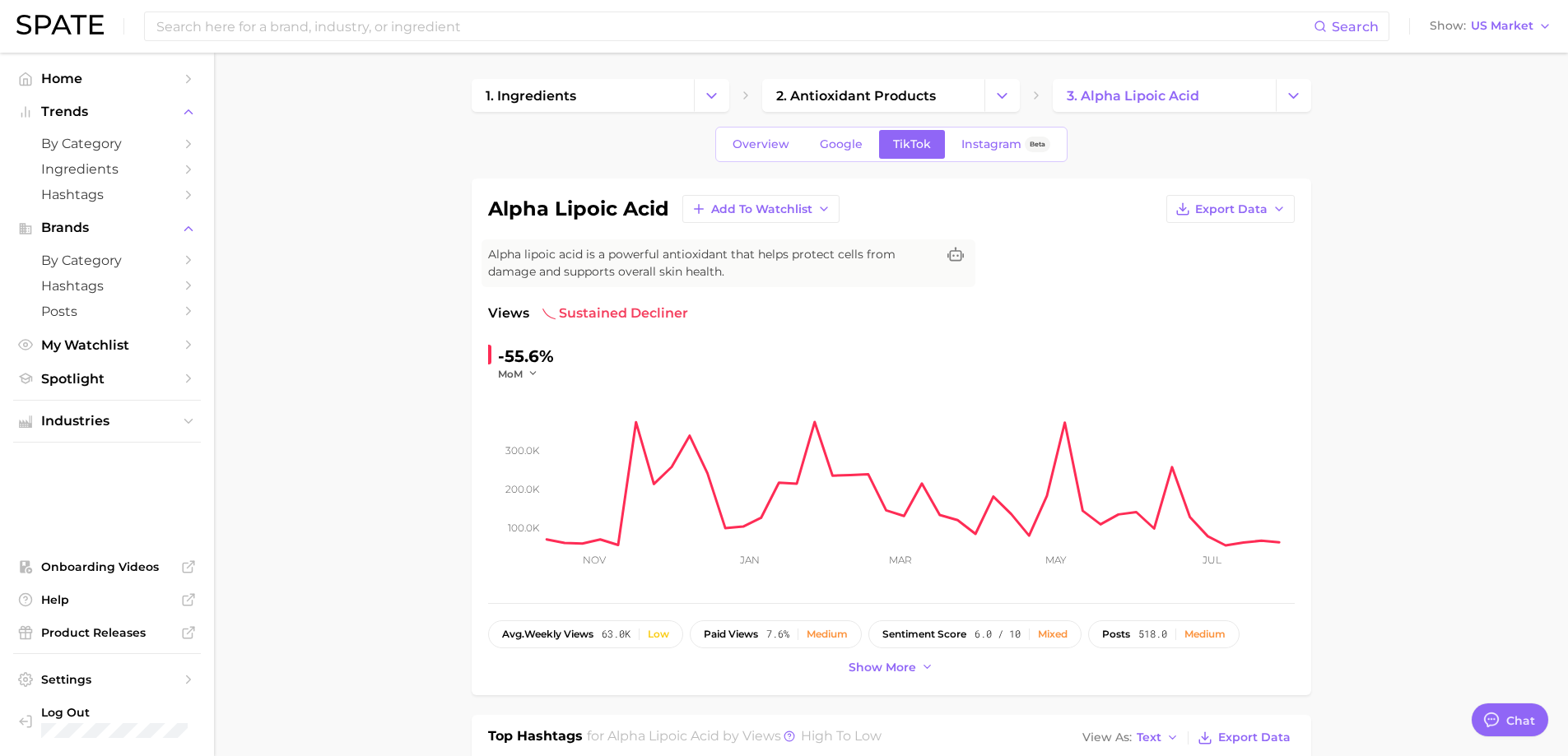 click on "100.0k 200.0k 300.0k Nov Jan Mar May Jul" 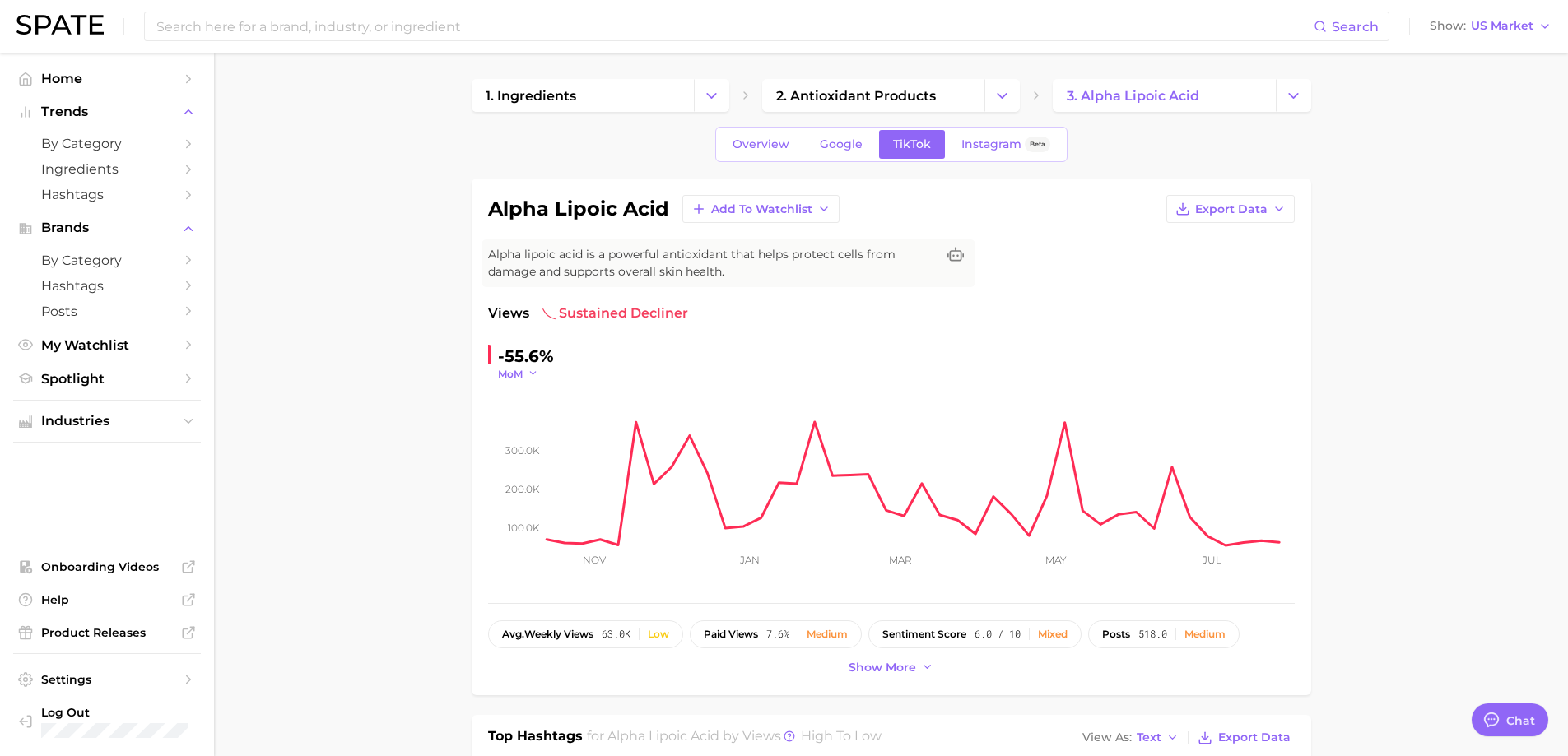 click on "MoM" at bounding box center [510, 373] 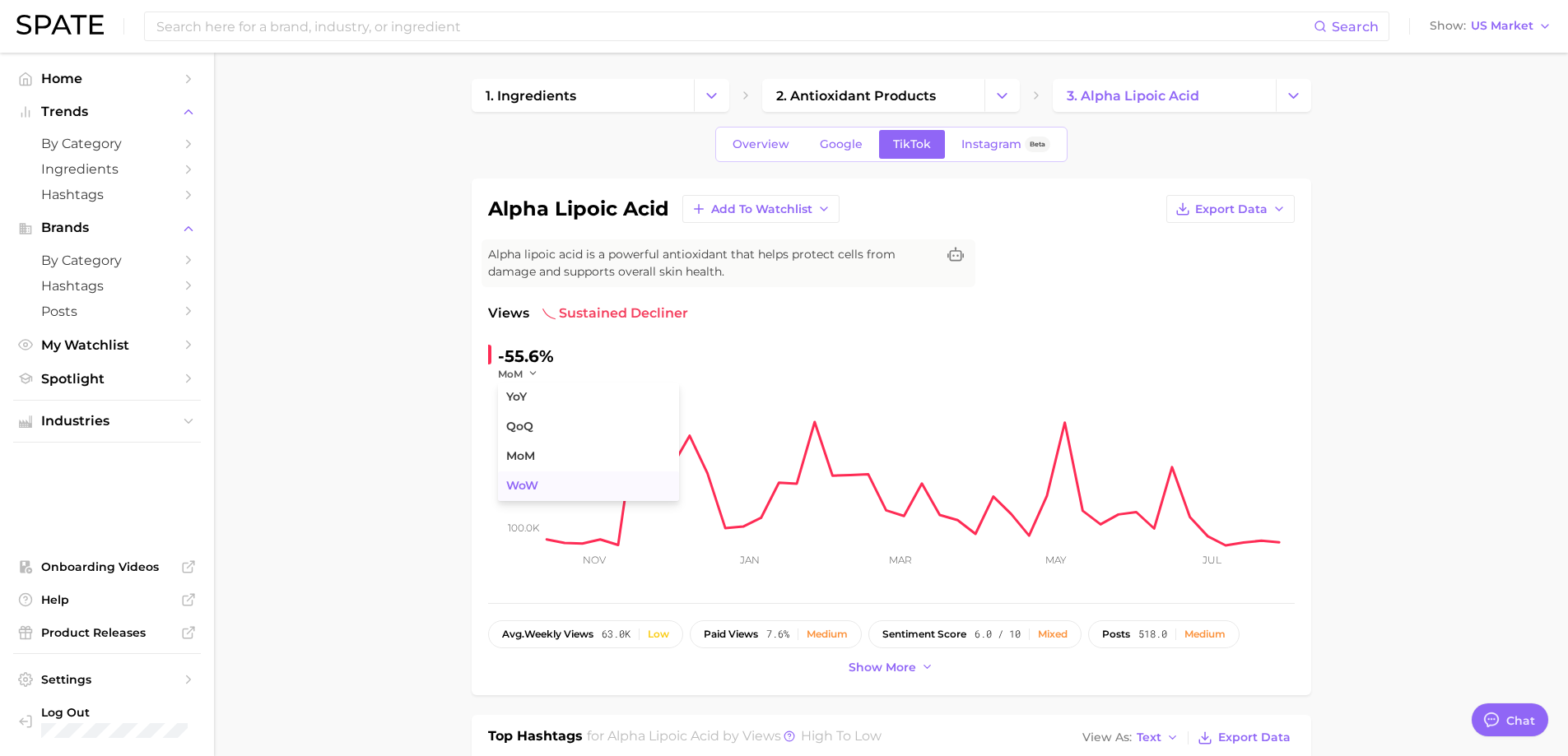 click on "WoW" at bounding box center (589, 486) 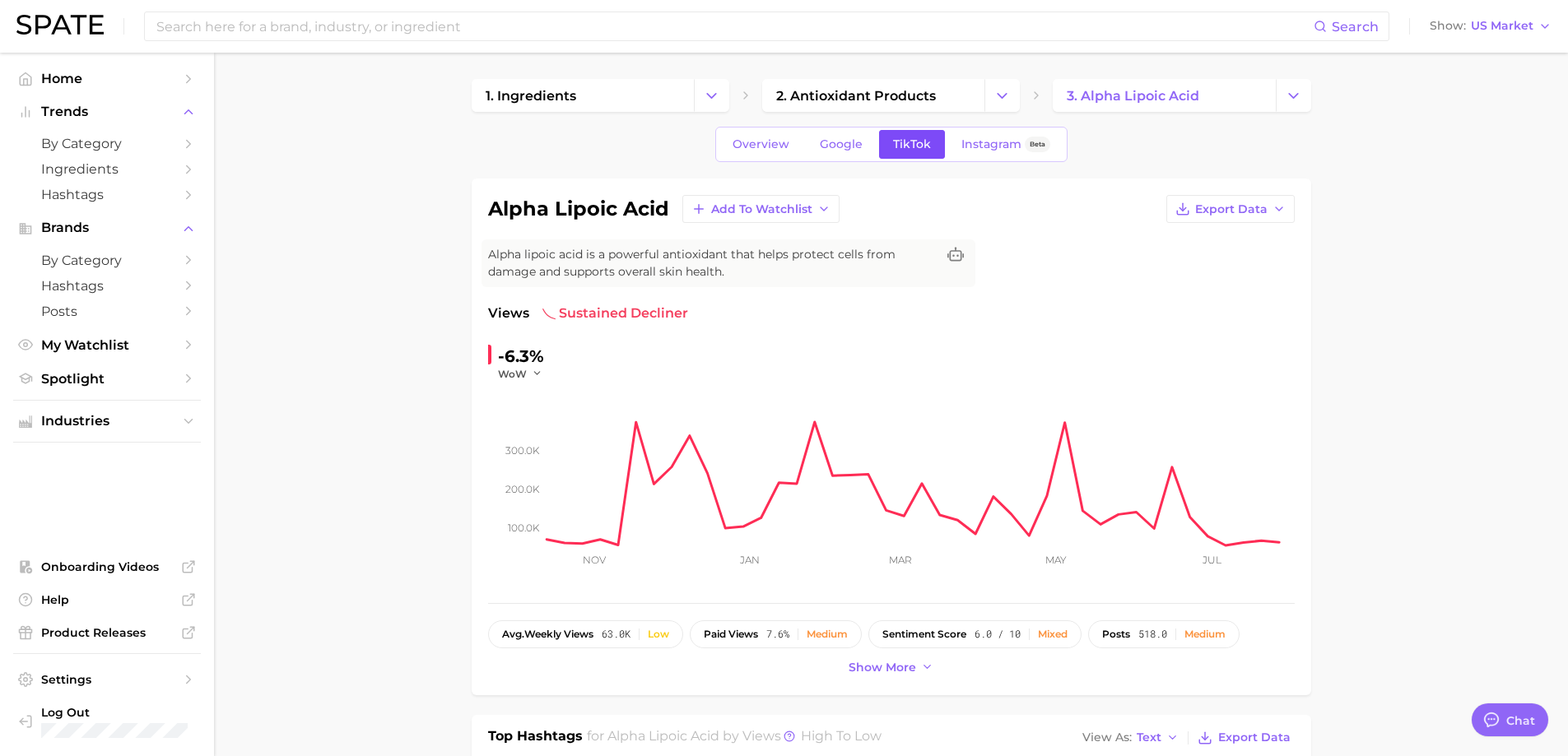 click on "TikTok" at bounding box center [912, 144] 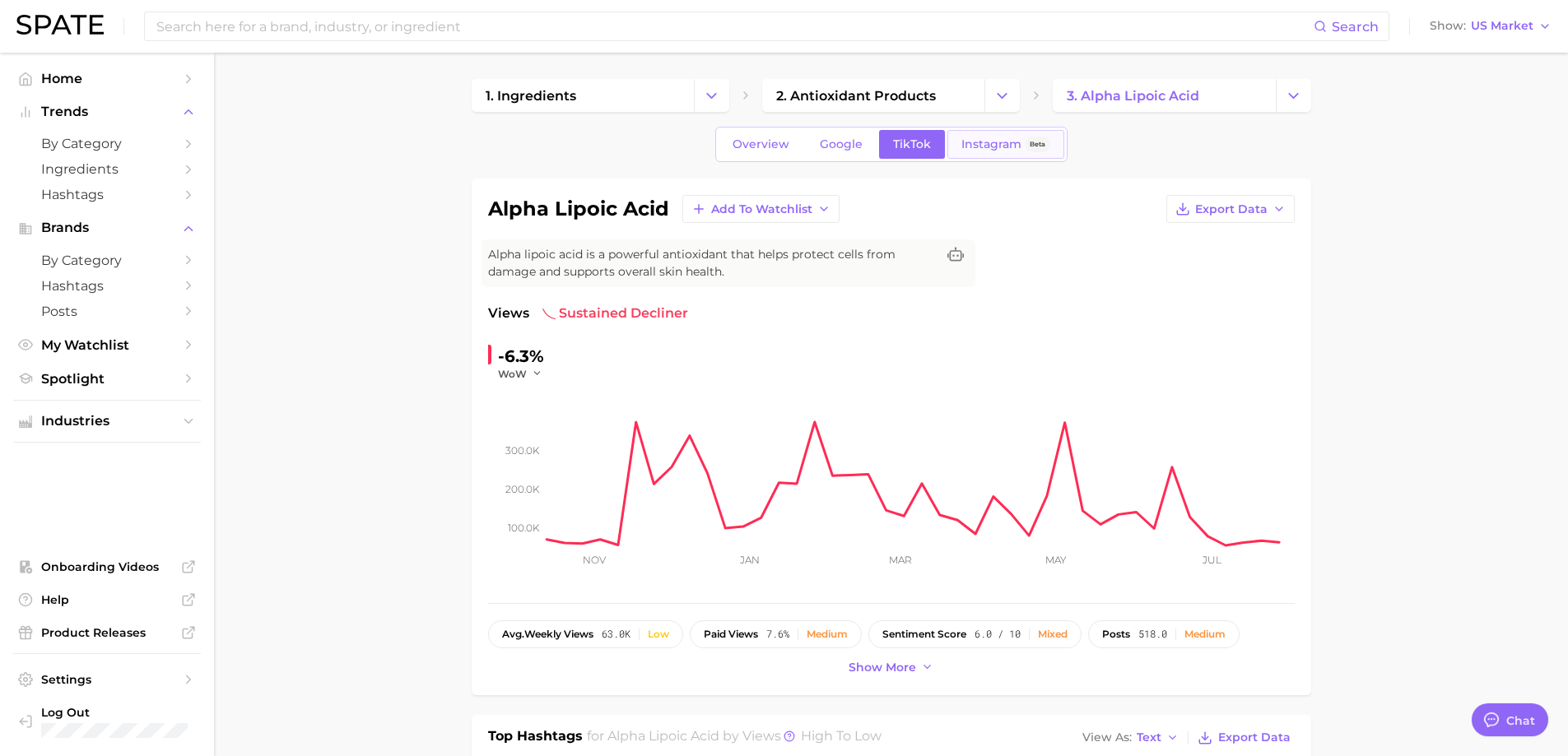 click on "Instagram Beta" at bounding box center [1006, 144] 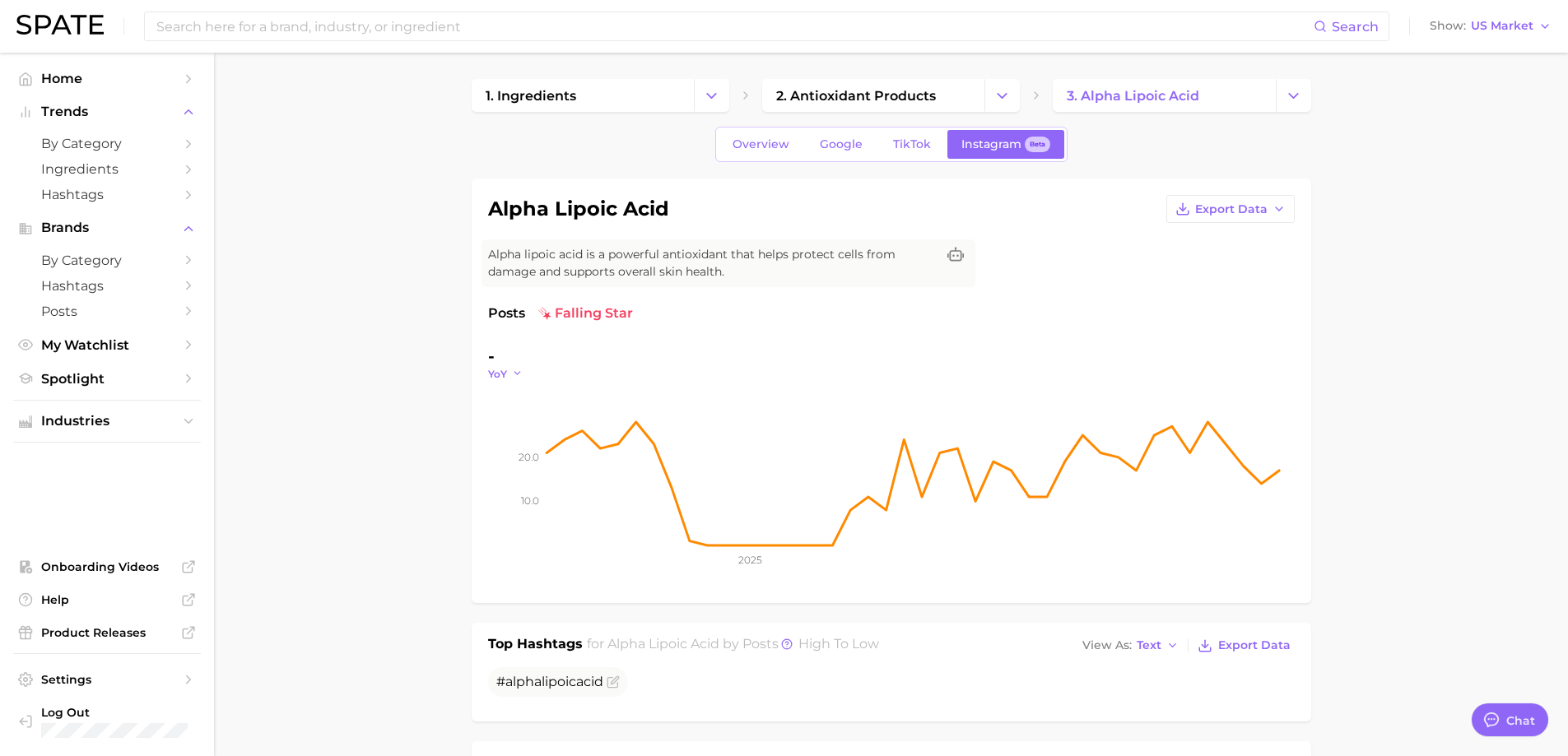 click on "YoY" at bounding box center [497, 373] 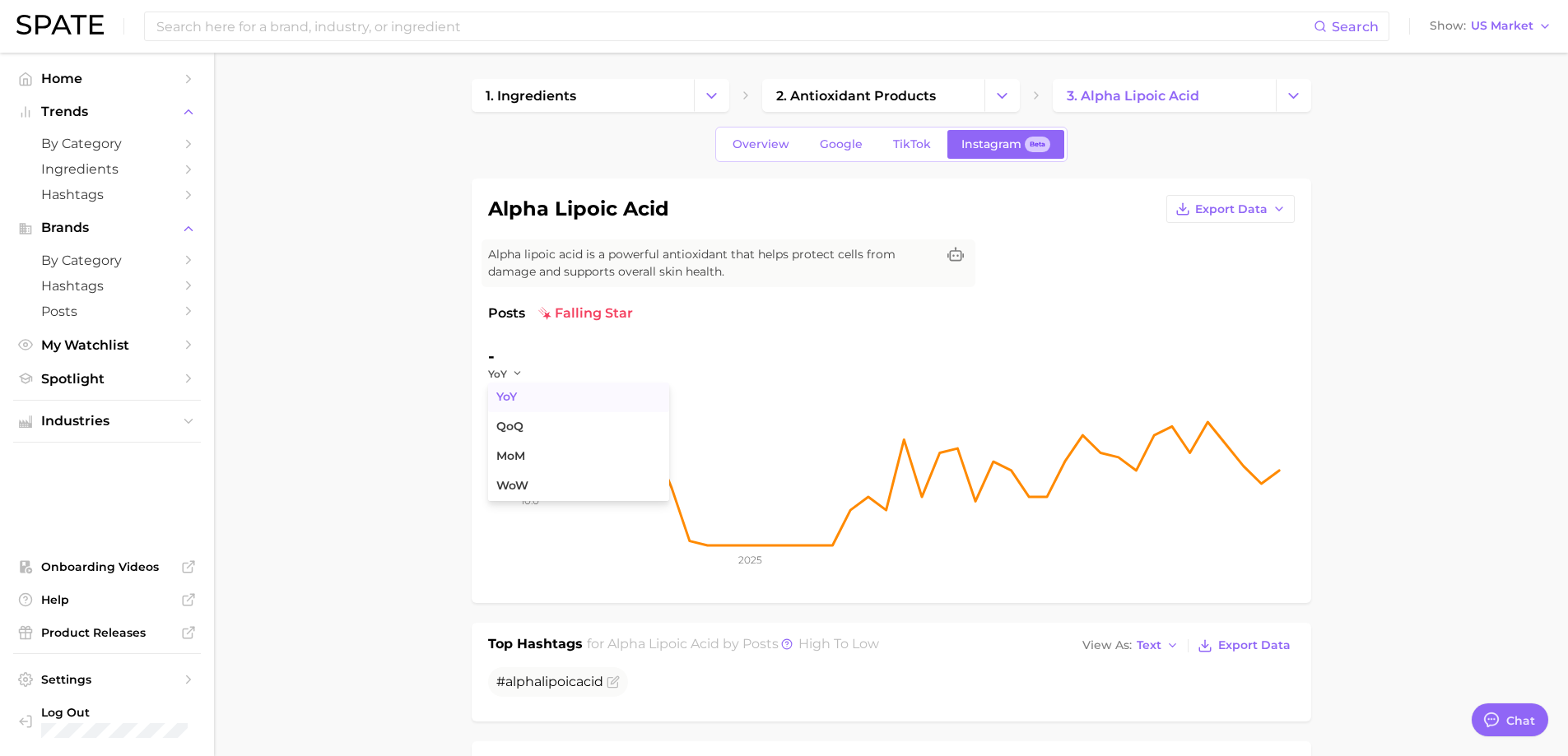 click on "YoY" at bounding box center (579, 397) 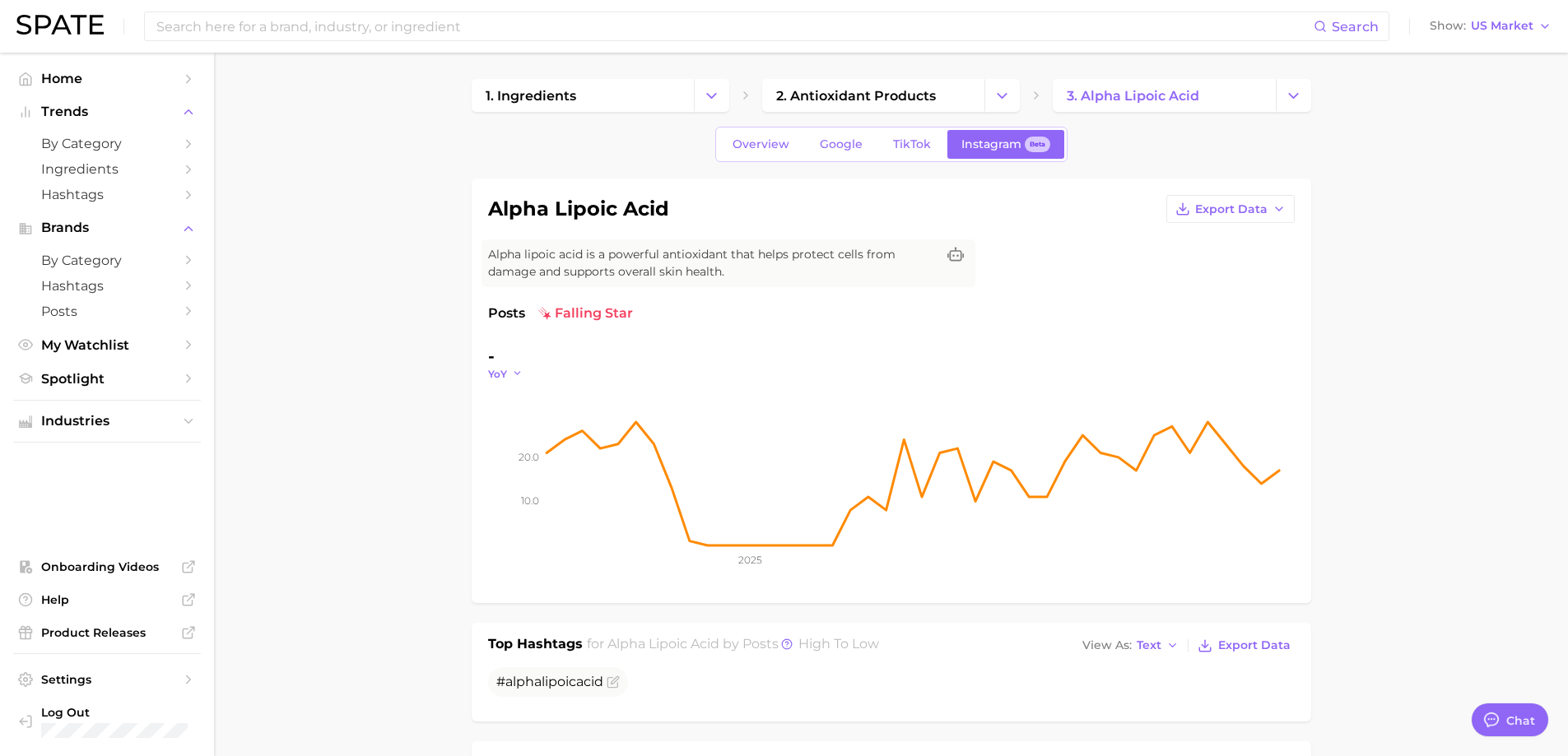 click on "YoY" at bounding box center [505, 373] 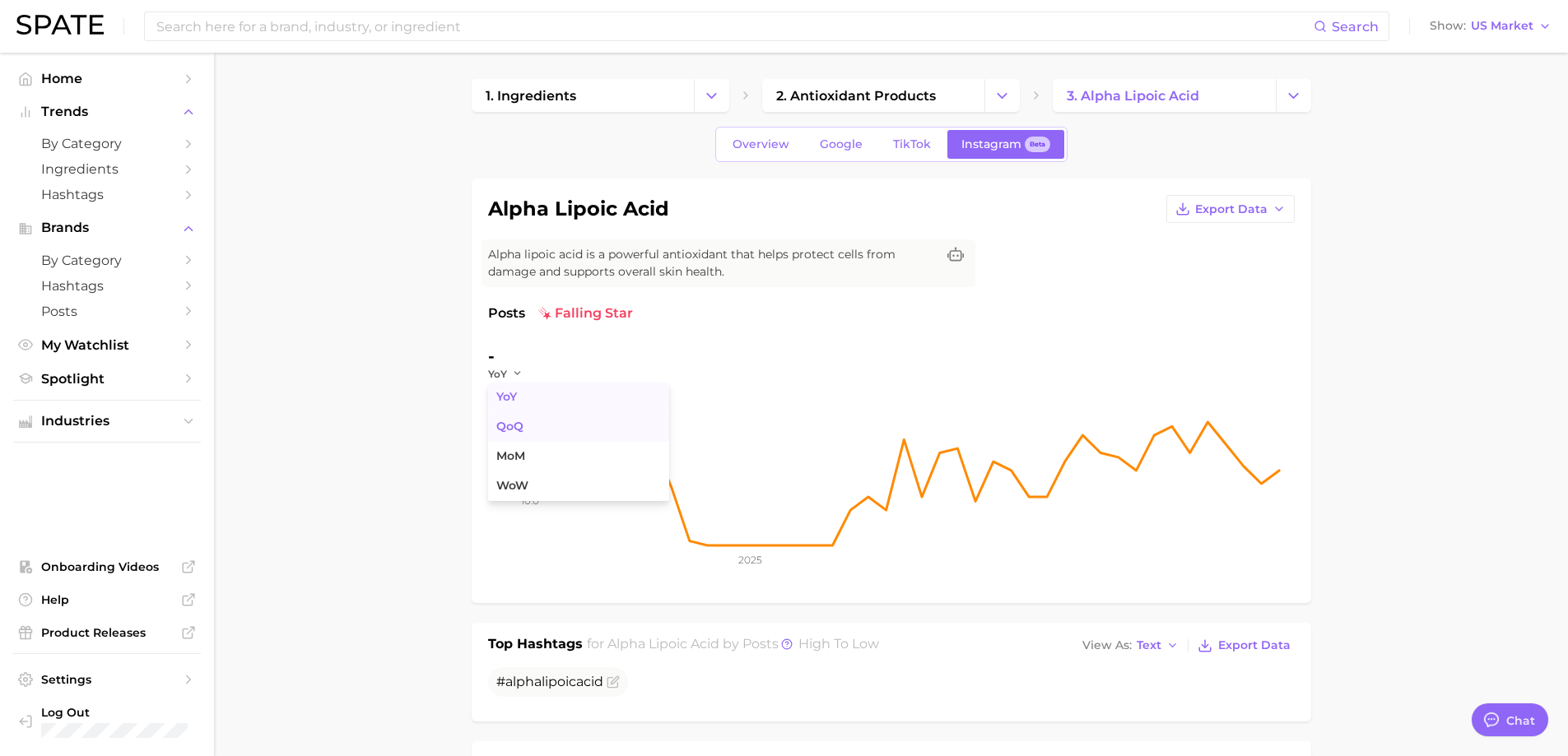 click on "QoQ" at bounding box center [579, 427] 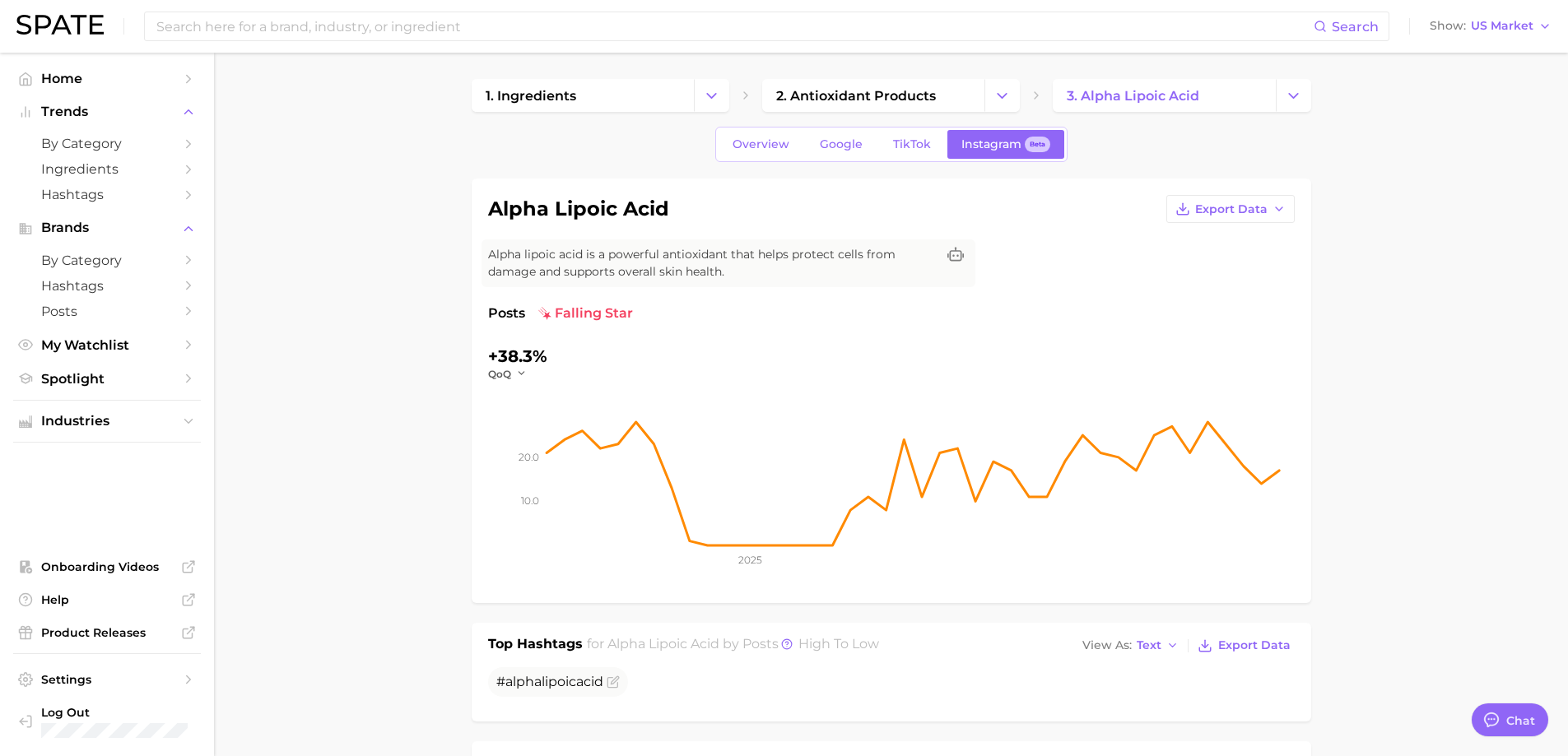 click on "10.0 20.0 2025" 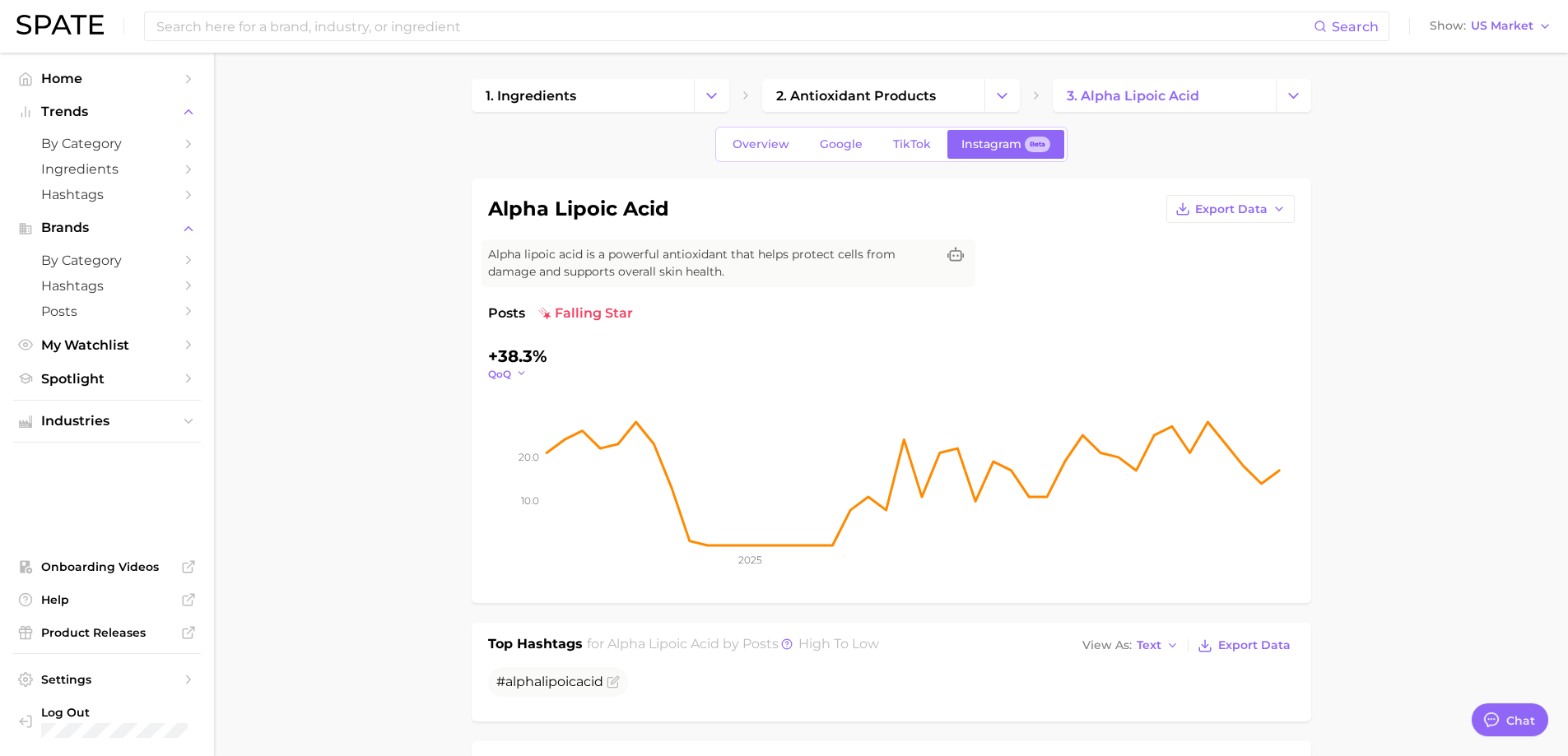 click on "QoQ" at bounding box center (500, 373) 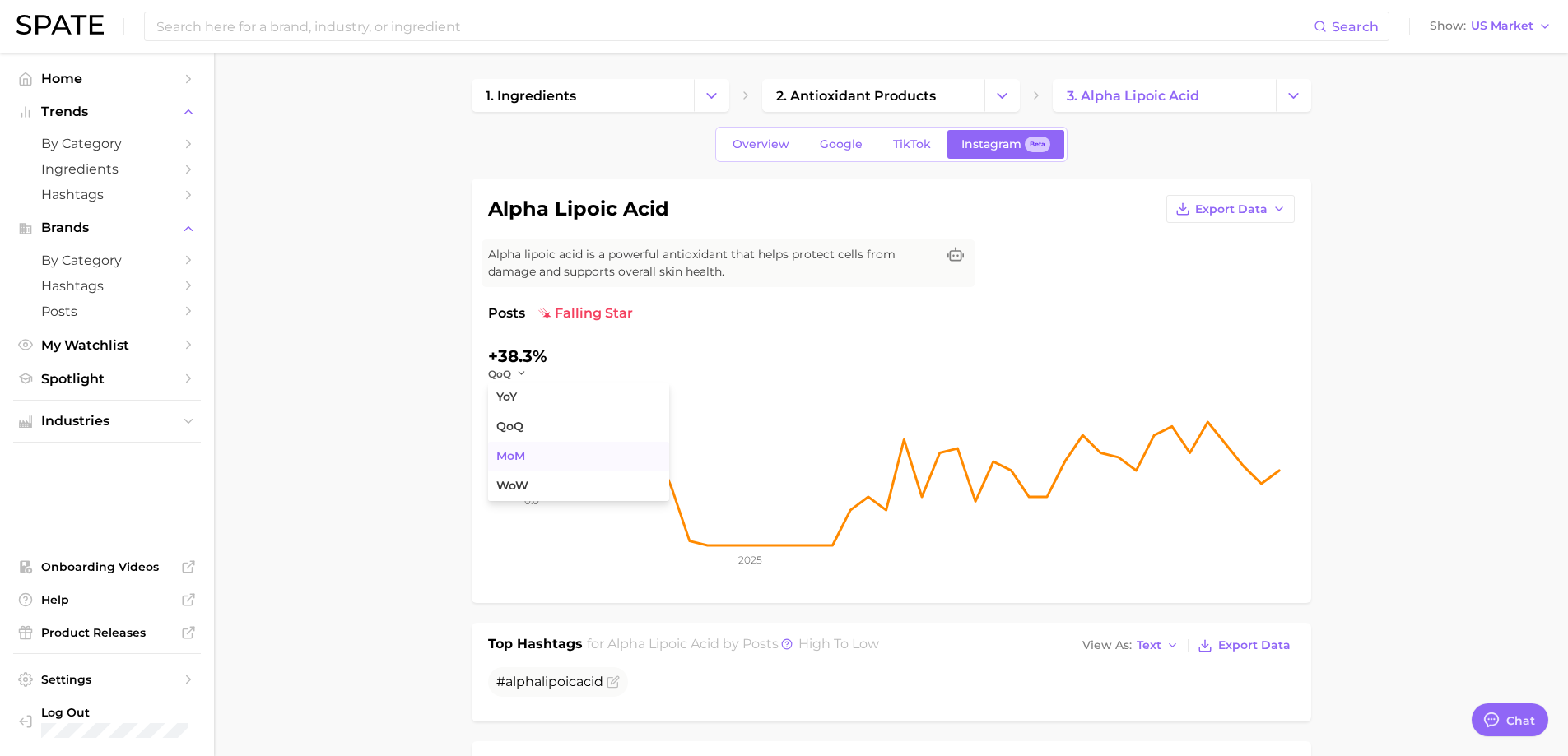 click on "MoM" at bounding box center (579, 457) 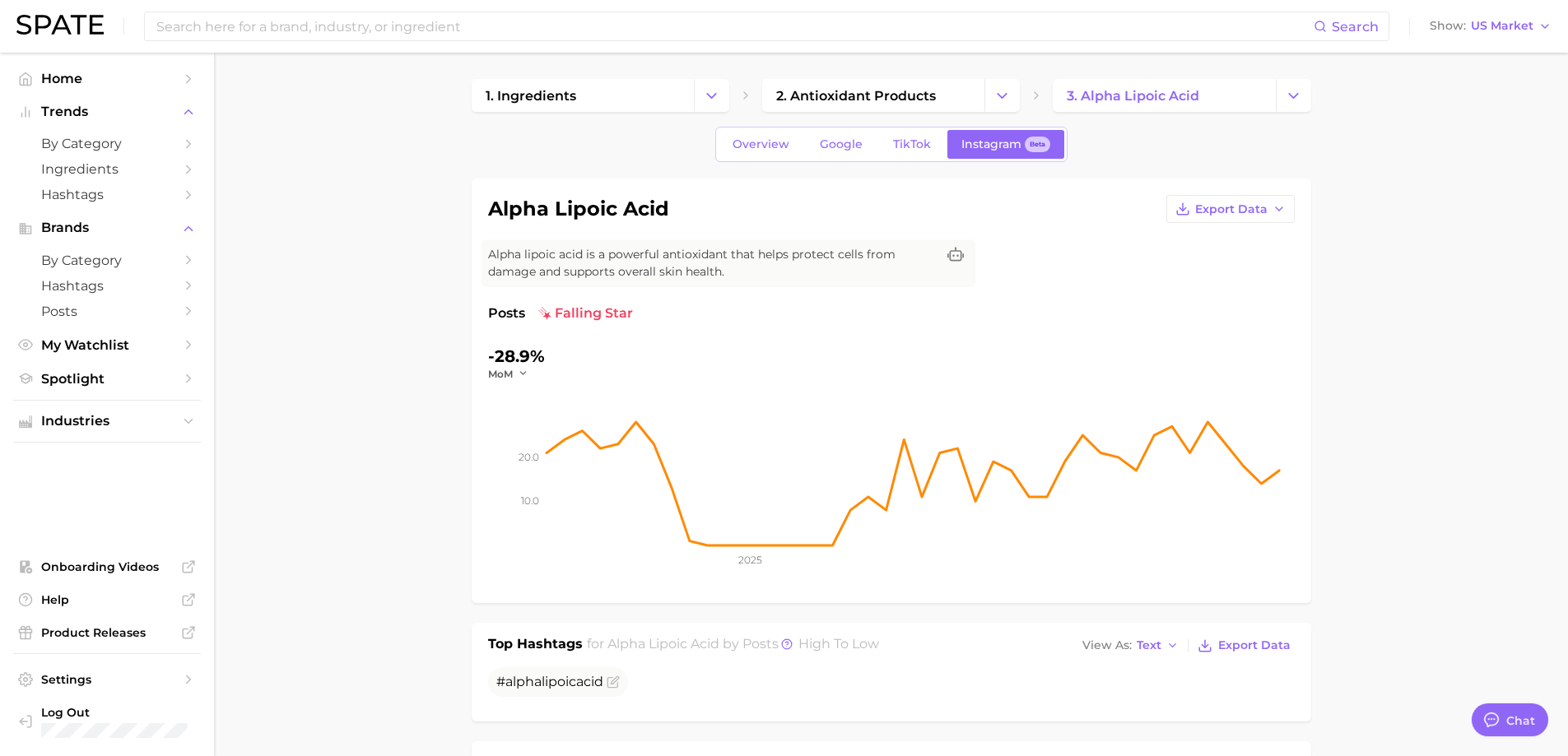 click on "10.0 20.0 2025" 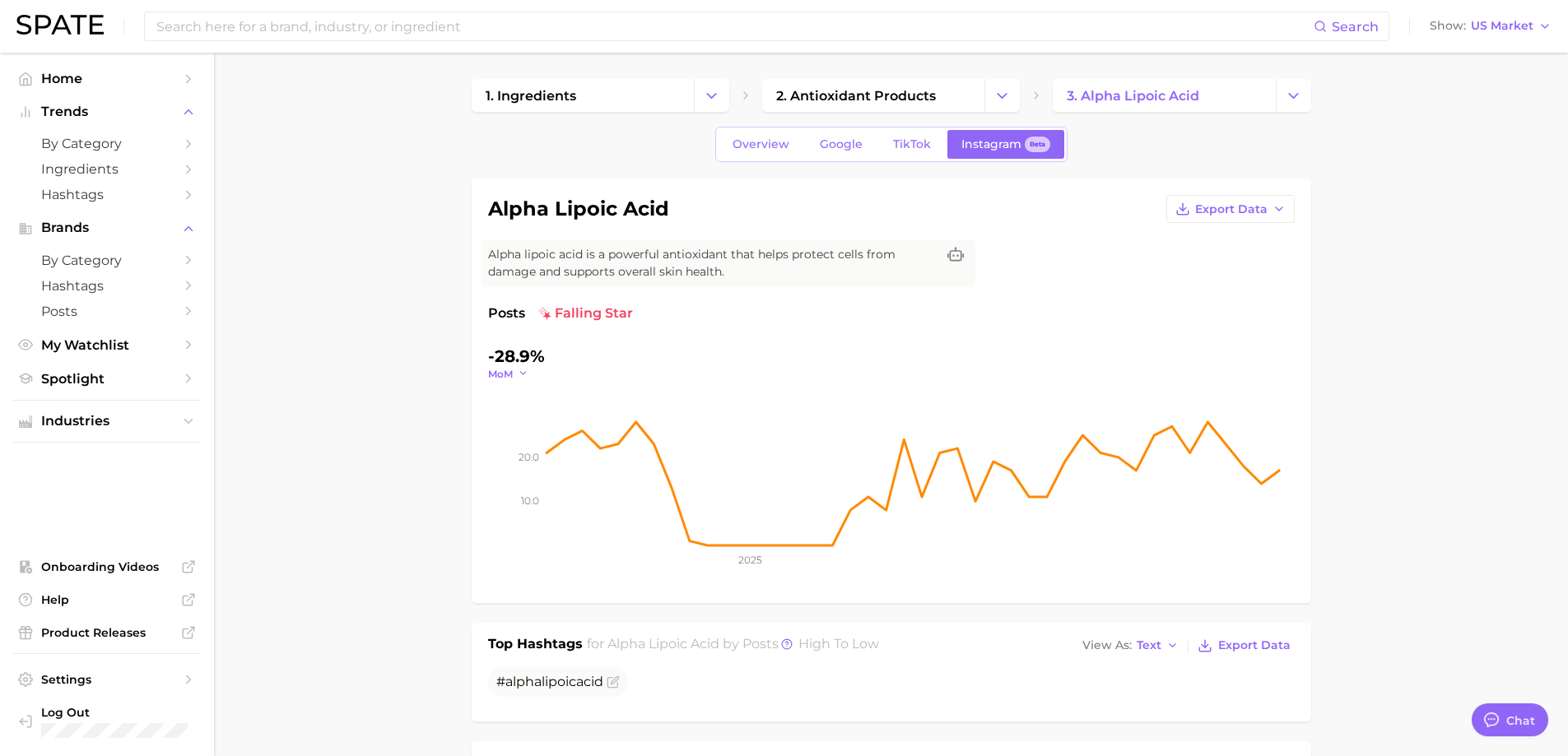 click on "MoM" at bounding box center (500, 373) 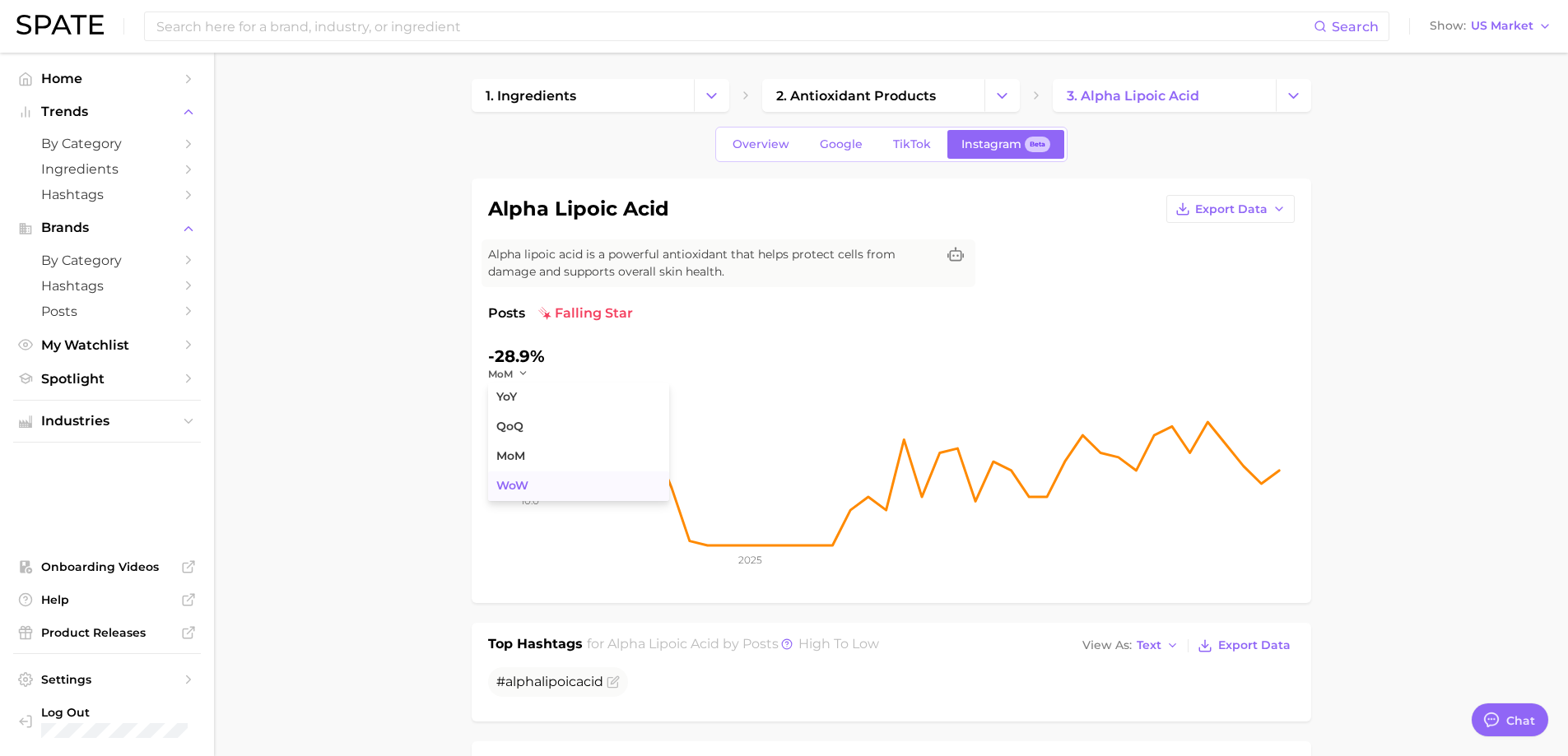 click on "WoW" at bounding box center (579, 486) 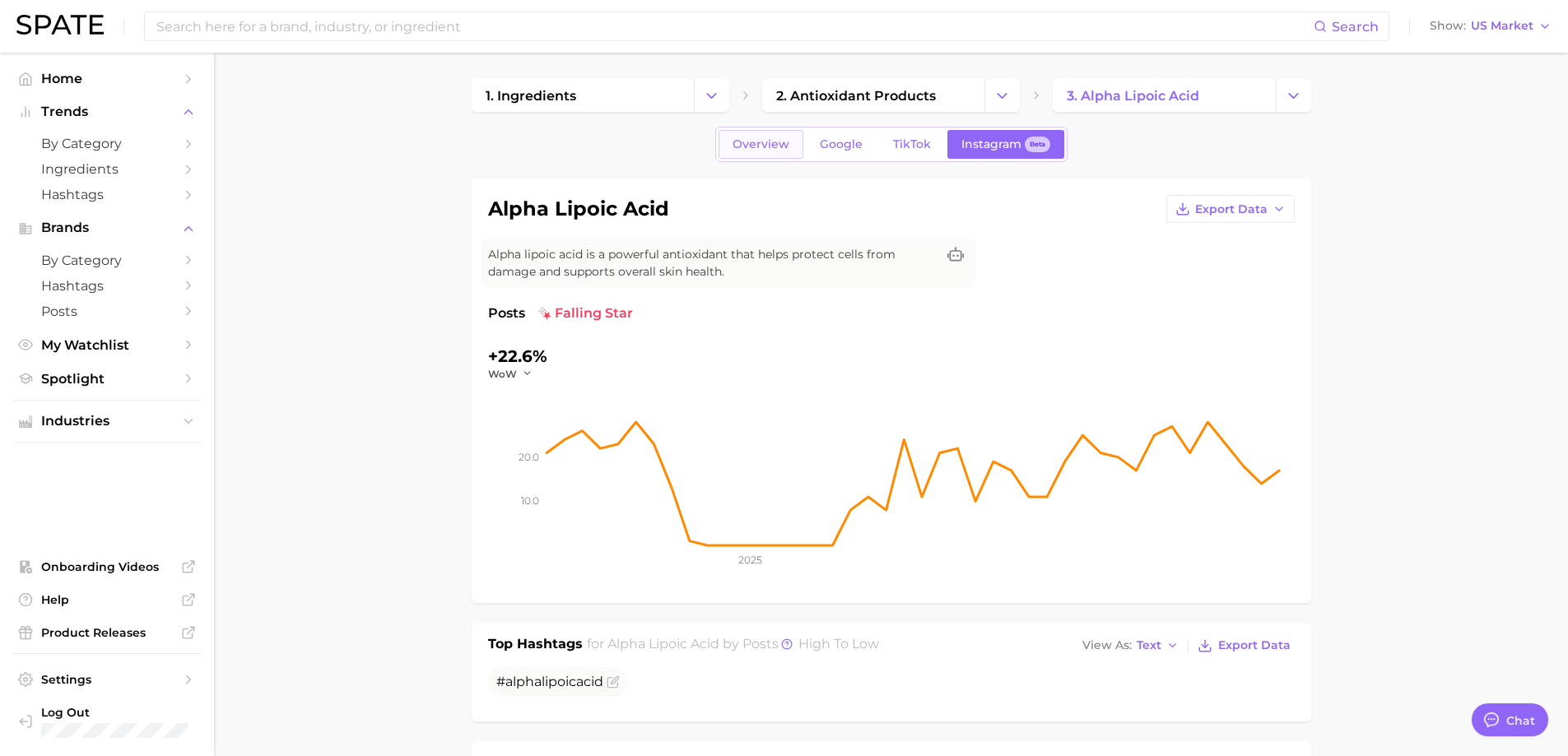 click on "Overview" at bounding box center (761, 144) 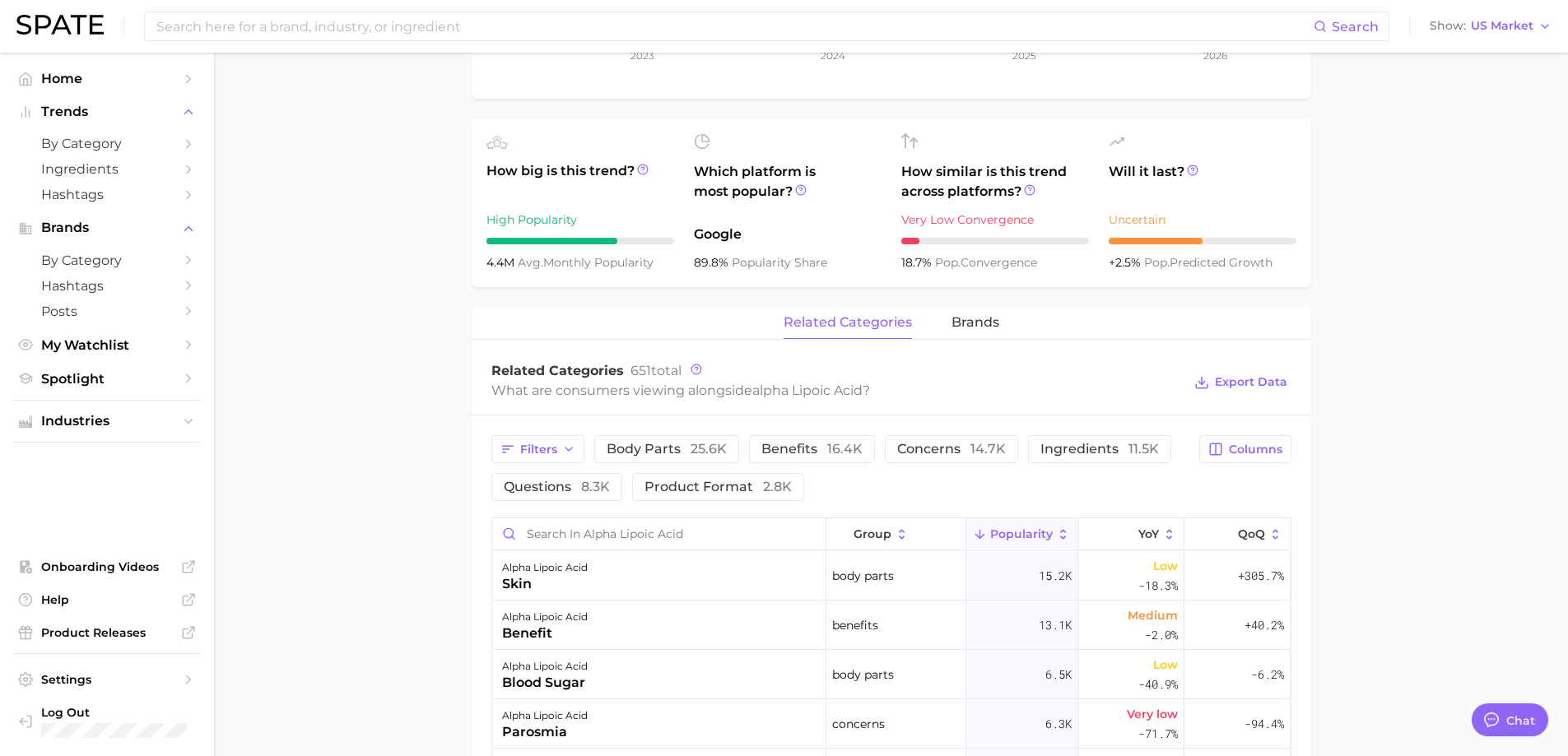 scroll, scrollTop: 740, scrollLeft: 0, axis: vertical 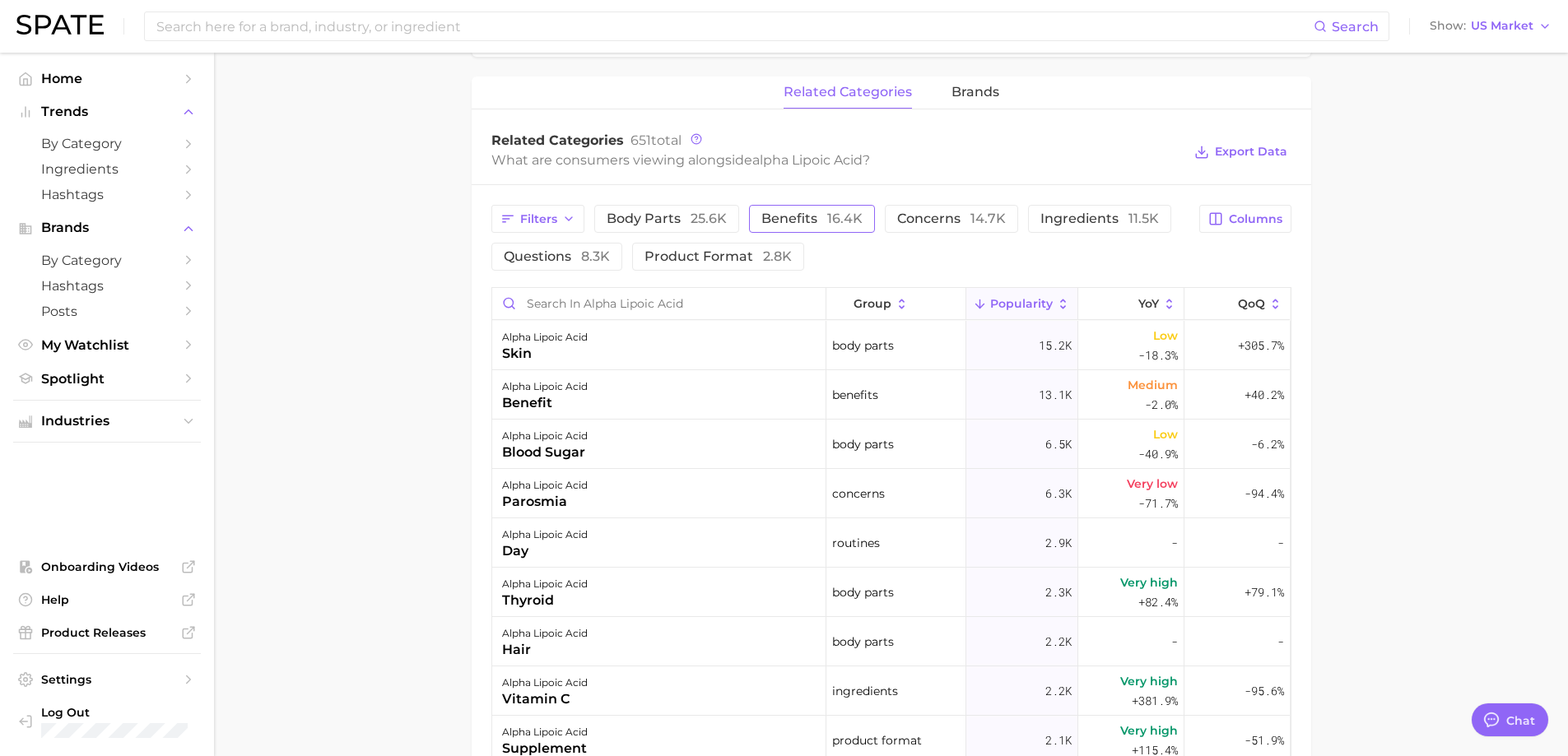 click on "16.4k" at bounding box center (844, 218) 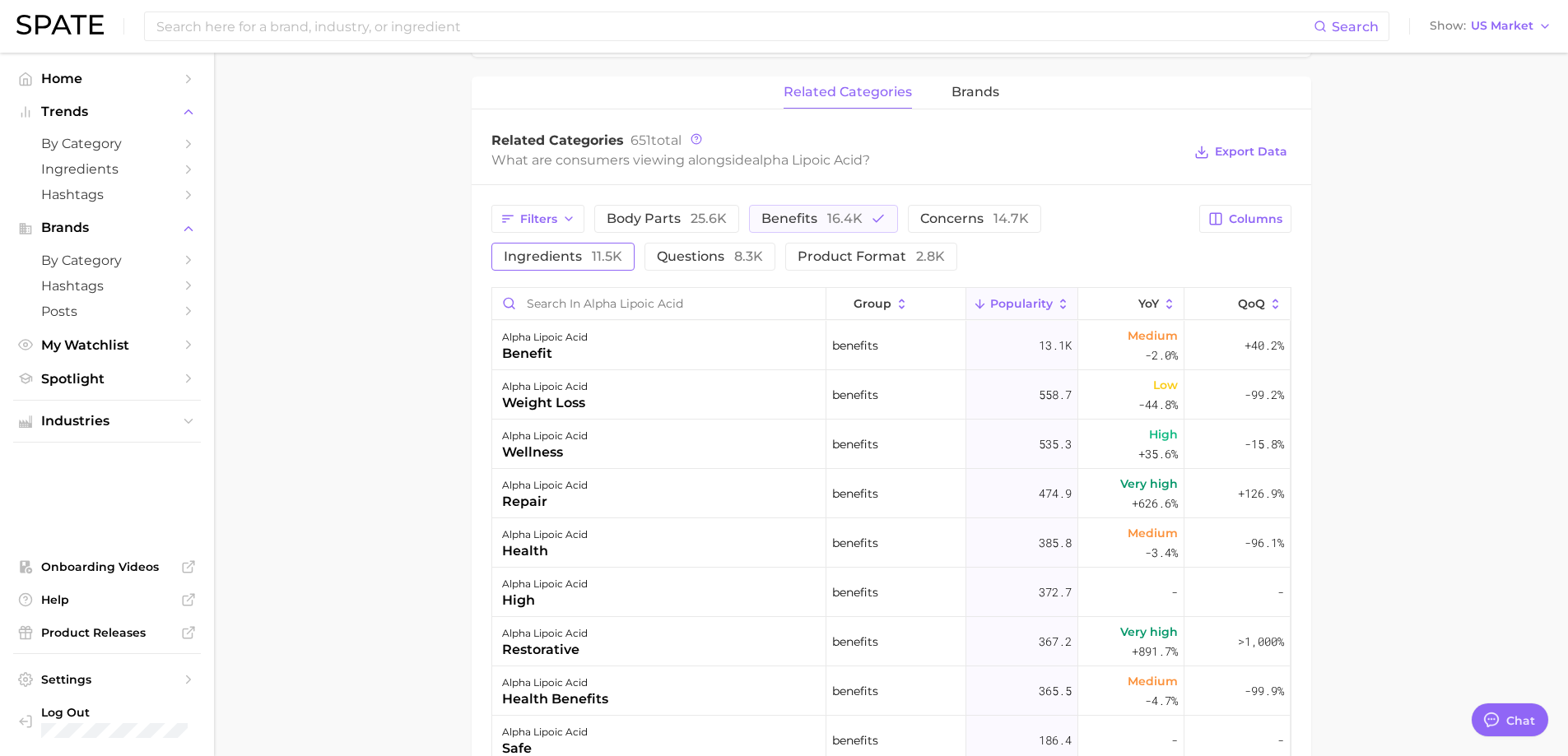 click on "ingredients   11.5k" at bounding box center (563, 257) 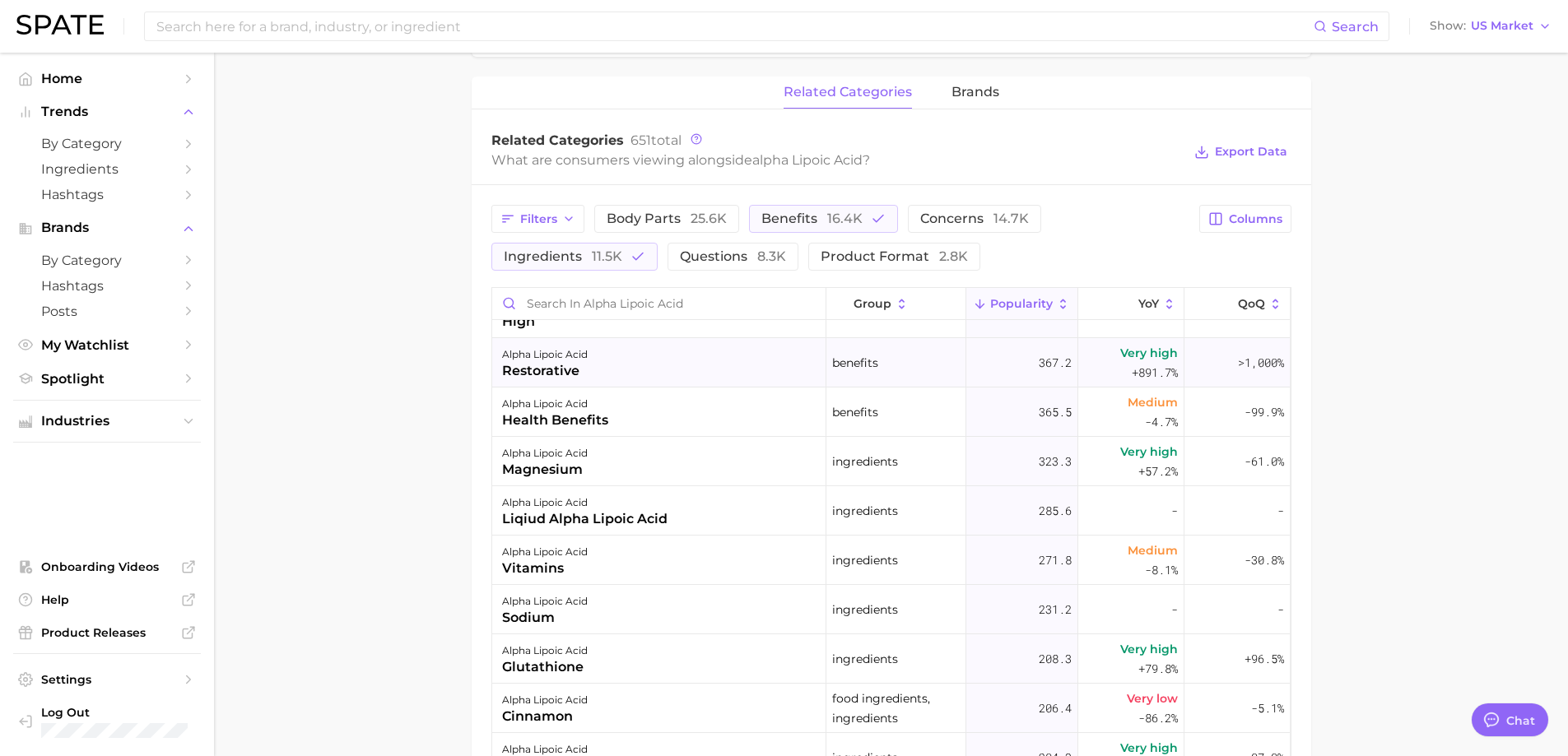 scroll, scrollTop: 576, scrollLeft: 0, axis: vertical 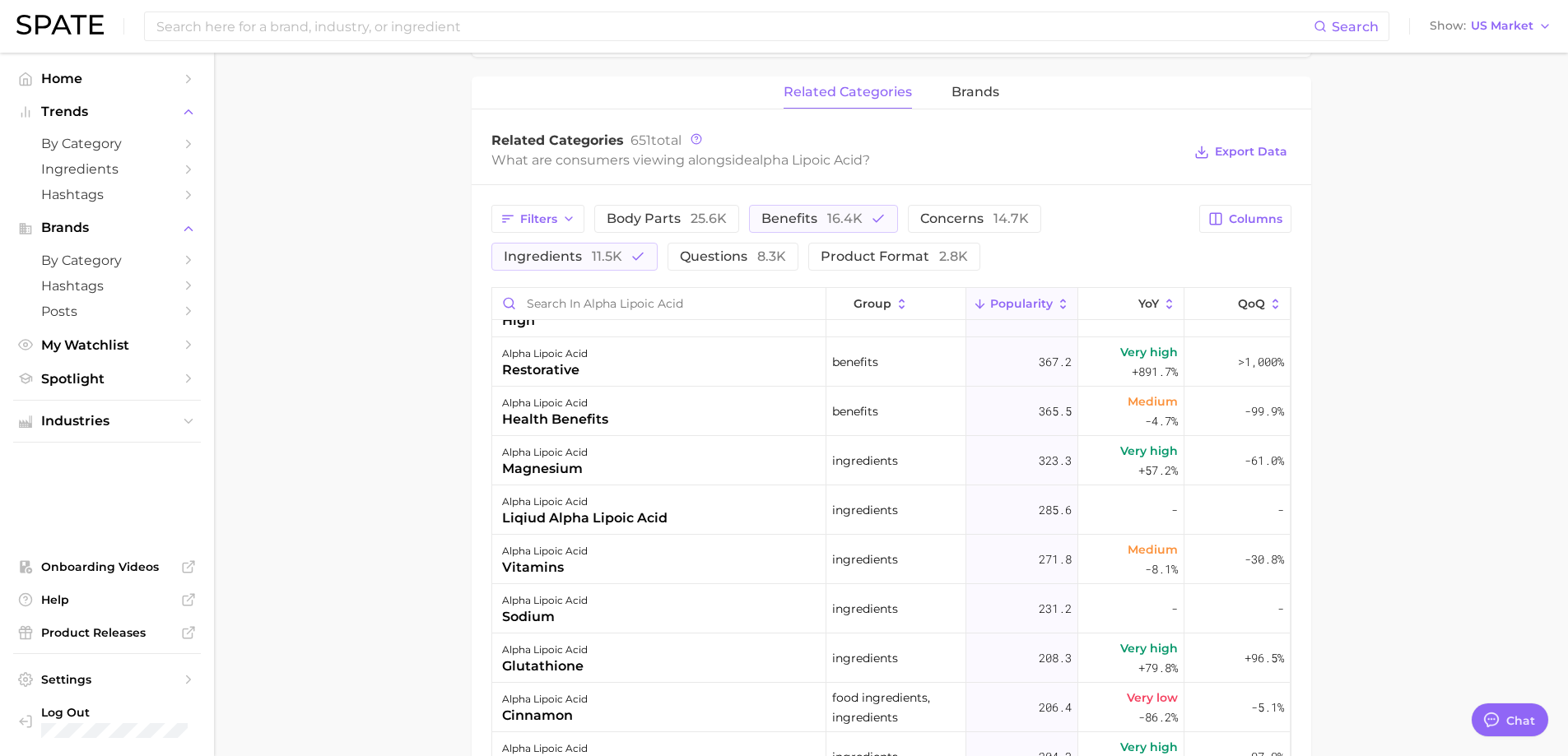 click on "Alpha lipoic acid is a powerful antioxidant that helps protect cells from damage and supports overall skin health. Popularity sustained riser +18.6% combined YoY +6.6% GOOGLE YoY - TIKTOK YoY +2.5% Predicted  YoY 2.0m 4.0m 6.0m 2023 2024 2025 2026 How big is this trend? High Popularity 4.4m avg.  monthly popularity Which platform is most popular? Google 89.8% popularity share How similar is this trend across platforms? Very Low Convergence 18.7% pop.  convergence Will it last? Uncertain +2.5% pop.  predicted growth related categories brands Related Categories 651  total What are consumers viewing alongside  alpha lipoic acid ? Export Data Filters body parts   25.6k benefits   16.4k concerns   14.7k ingredients   11.5k questions   8.3k product format   2.8k Columns group Popularity YoY QoQ alpha lipoic acid benefit benefits 13.1k Medium -2.0% +40.2% alpha lipoic acid" at bounding box center (891, 229) 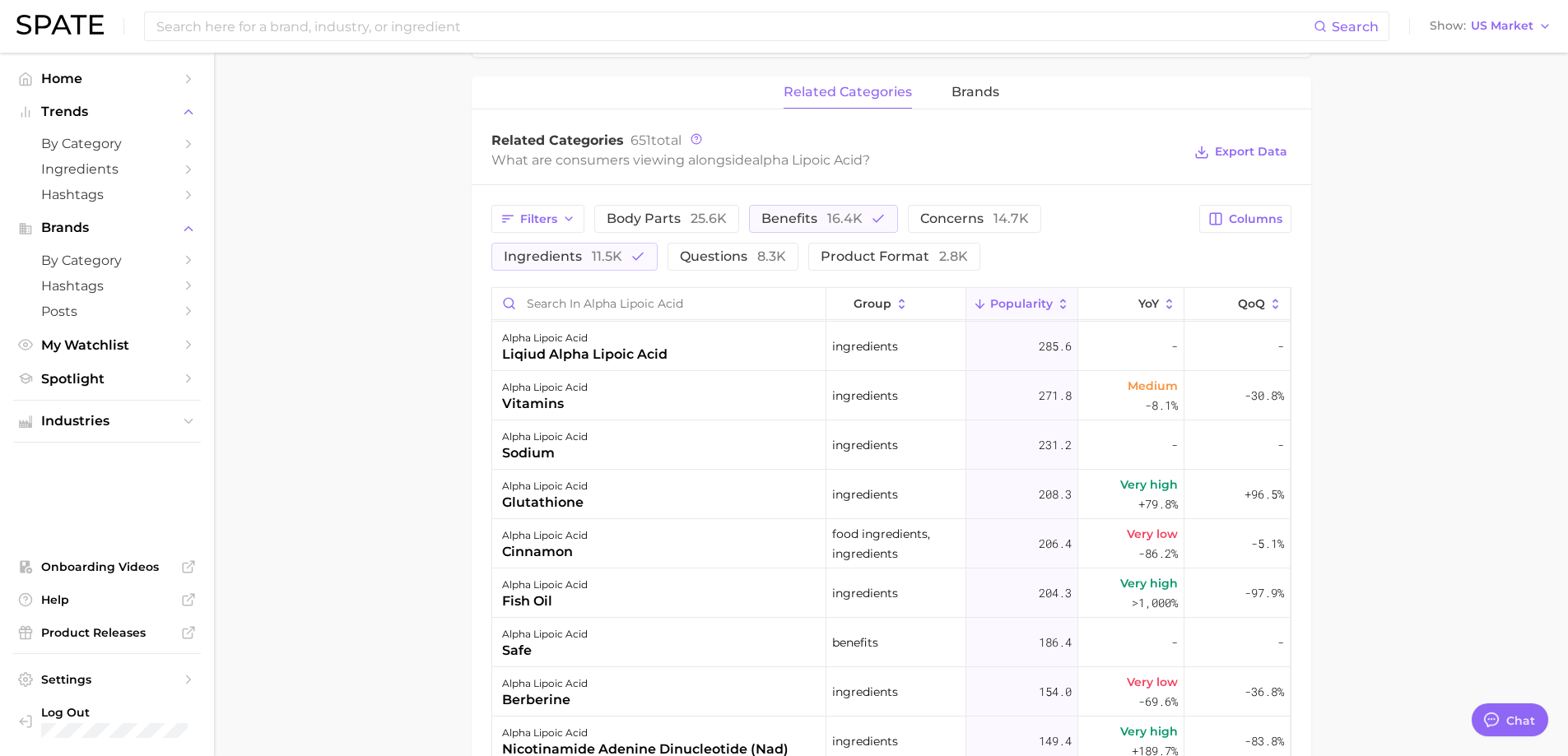 scroll, scrollTop: 740, scrollLeft: 0, axis: vertical 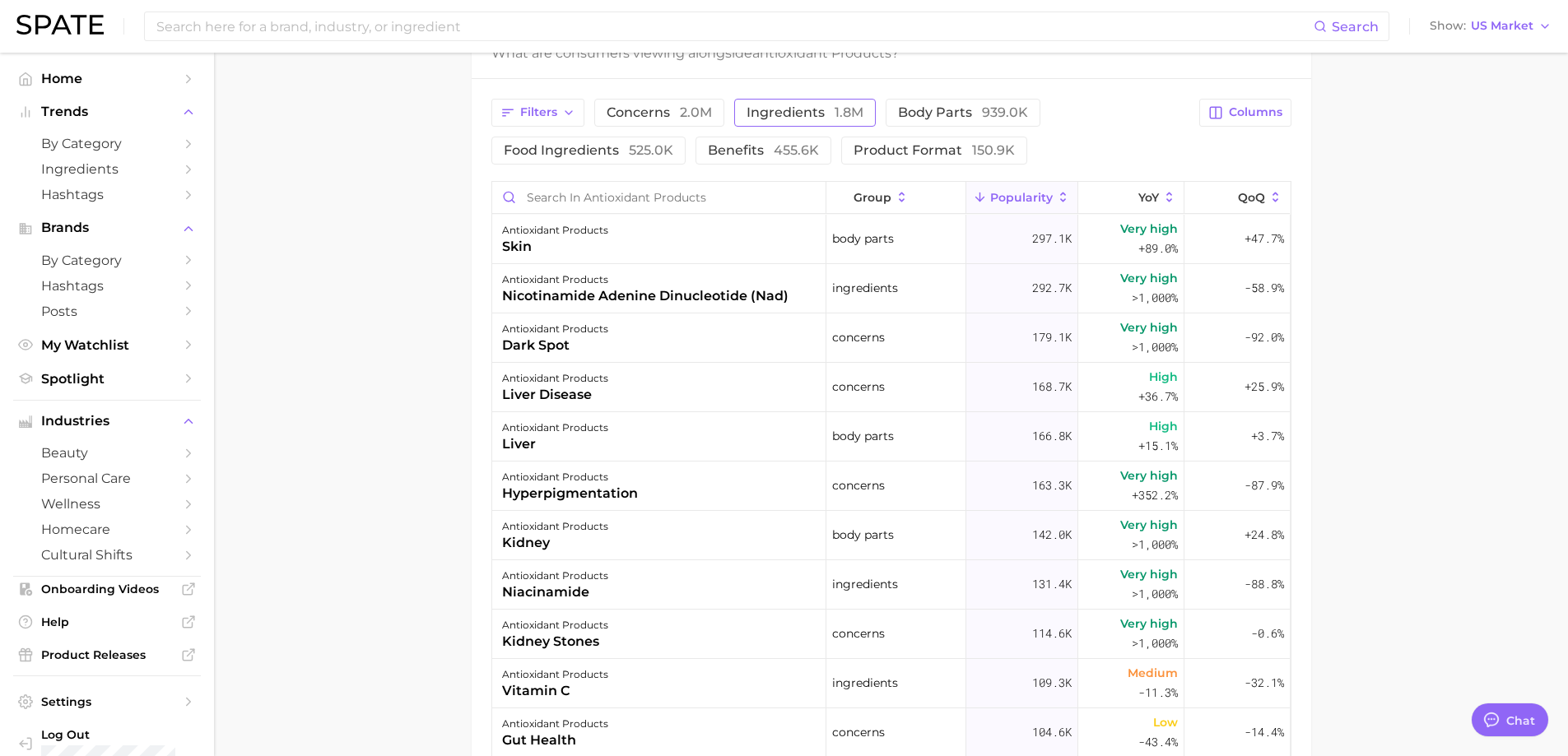 click on "ingredients   1.8m" at bounding box center (805, 113) 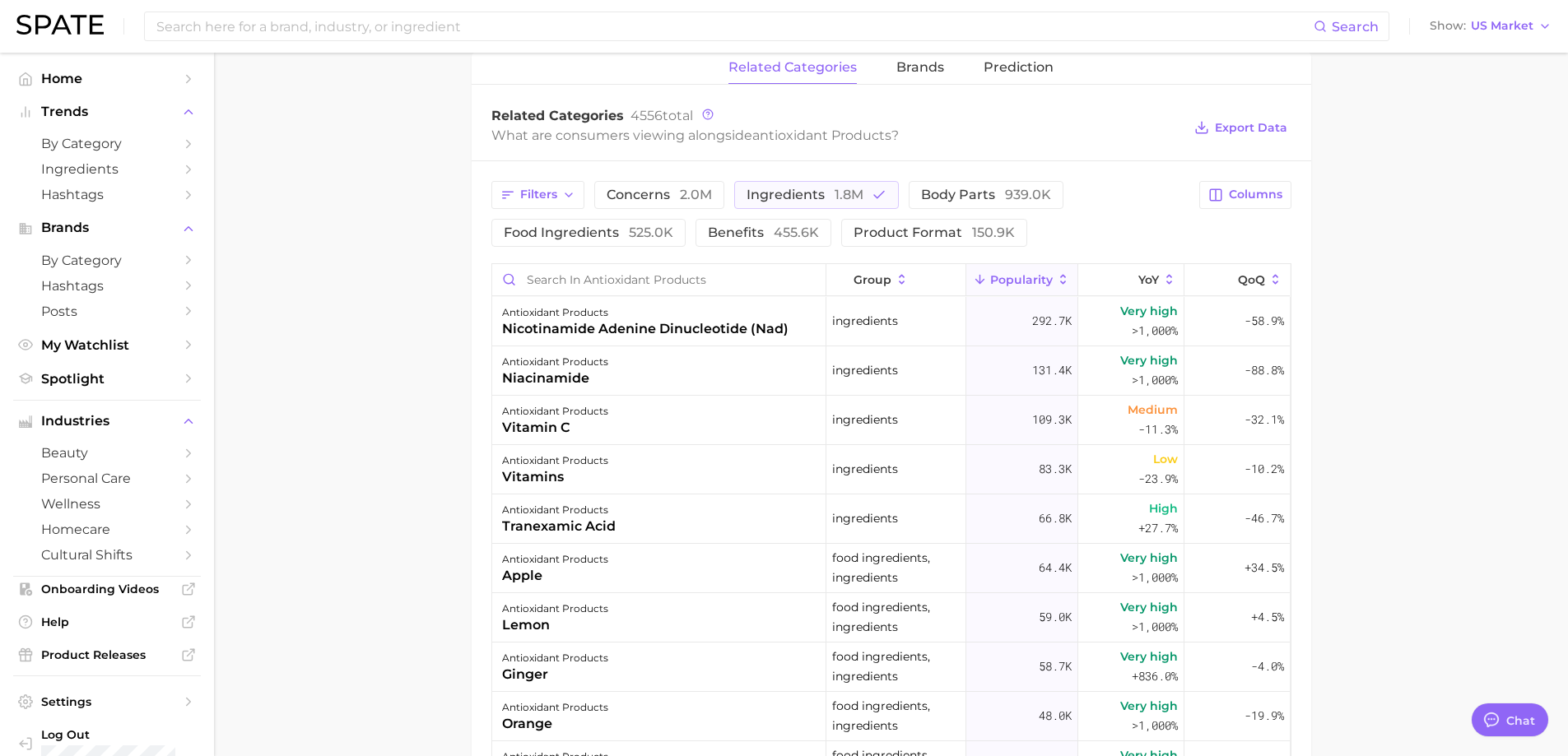 scroll, scrollTop: 576, scrollLeft: 0, axis: vertical 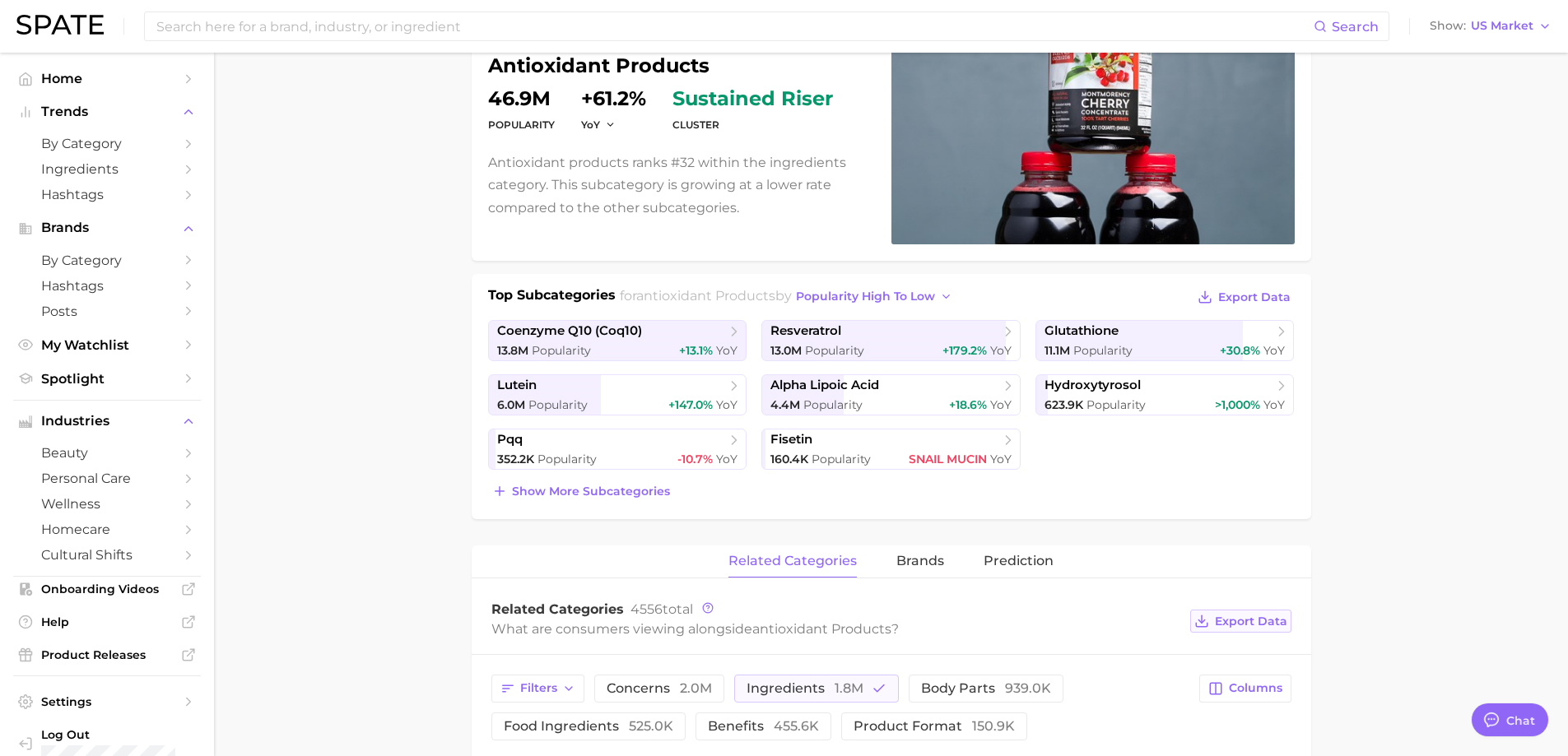 click on "Export Data" at bounding box center [1251, 621] 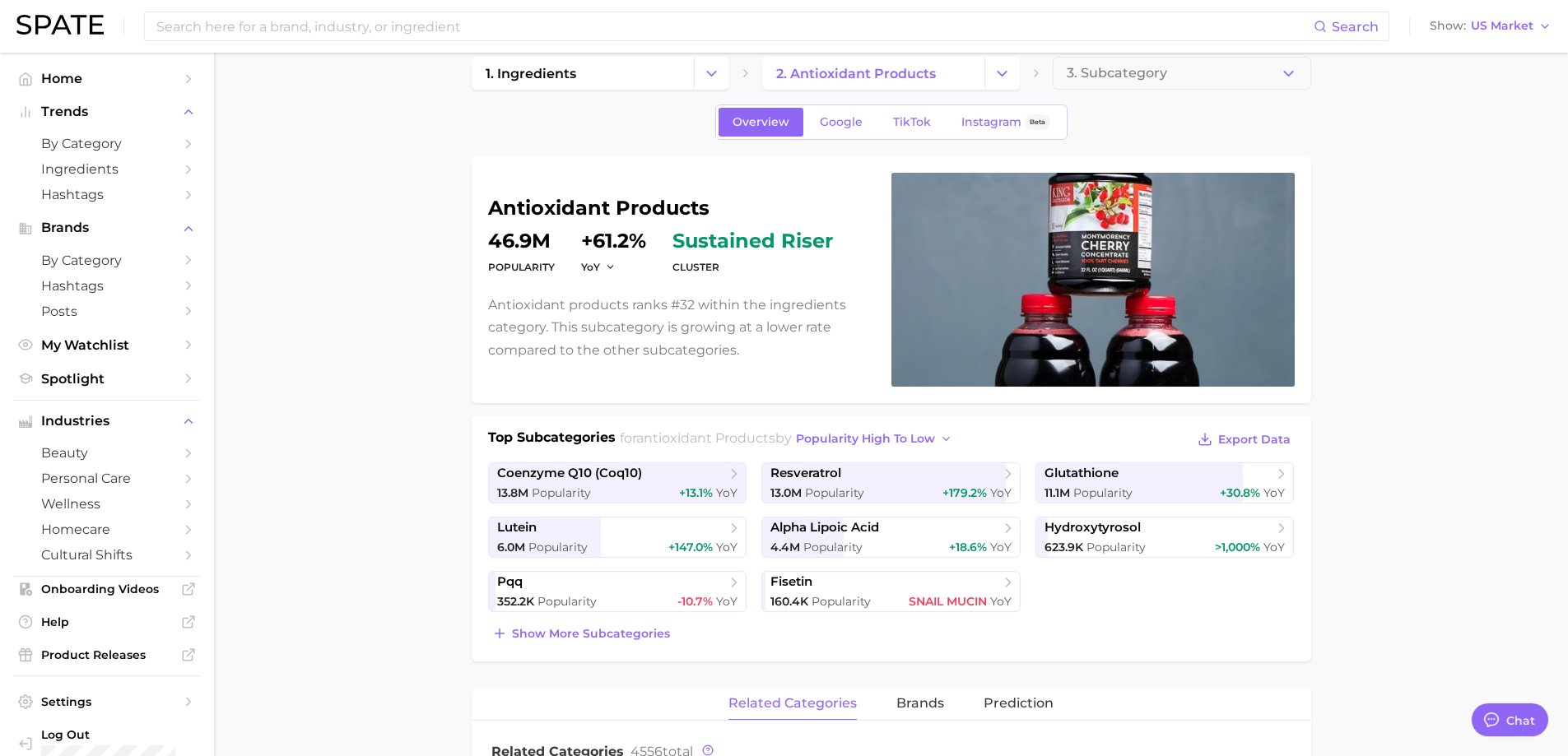 scroll, scrollTop: 0, scrollLeft: 0, axis: both 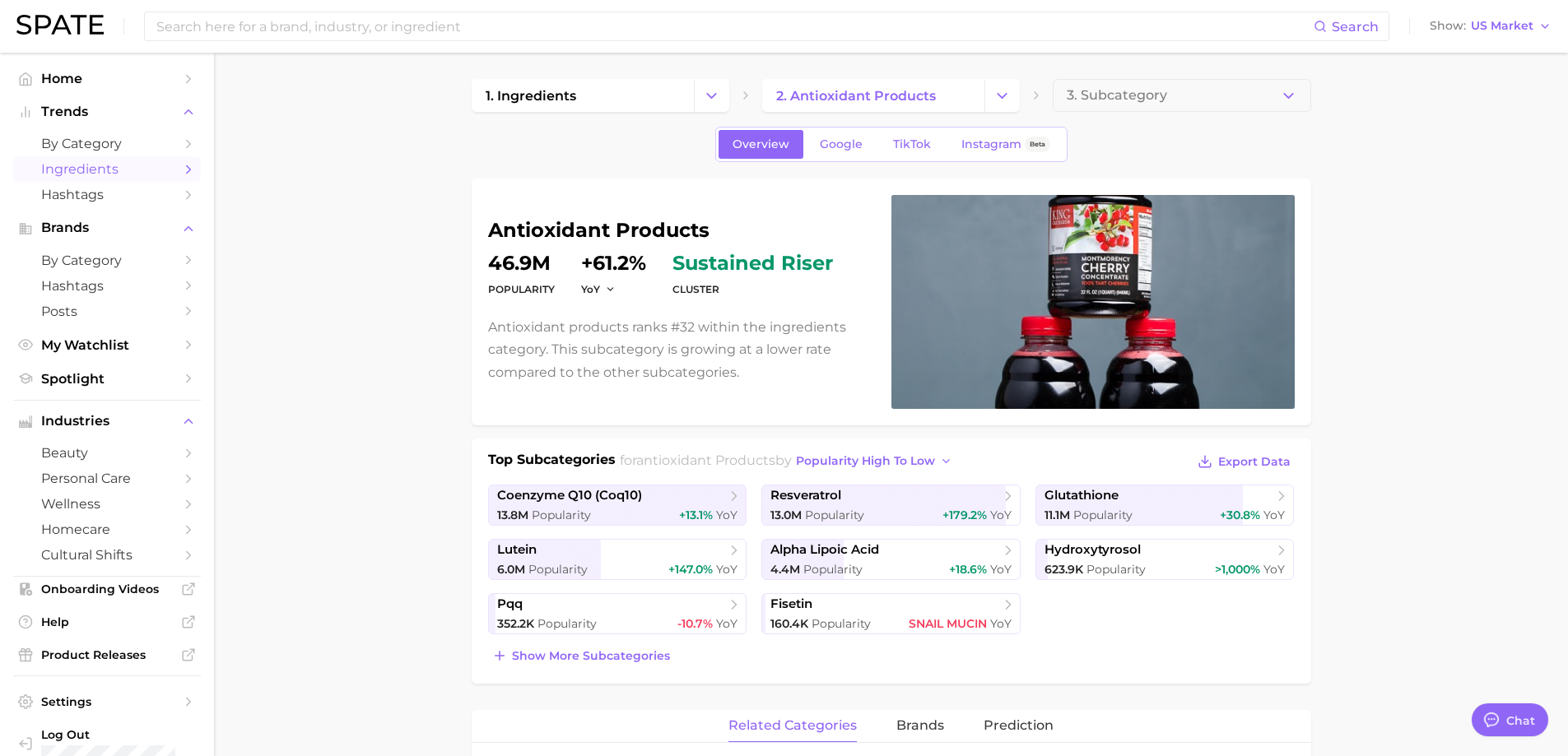 click on "Ingredients" at bounding box center (107, 169) 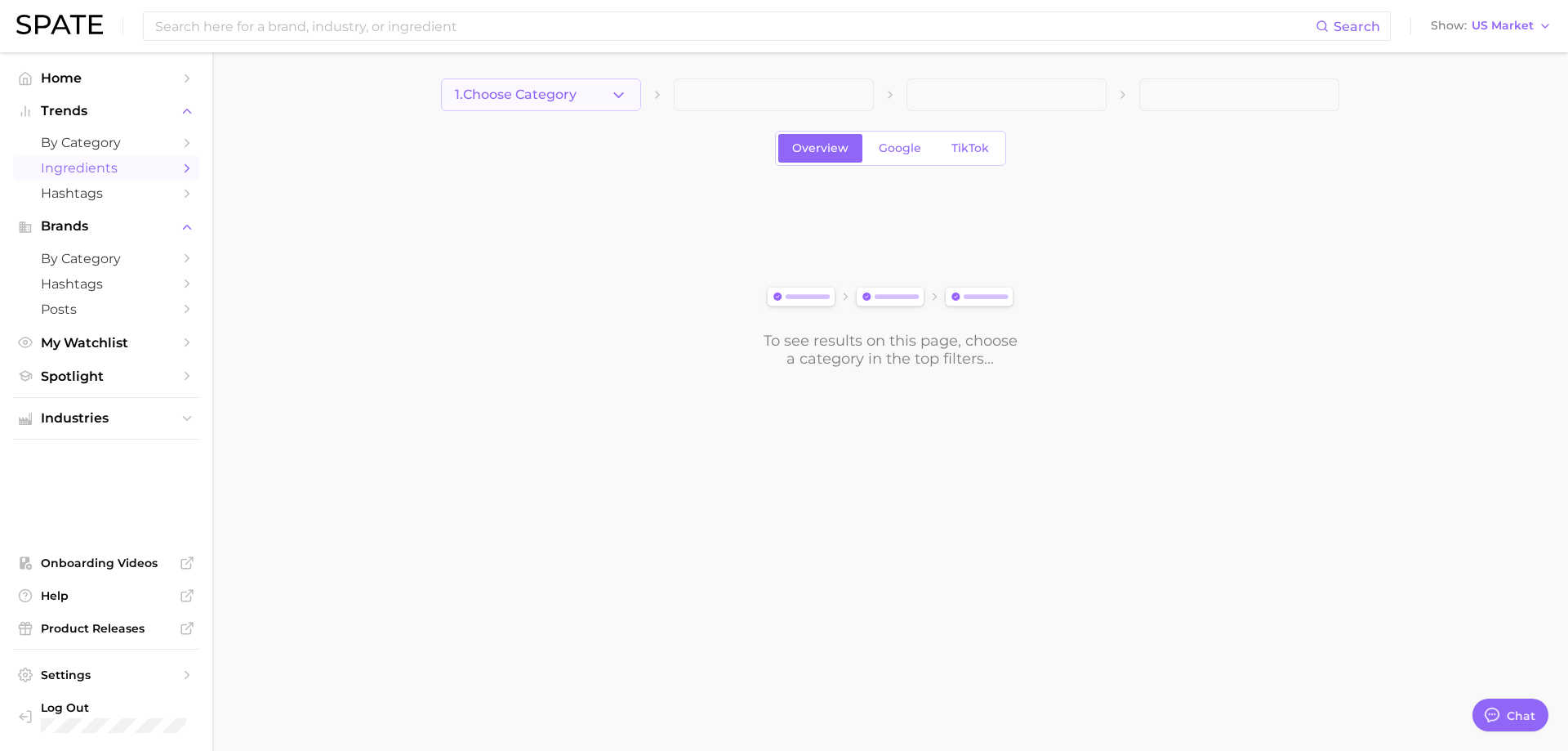 click on "1.  Choose Category" at bounding box center [515, 95] 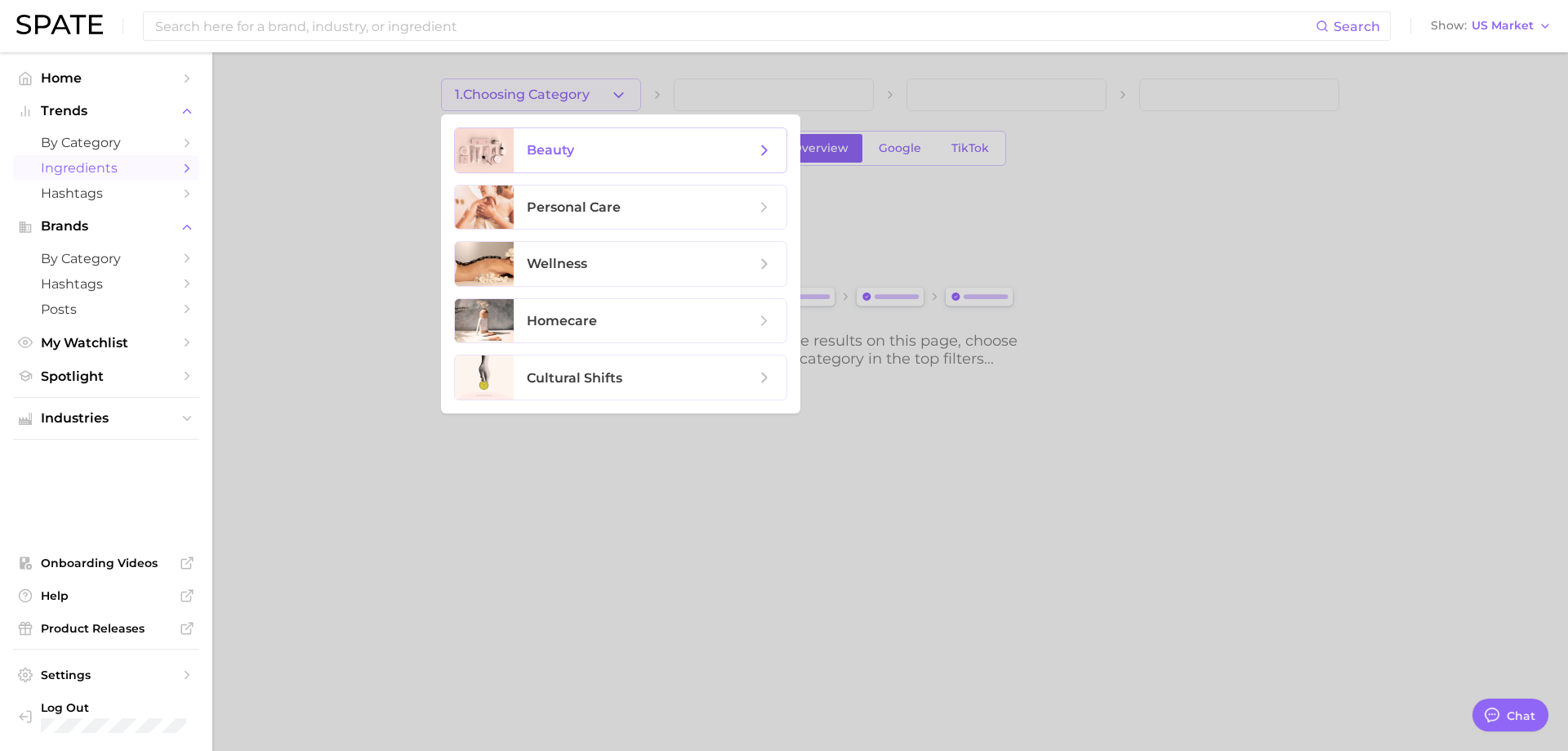 click on "beauty" at bounding box center [650, 150] 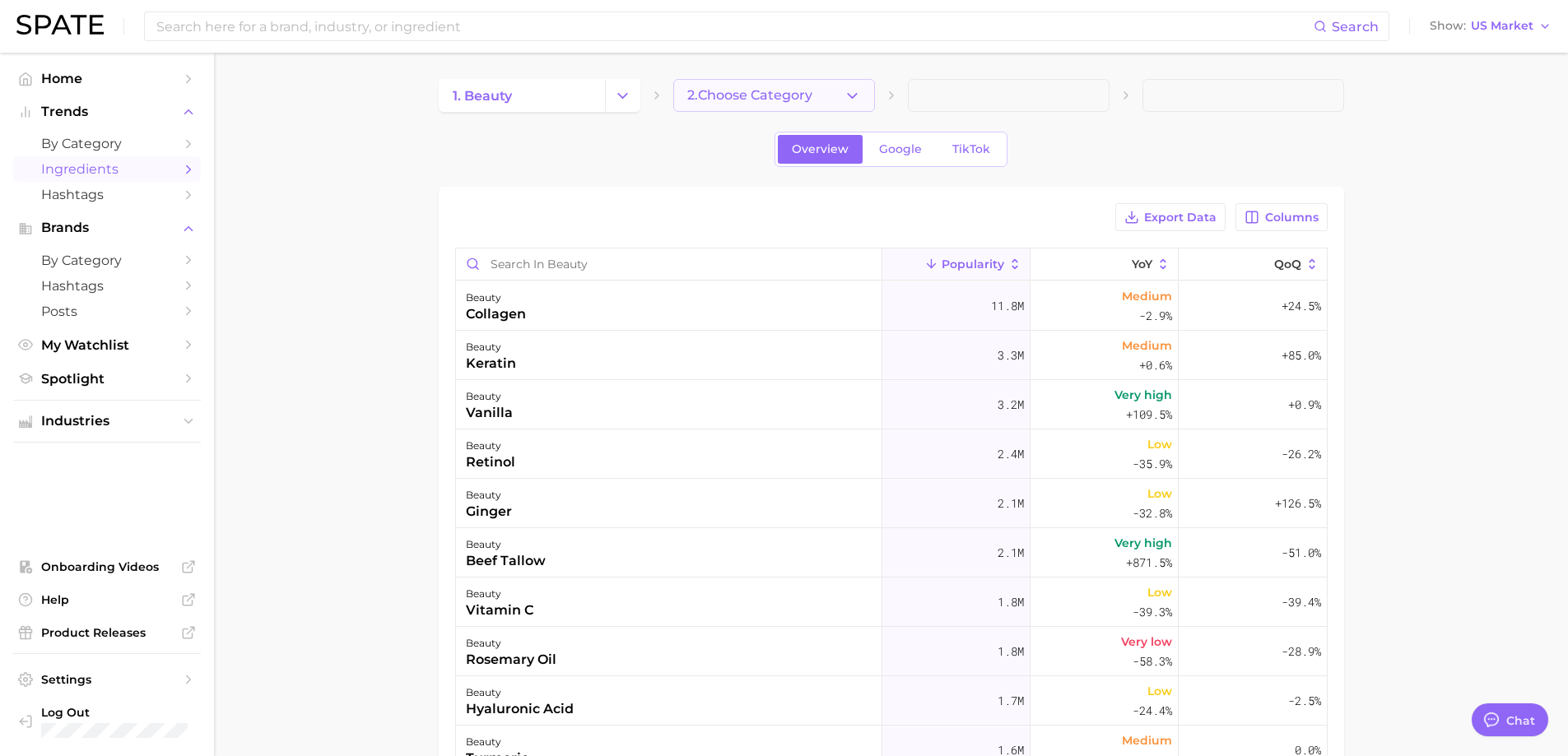 click on "2.  Choose Category" at bounding box center [750, 95] 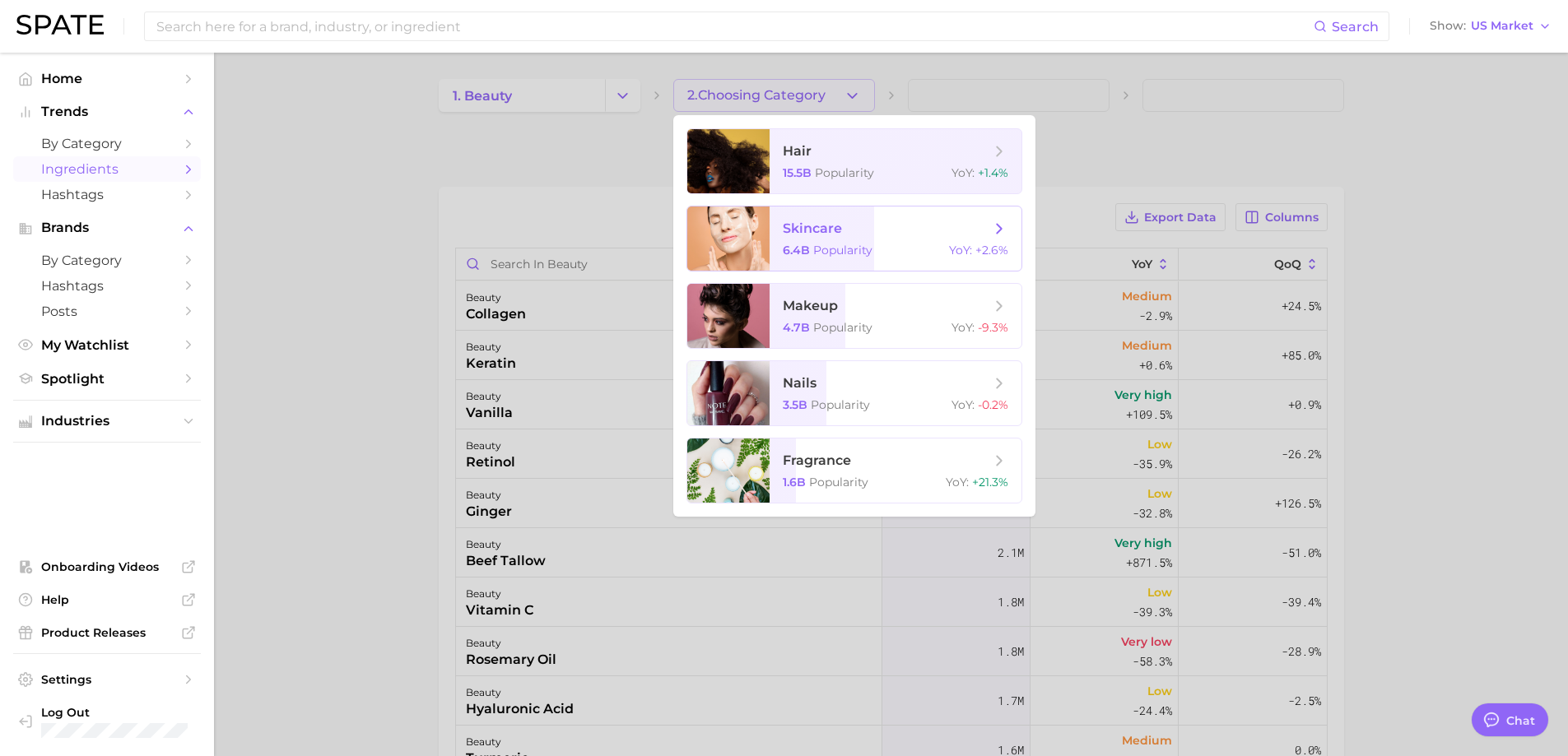 click on "skincare" at bounding box center [812, 228] 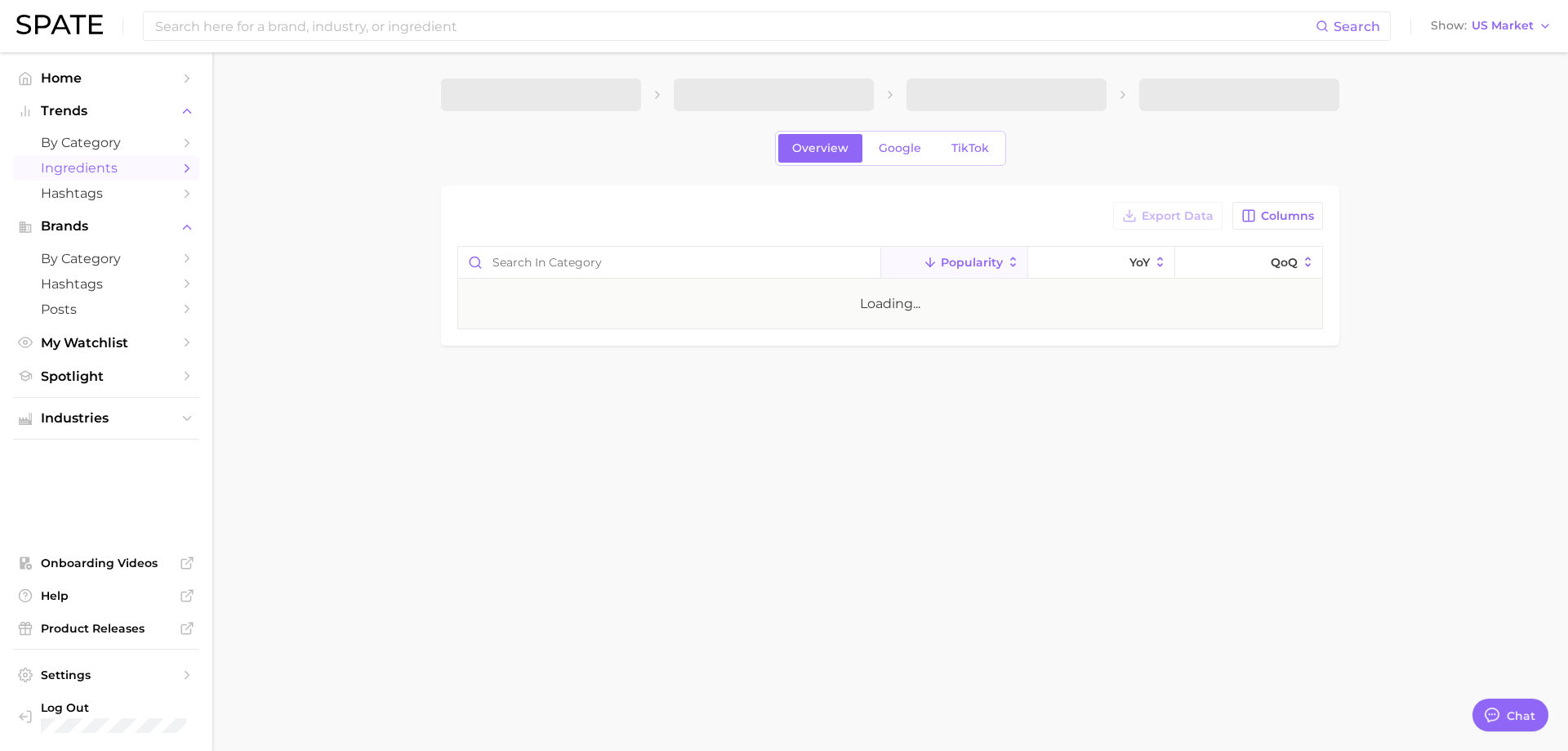 click on "Overview Google TikTok Export Data Columns Popularity YoY QoQ Loading..." at bounding box center (890, 239) 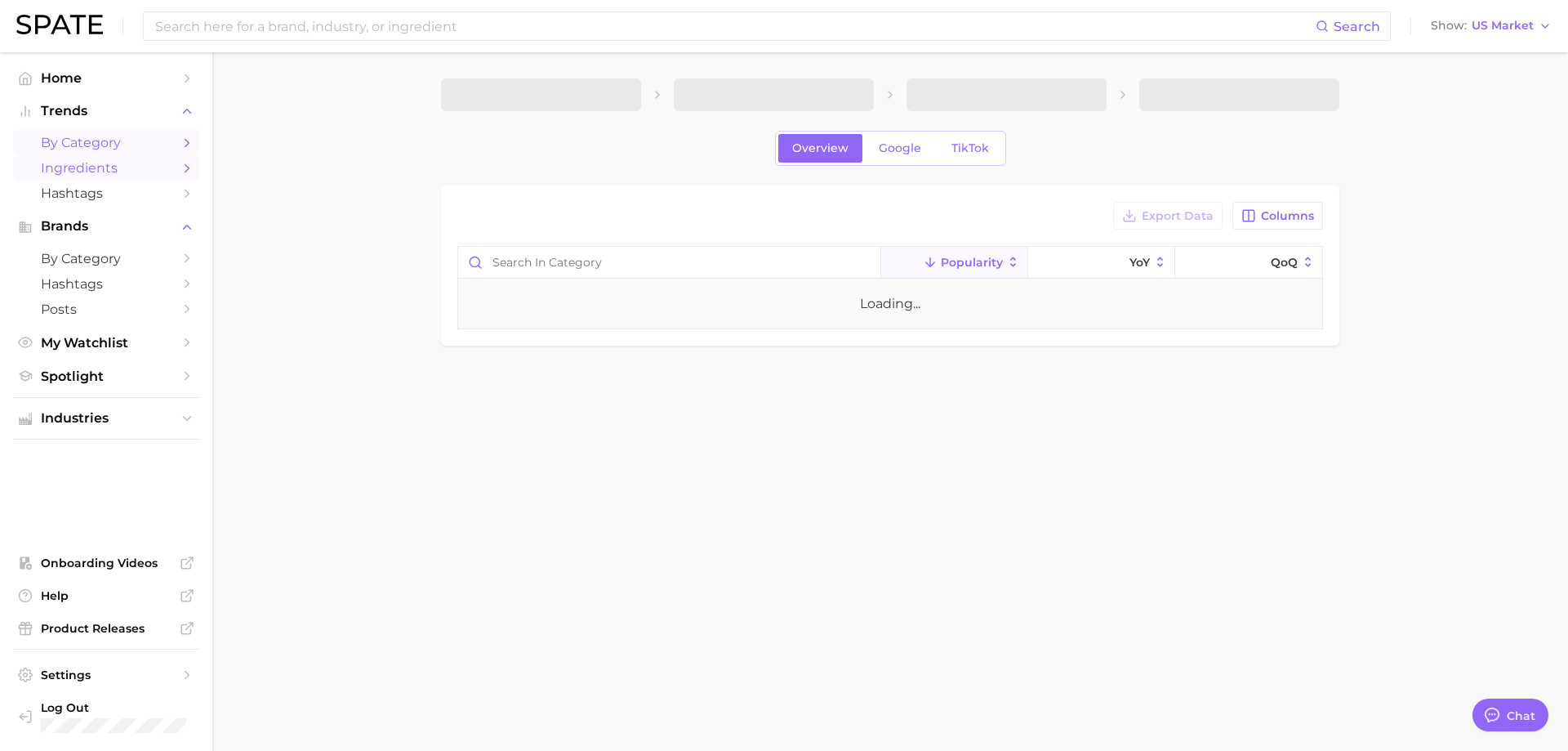 click on "by Category" at bounding box center (106, 142) 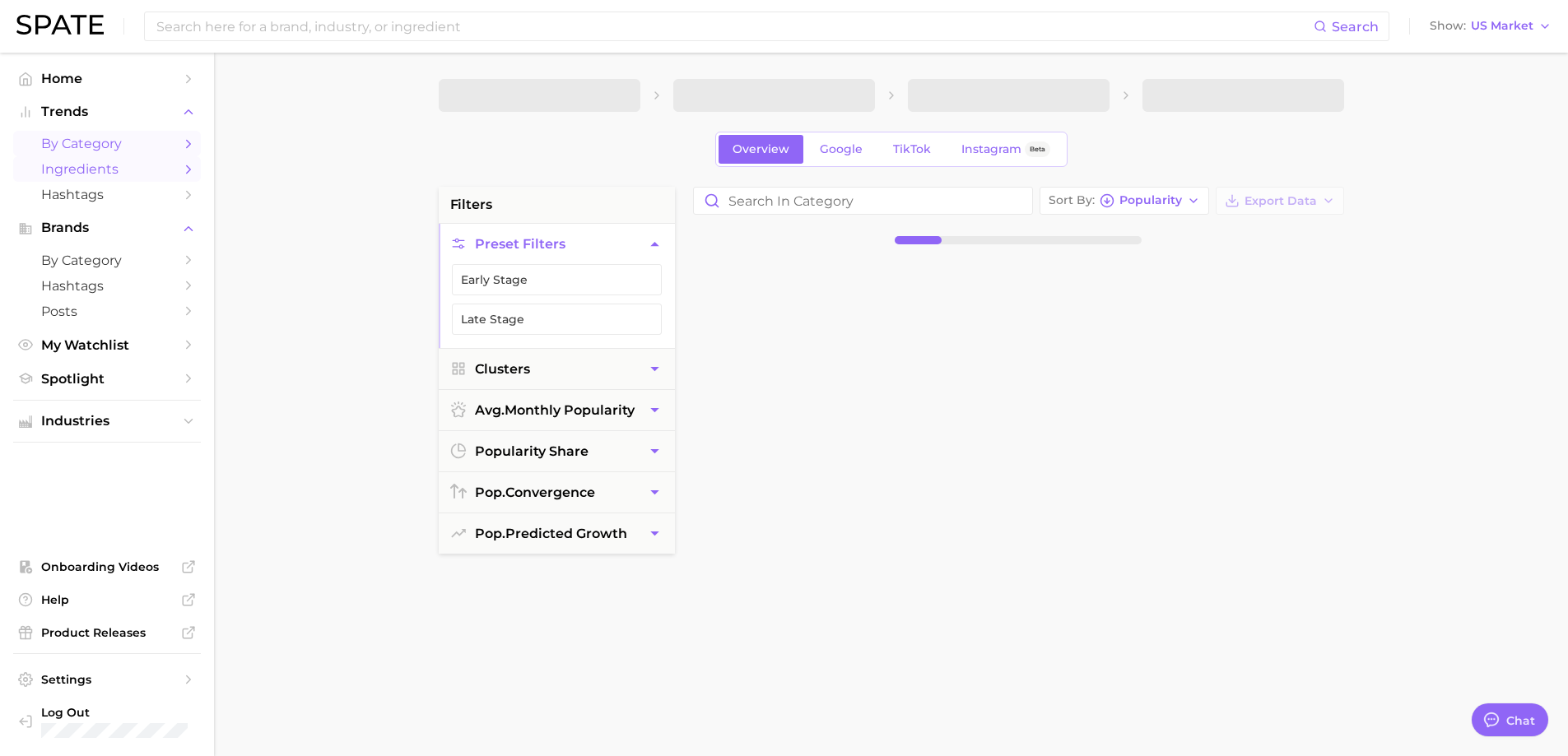 click on "Ingredients" at bounding box center (107, 169) 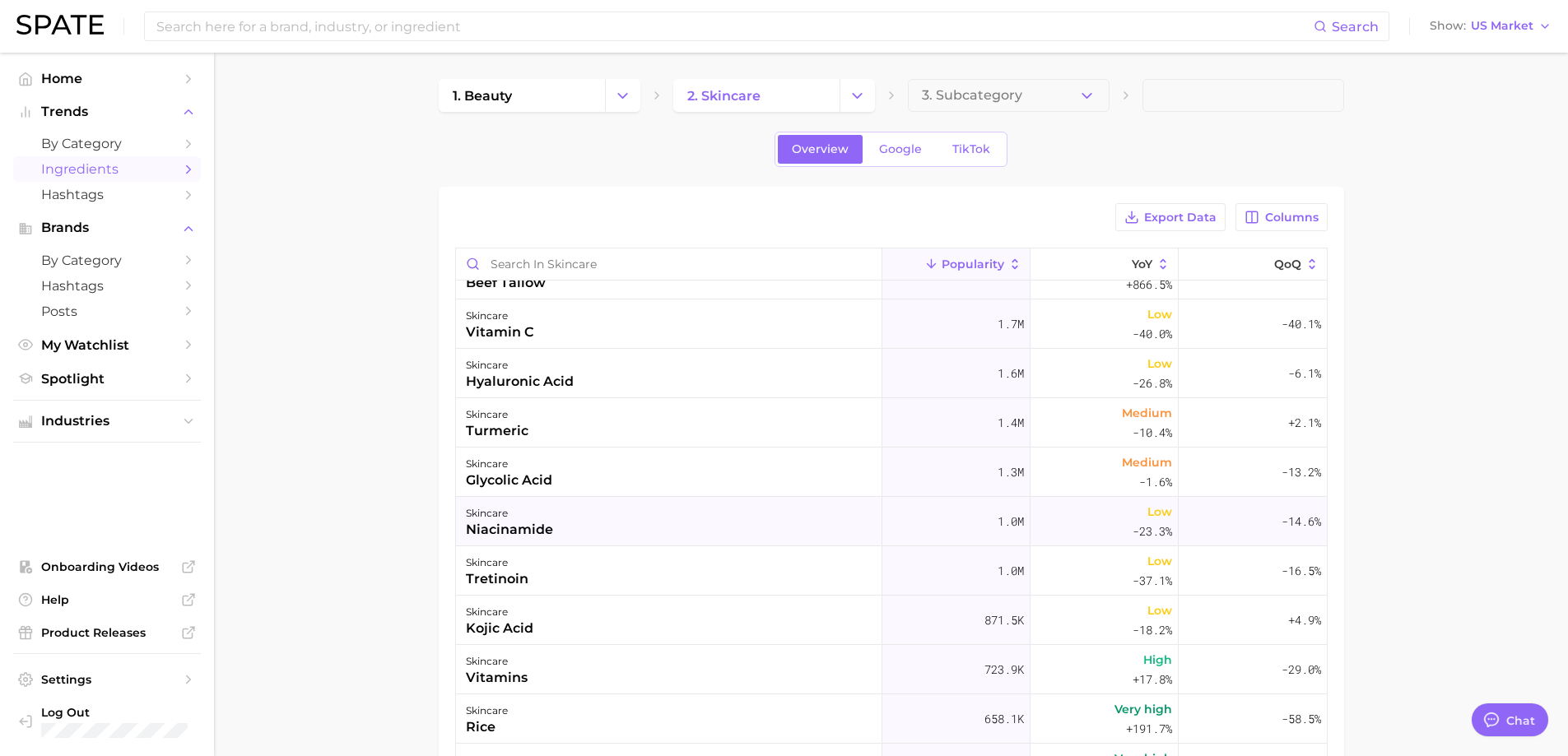 scroll, scrollTop: 0, scrollLeft: 0, axis: both 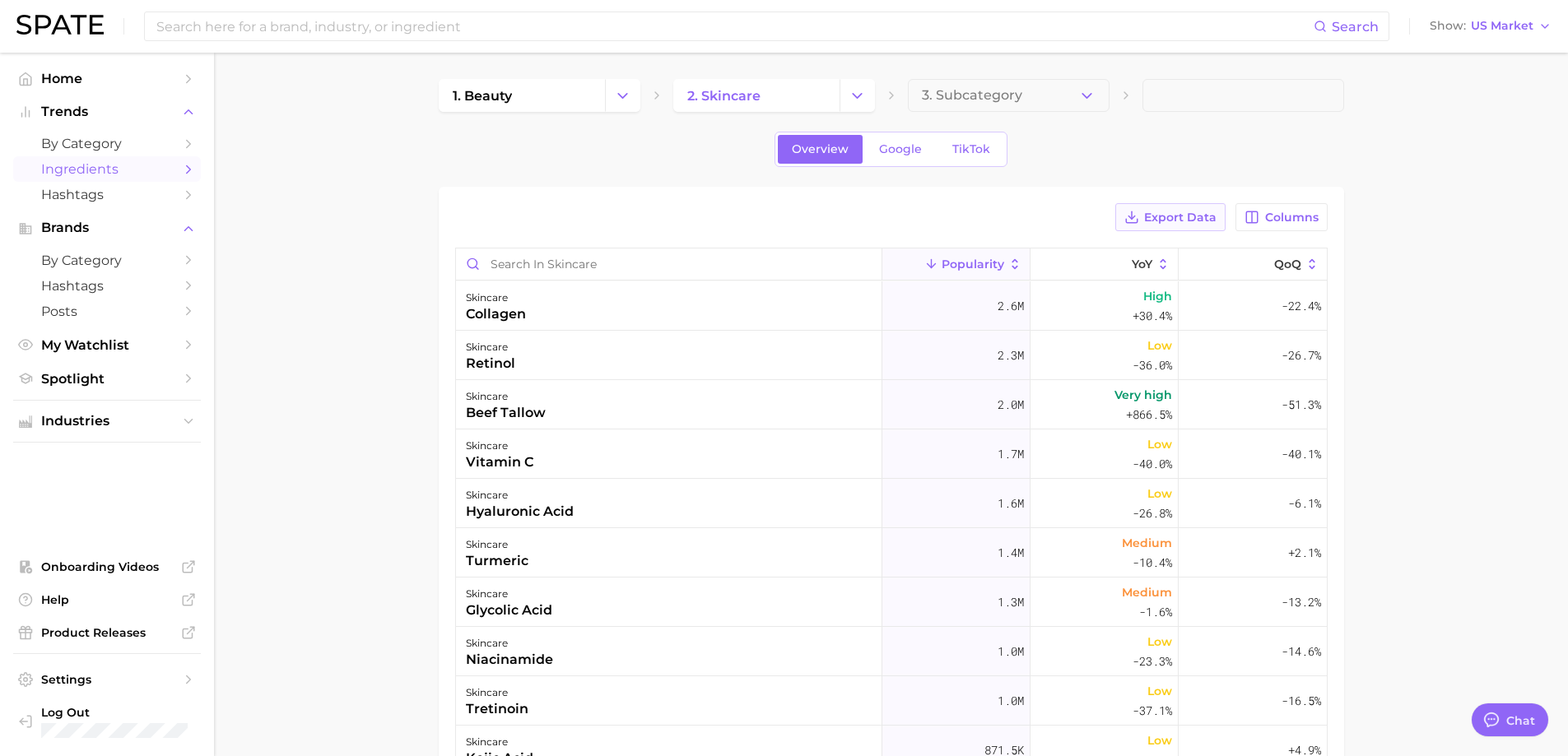 click on "Export Data" at bounding box center [1180, 217] 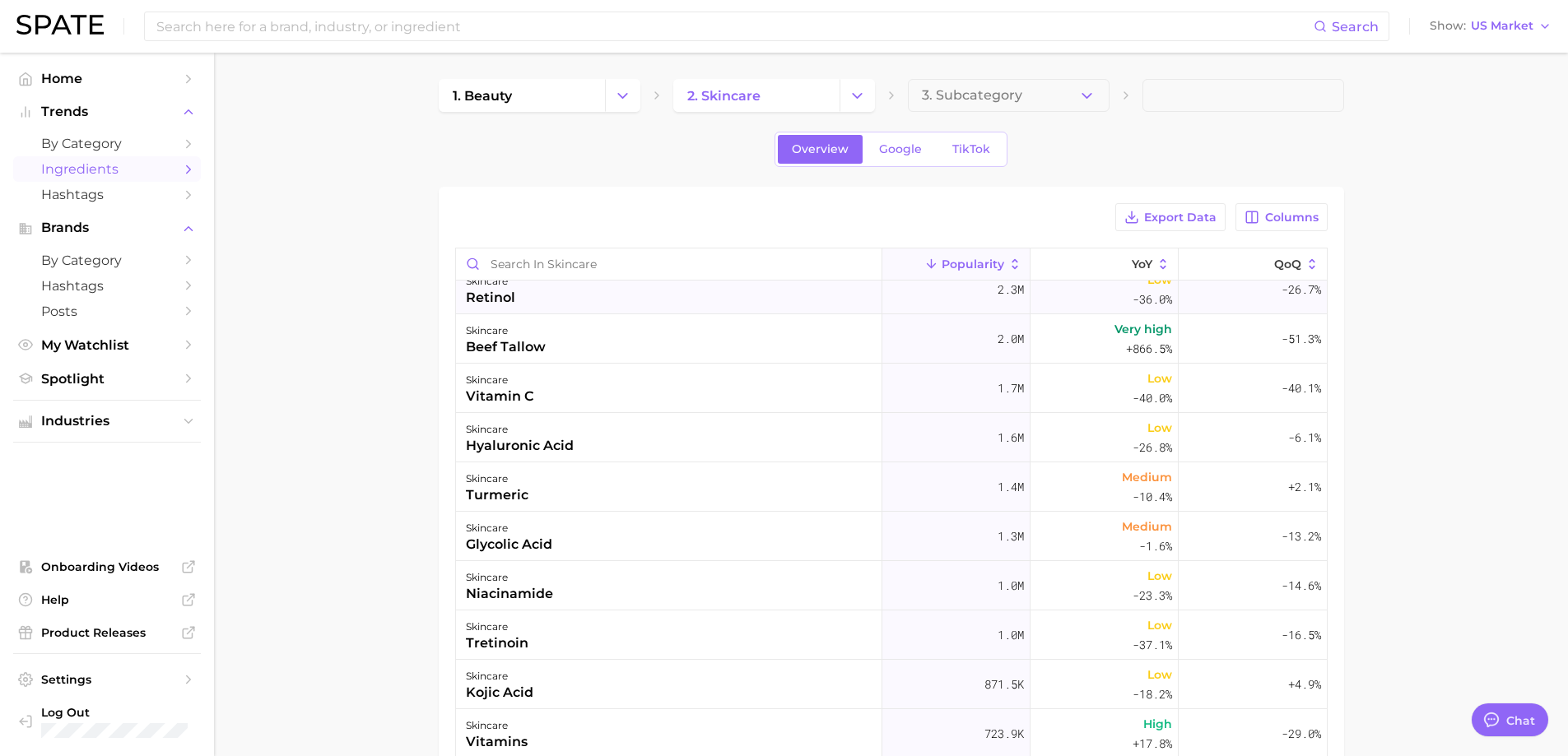 scroll, scrollTop: 0, scrollLeft: 0, axis: both 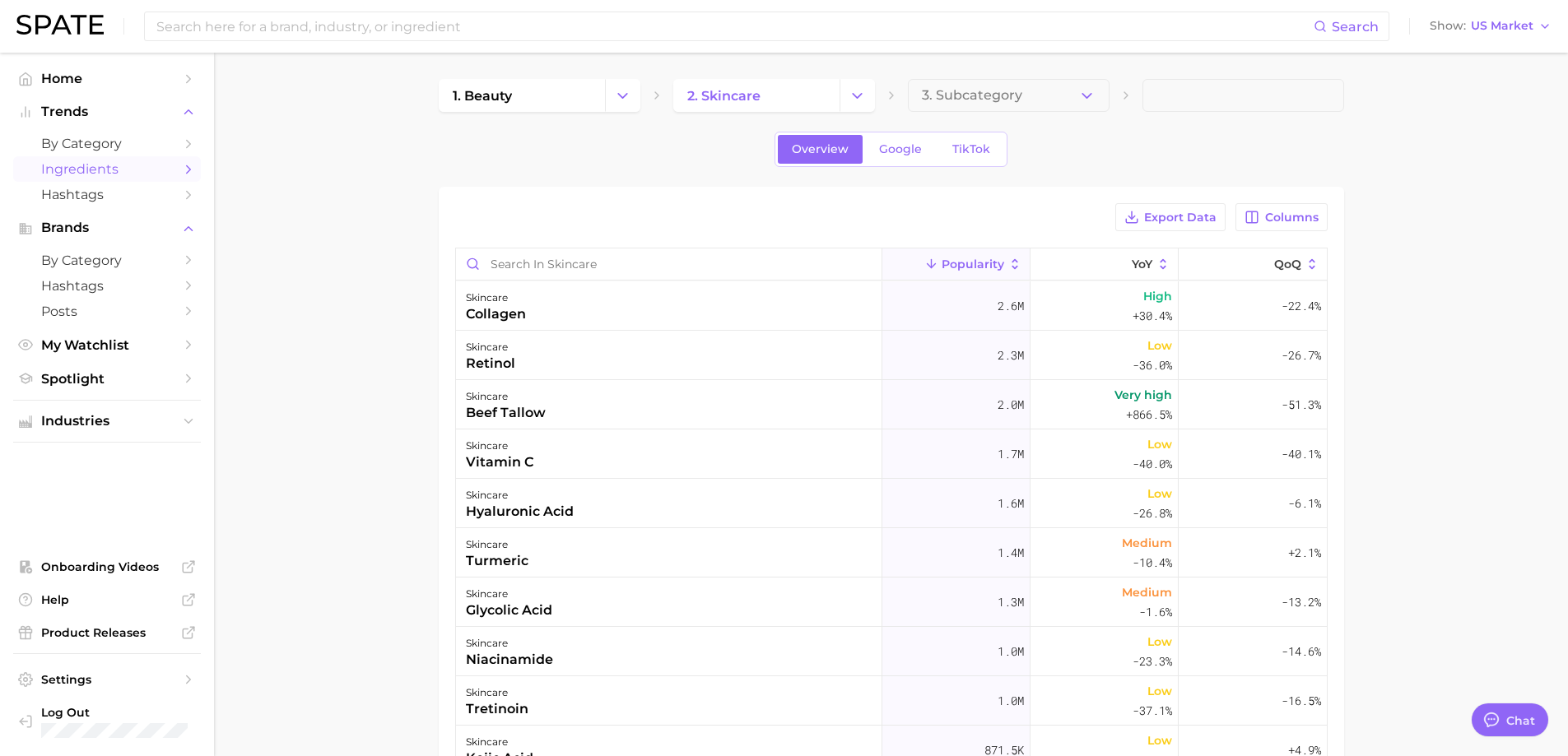 click on "Ingredients" at bounding box center (107, 169) 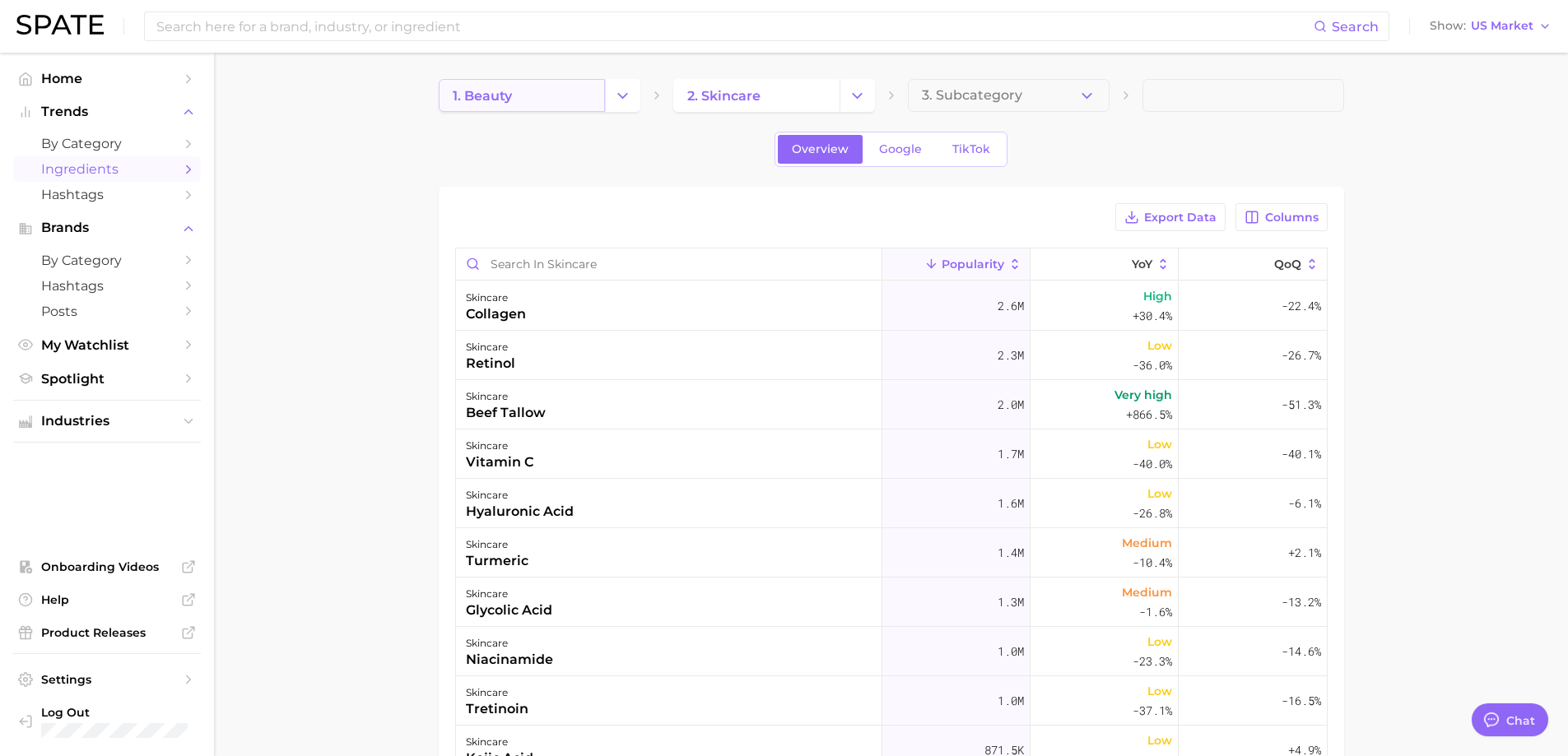 click on "1. beauty" at bounding box center [522, 95] 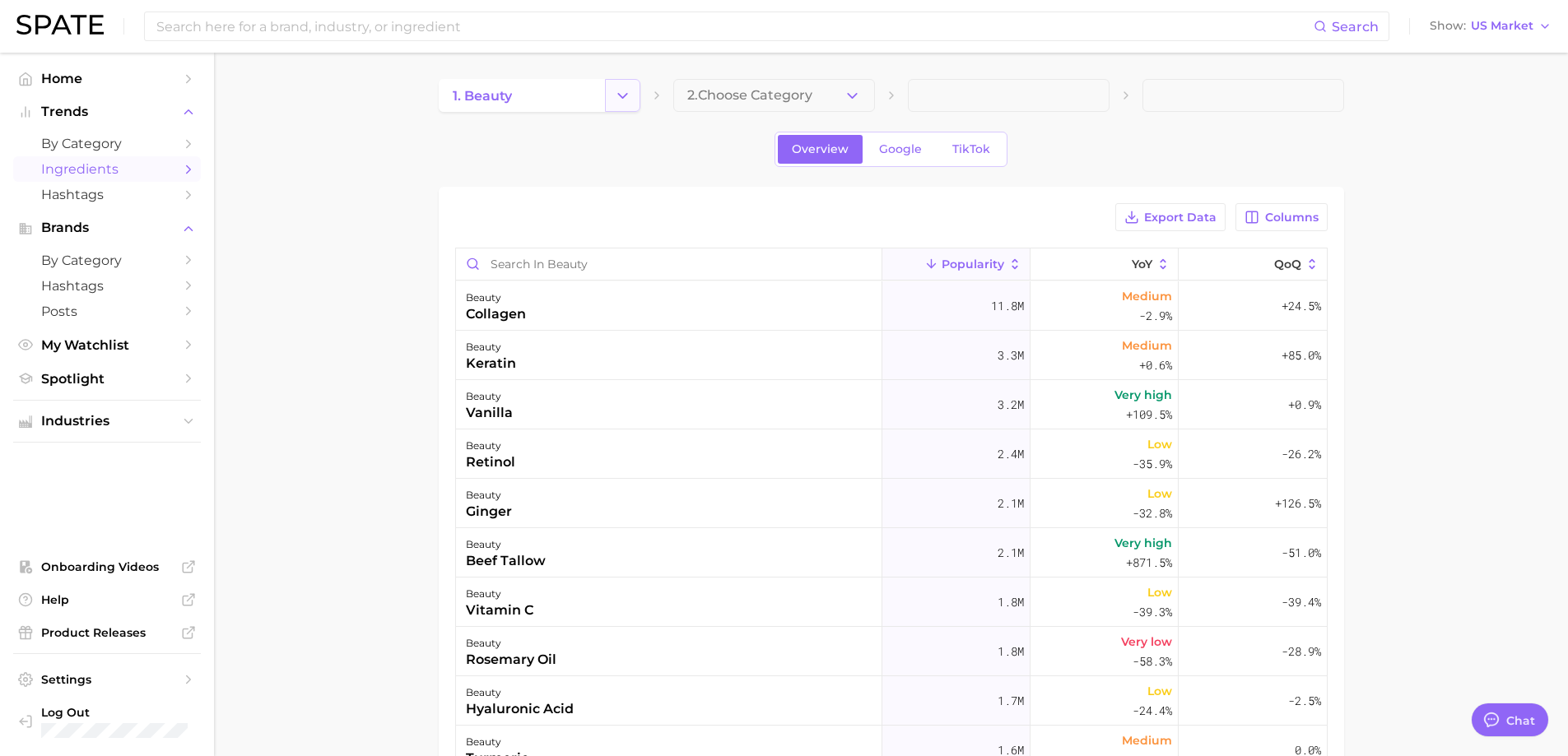 click 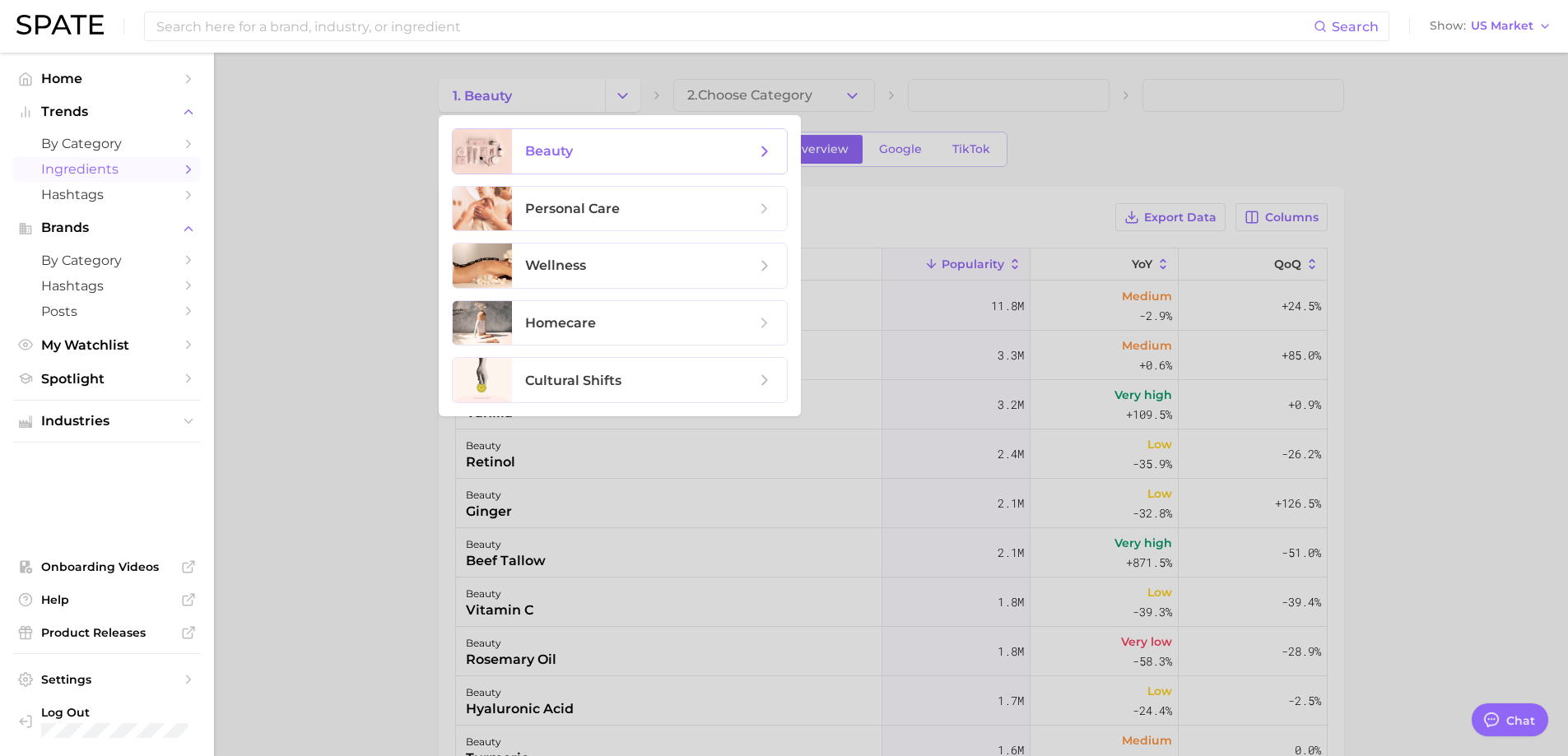 click 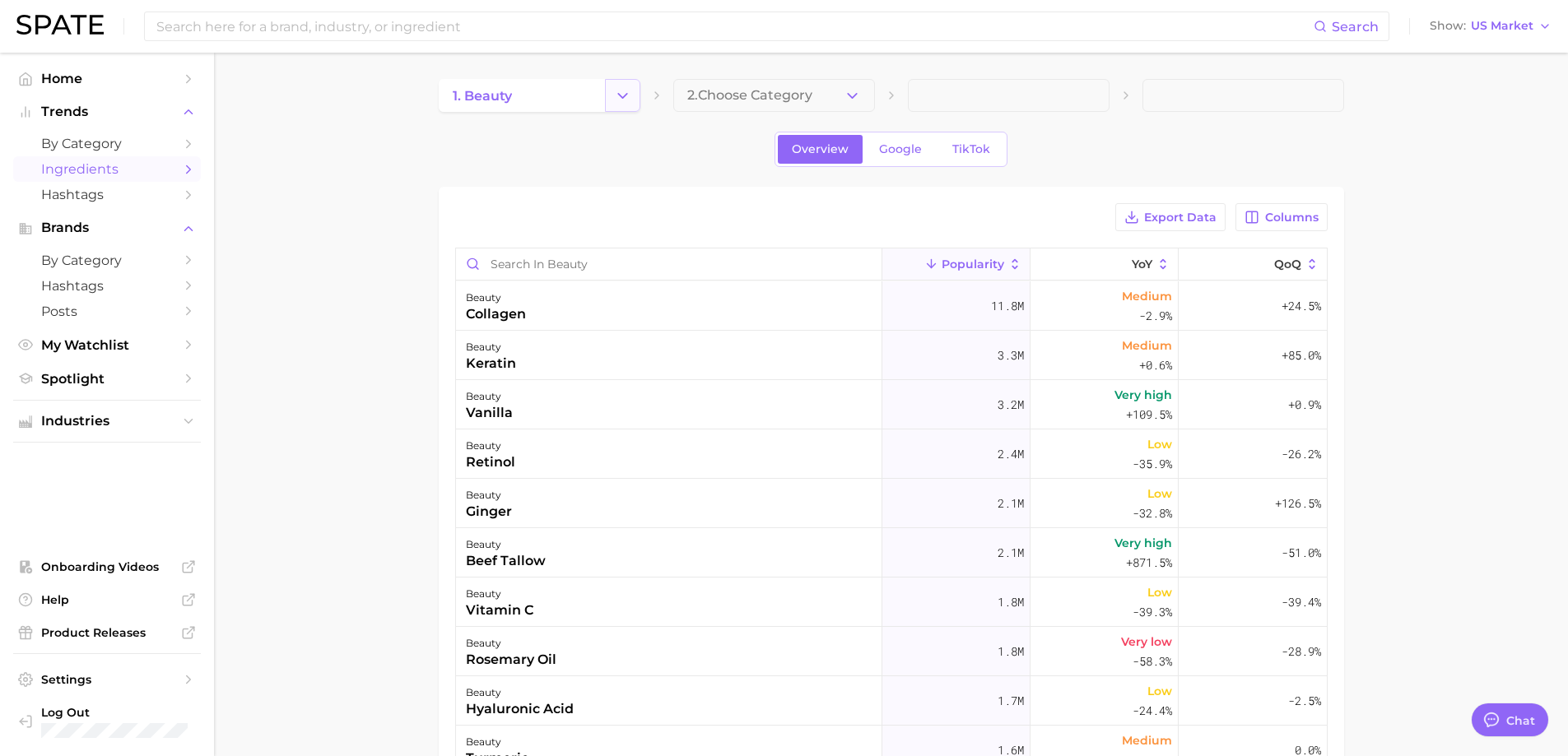 click 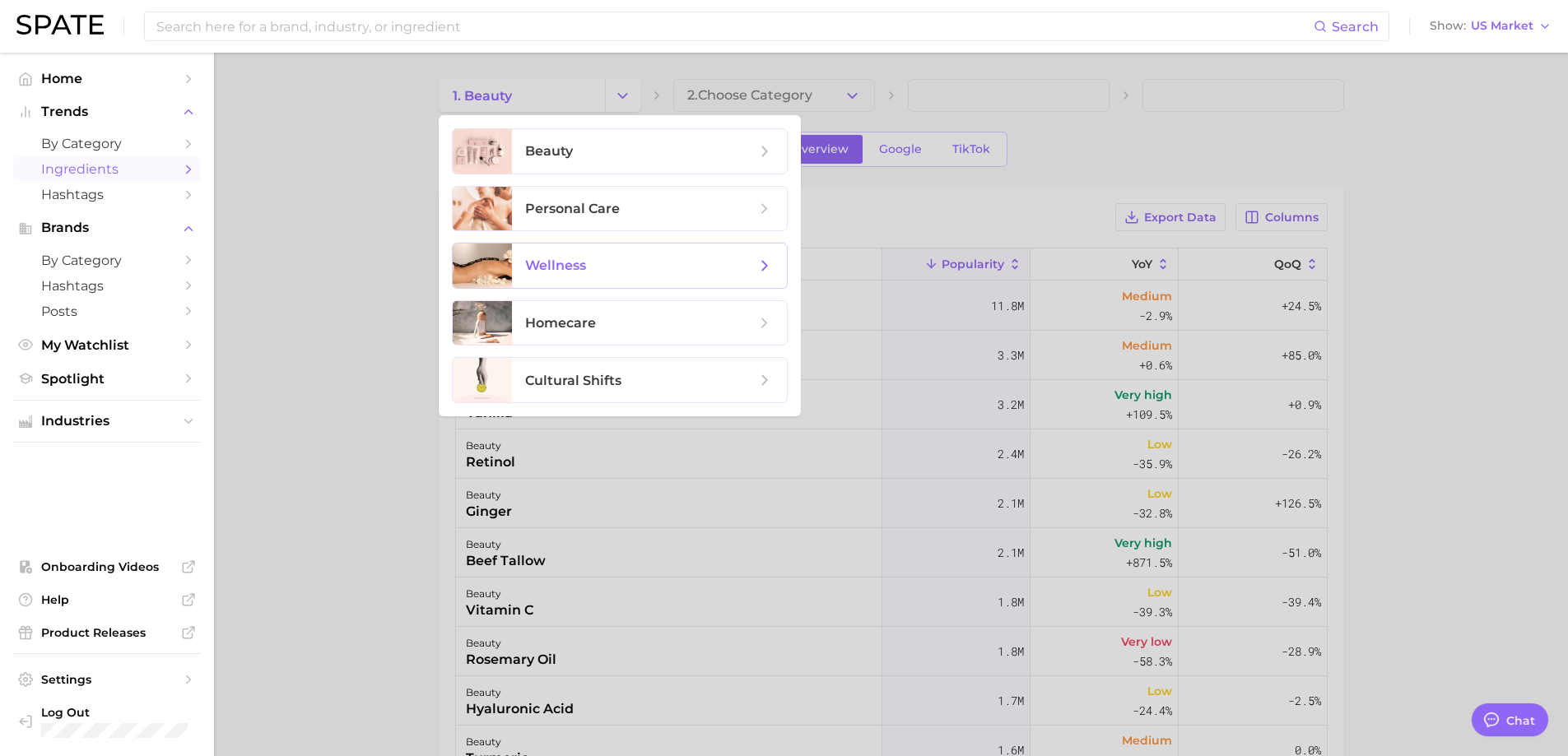 click on "wellness" at bounding box center [640, 266] 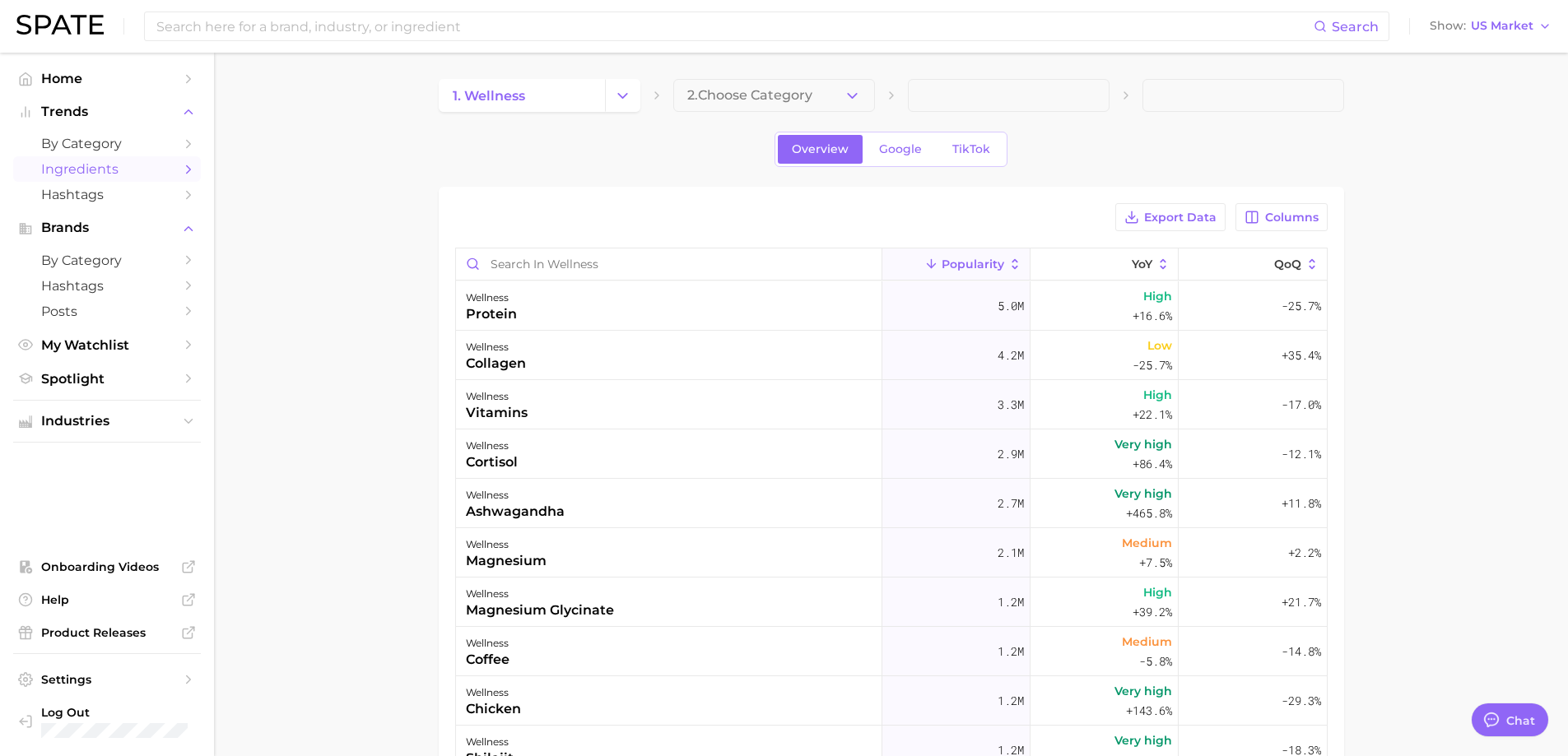 click 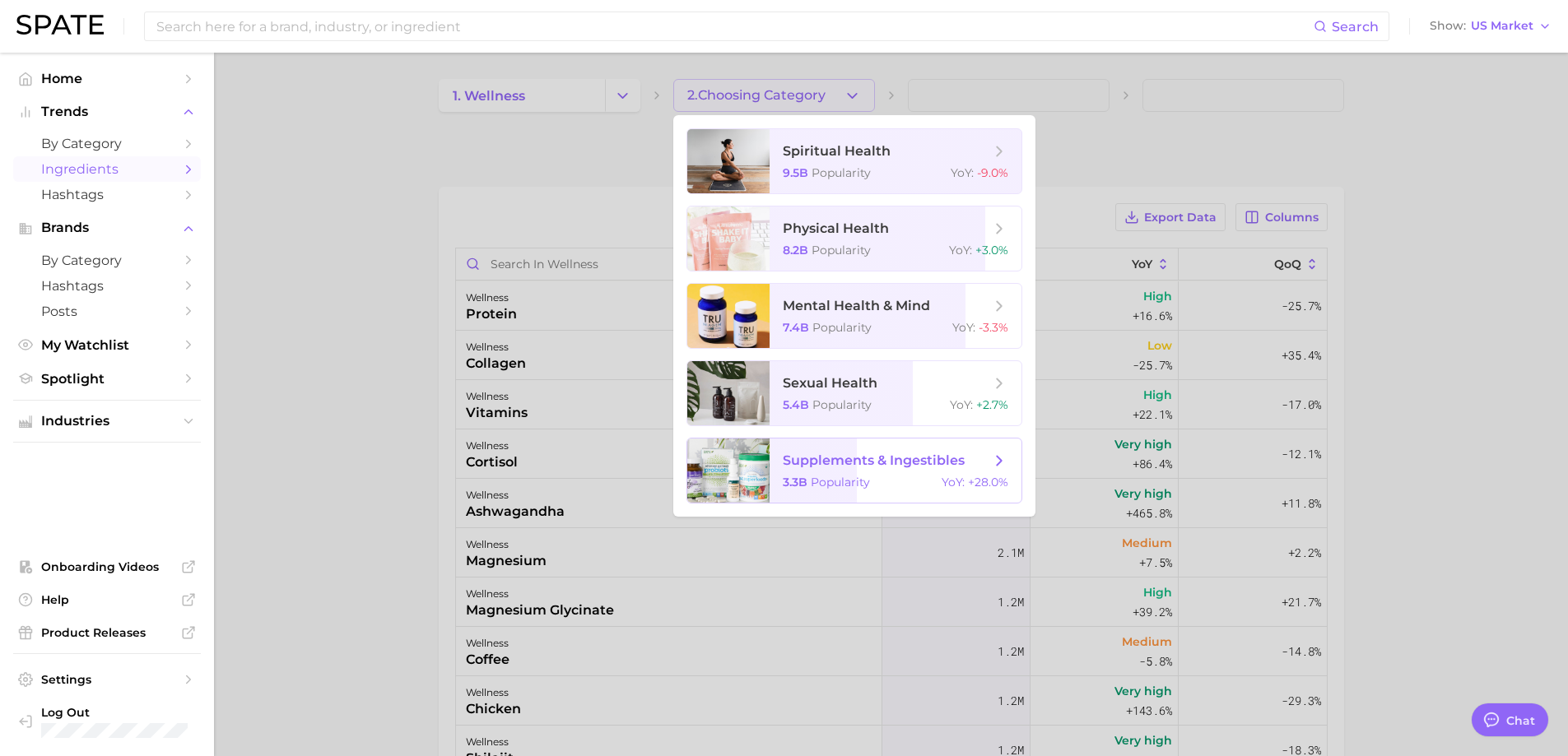 click on "Popularity" at bounding box center (840, 482) 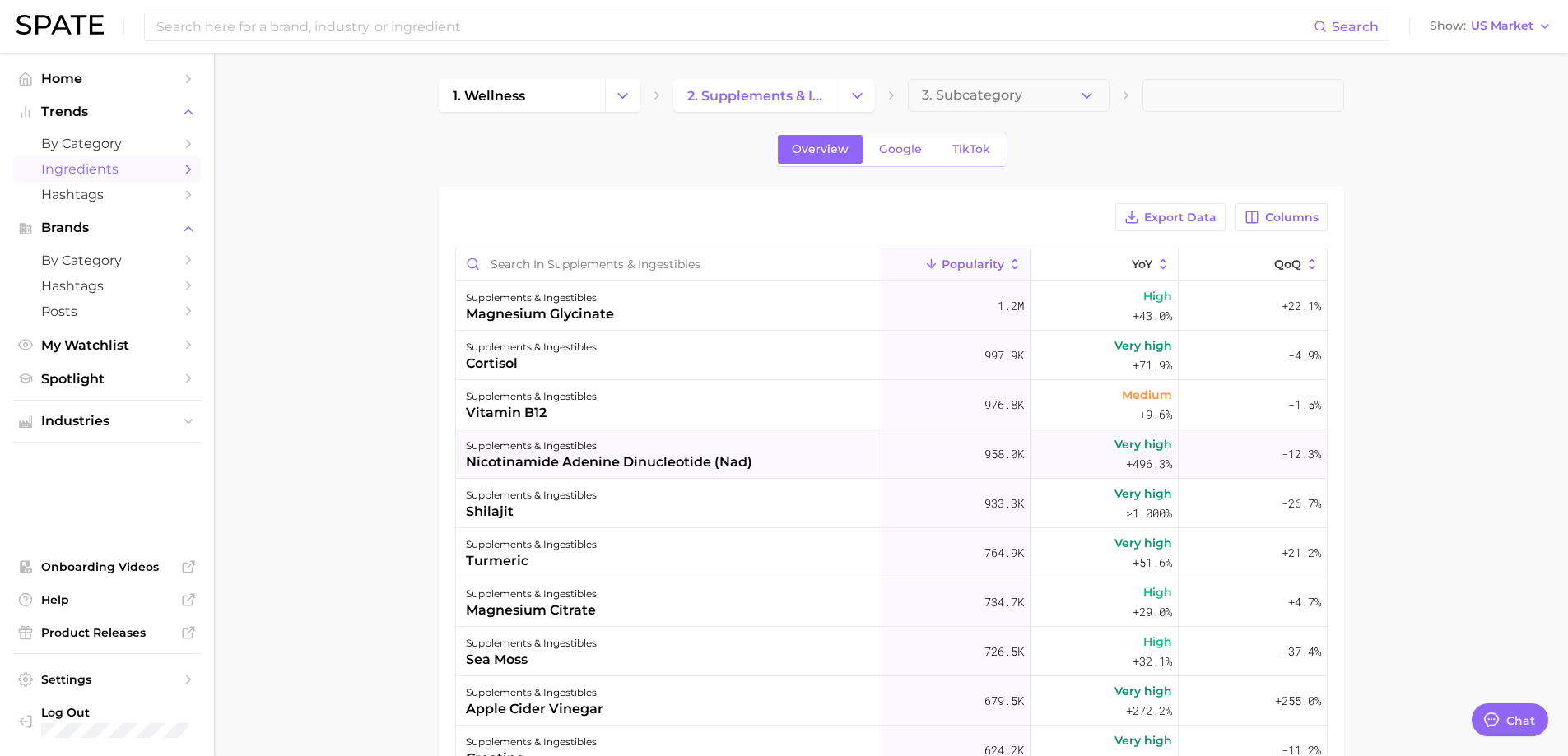 scroll, scrollTop: 0, scrollLeft: 0, axis: both 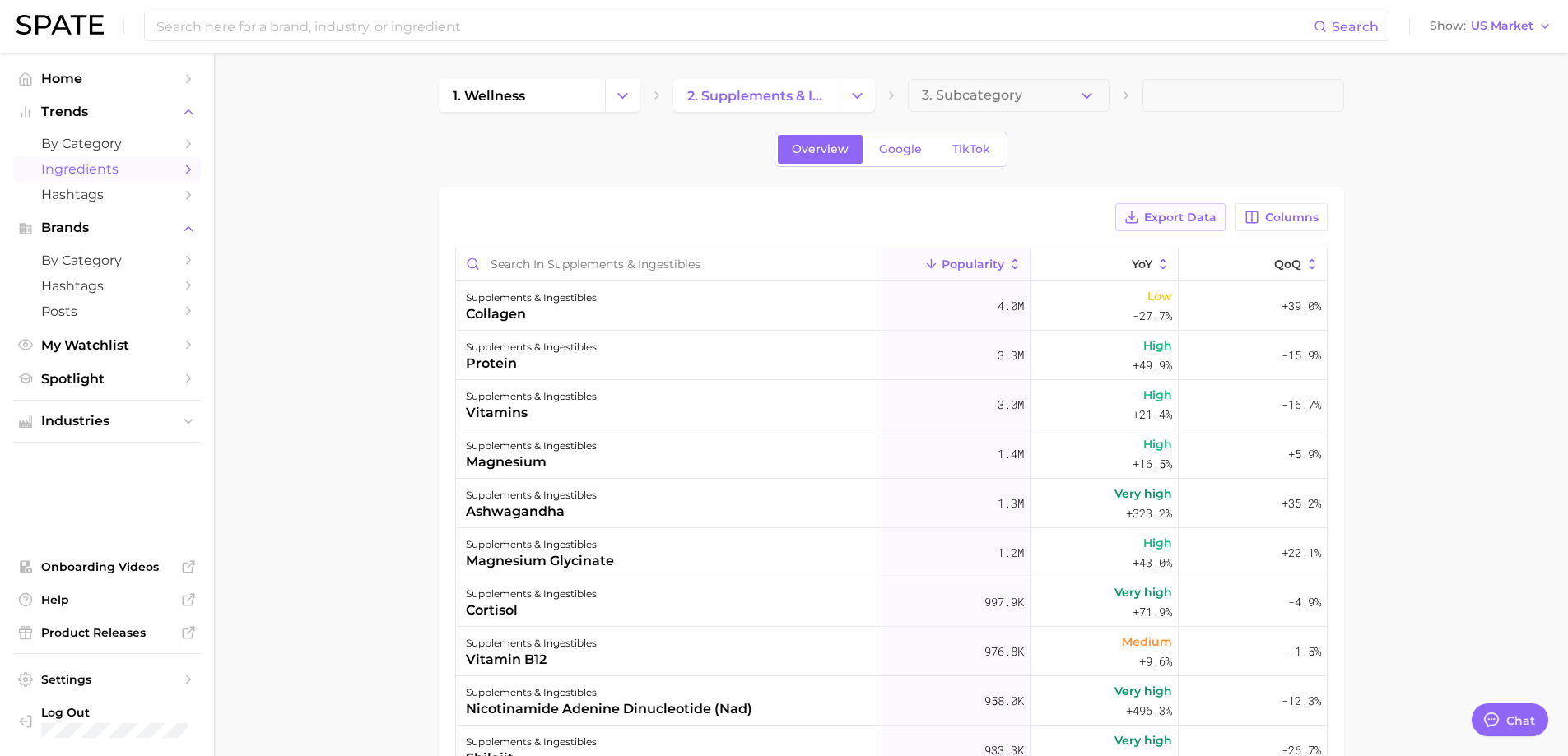 click on "Export Data" at bounding box center [1180, 217] 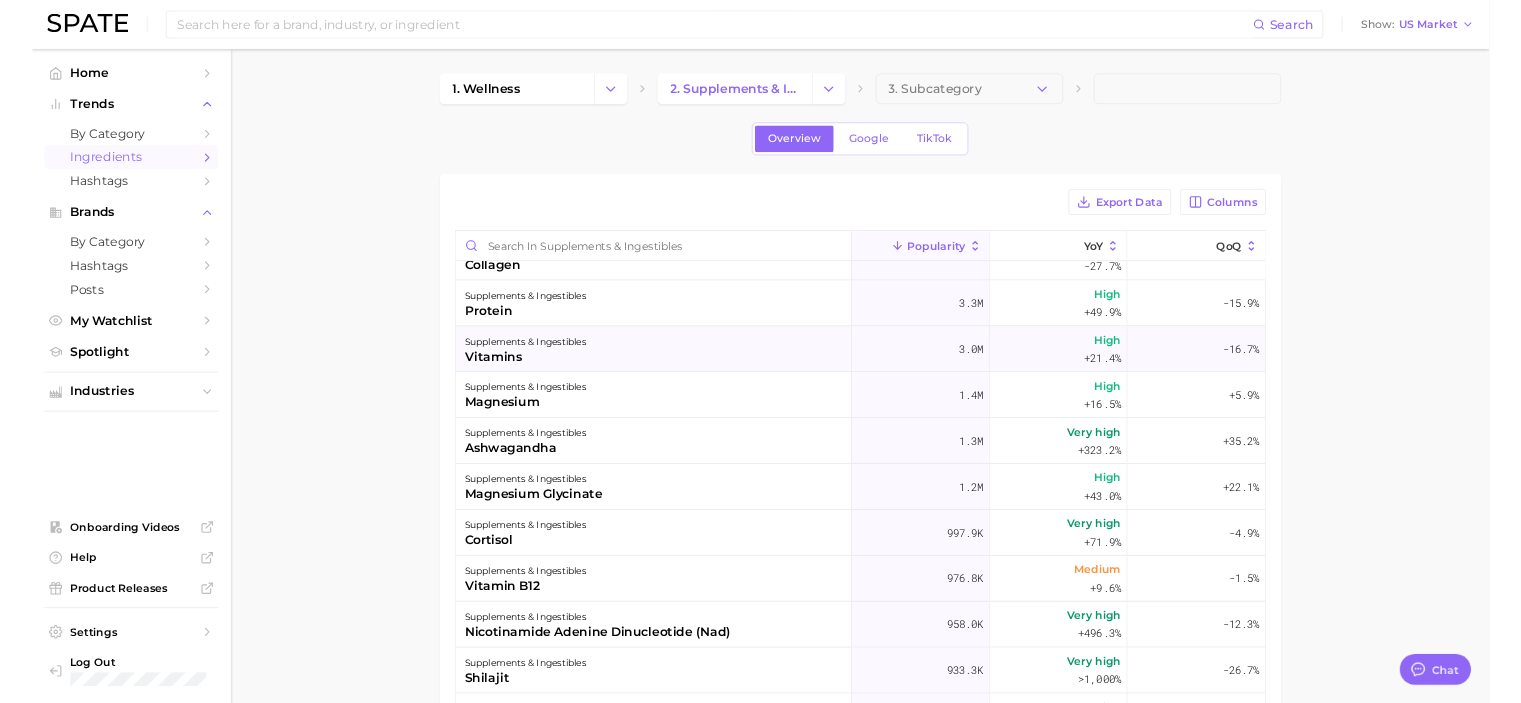 scroll, scrollTop: 0, scrollLeft: 0, axis: both 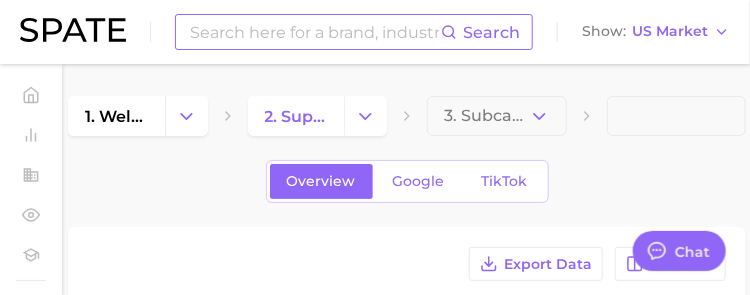 type on "x" 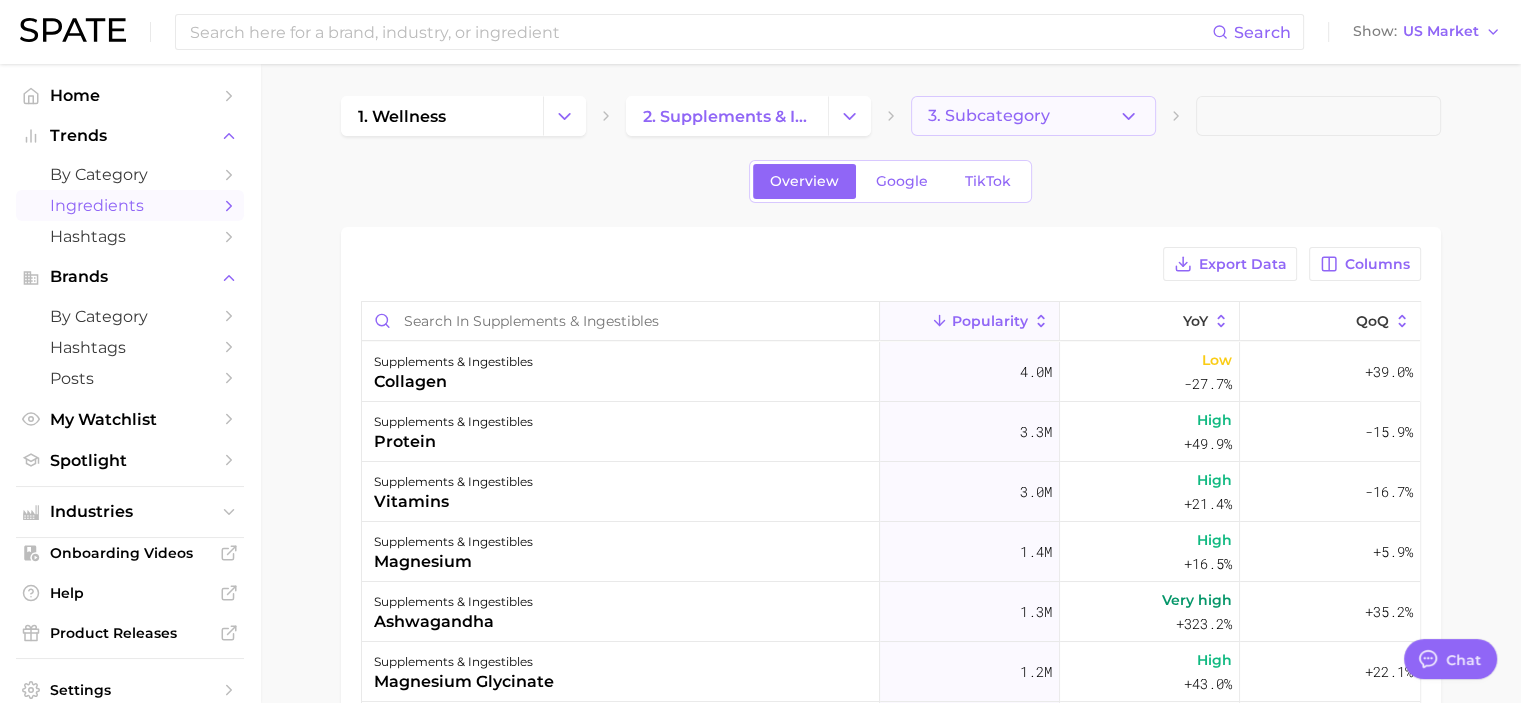 click on "3. Subcategory" at bounding box center (989, 116) 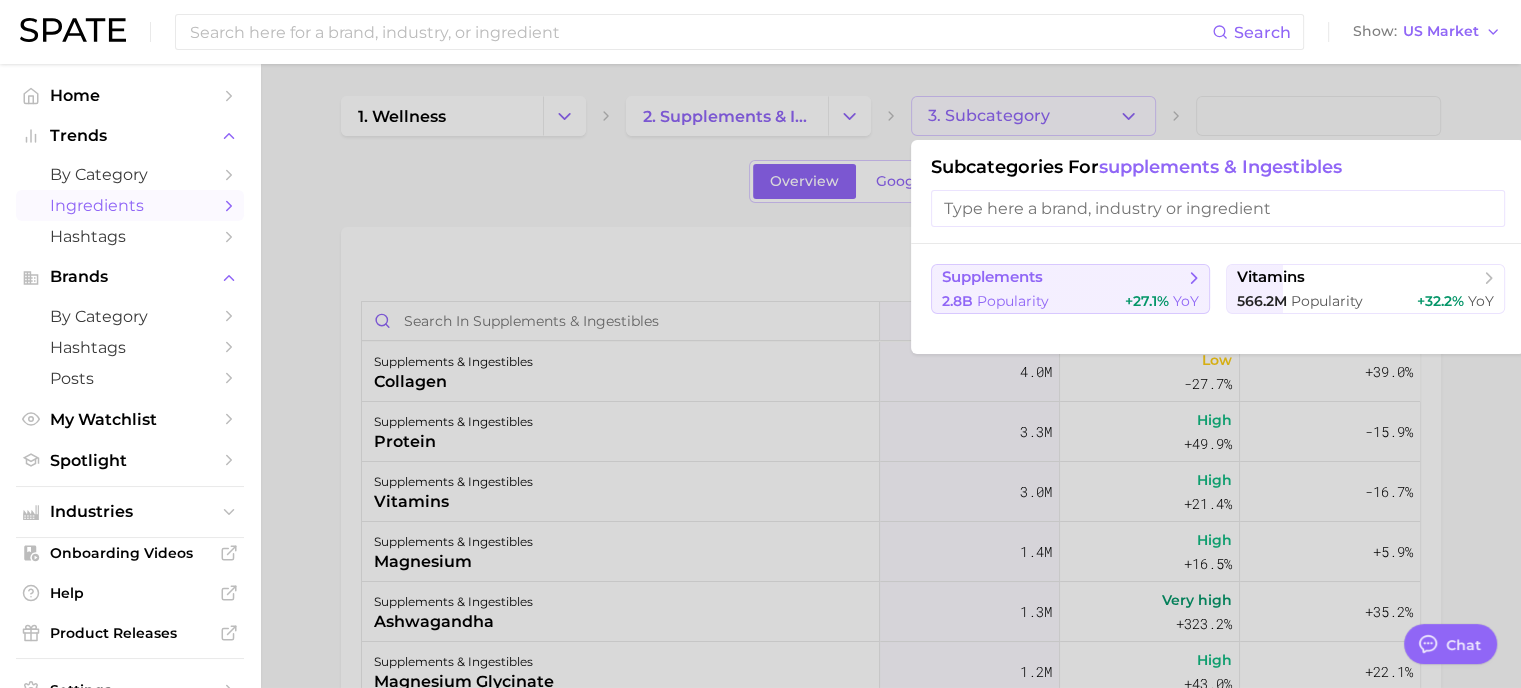 click on "+27.1%" at bounding box center (1147, 301) 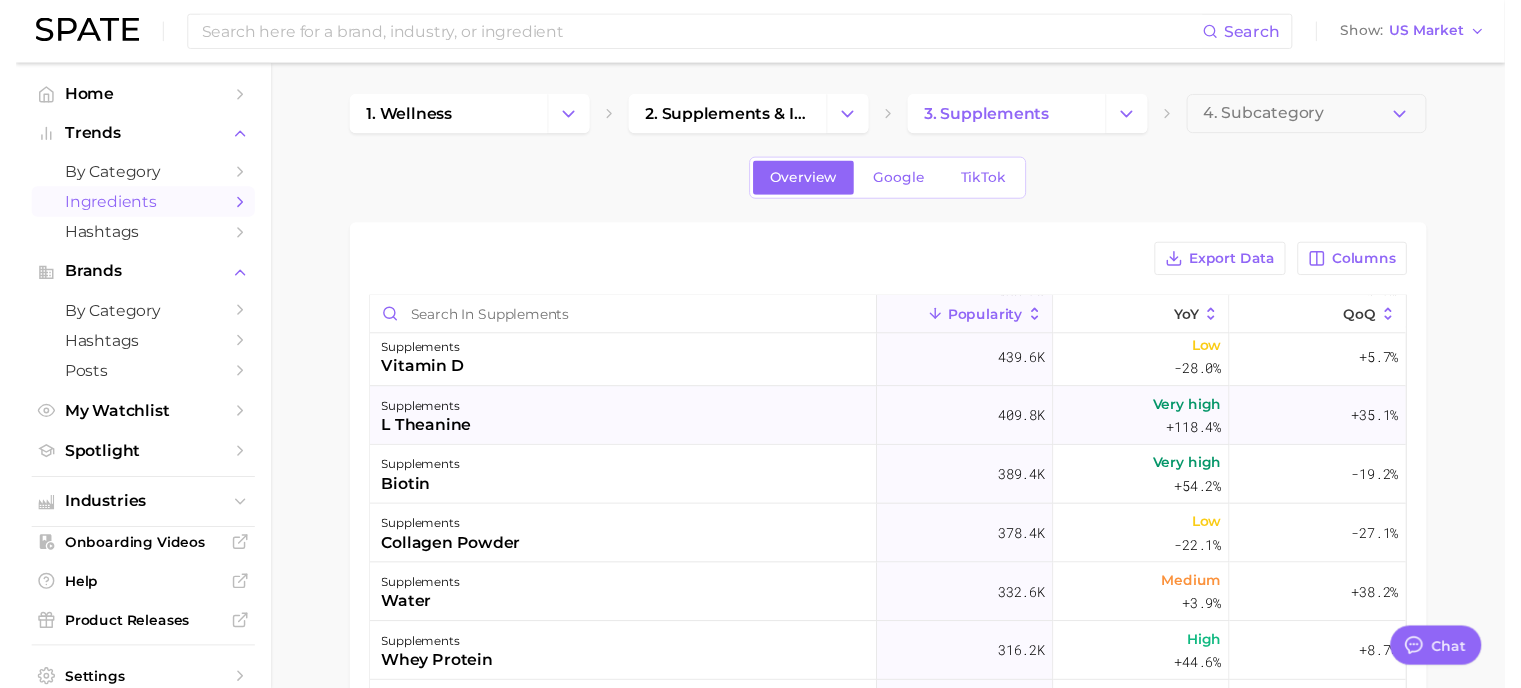 scroll, scrollTop: 1300, scrollLeft: 0, axis: vertical 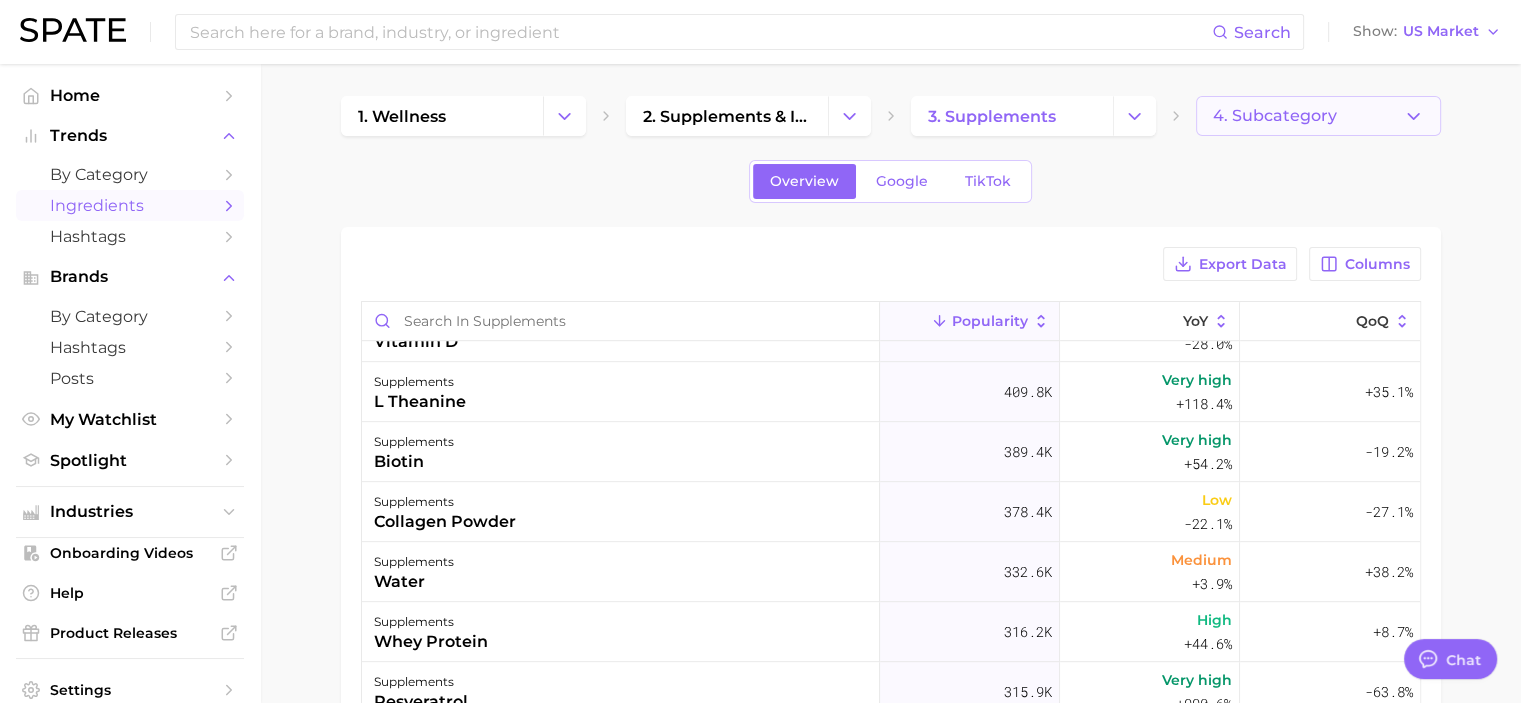 click on "4. Subcategory" at bounding box center (1318, 116) 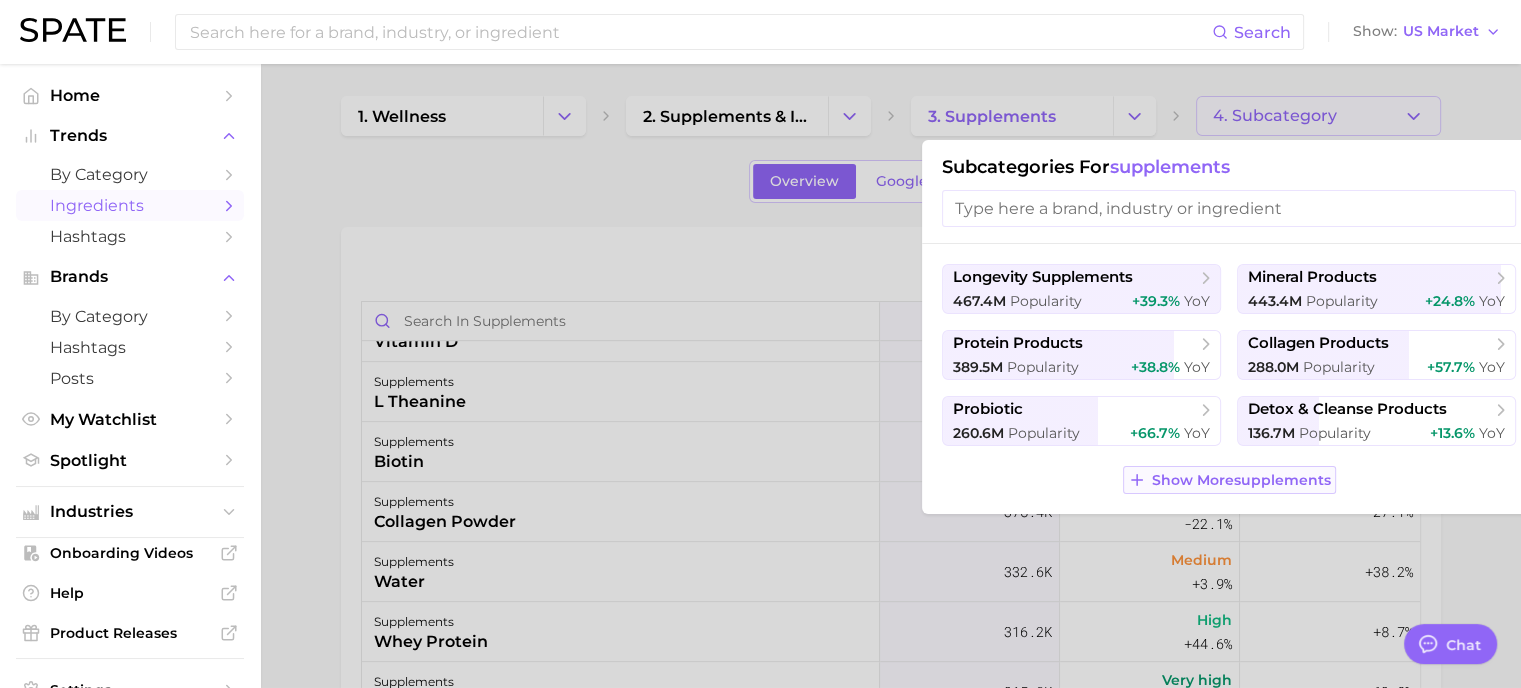 click on "Show More  supplements" at bounding box center (1241, 480) 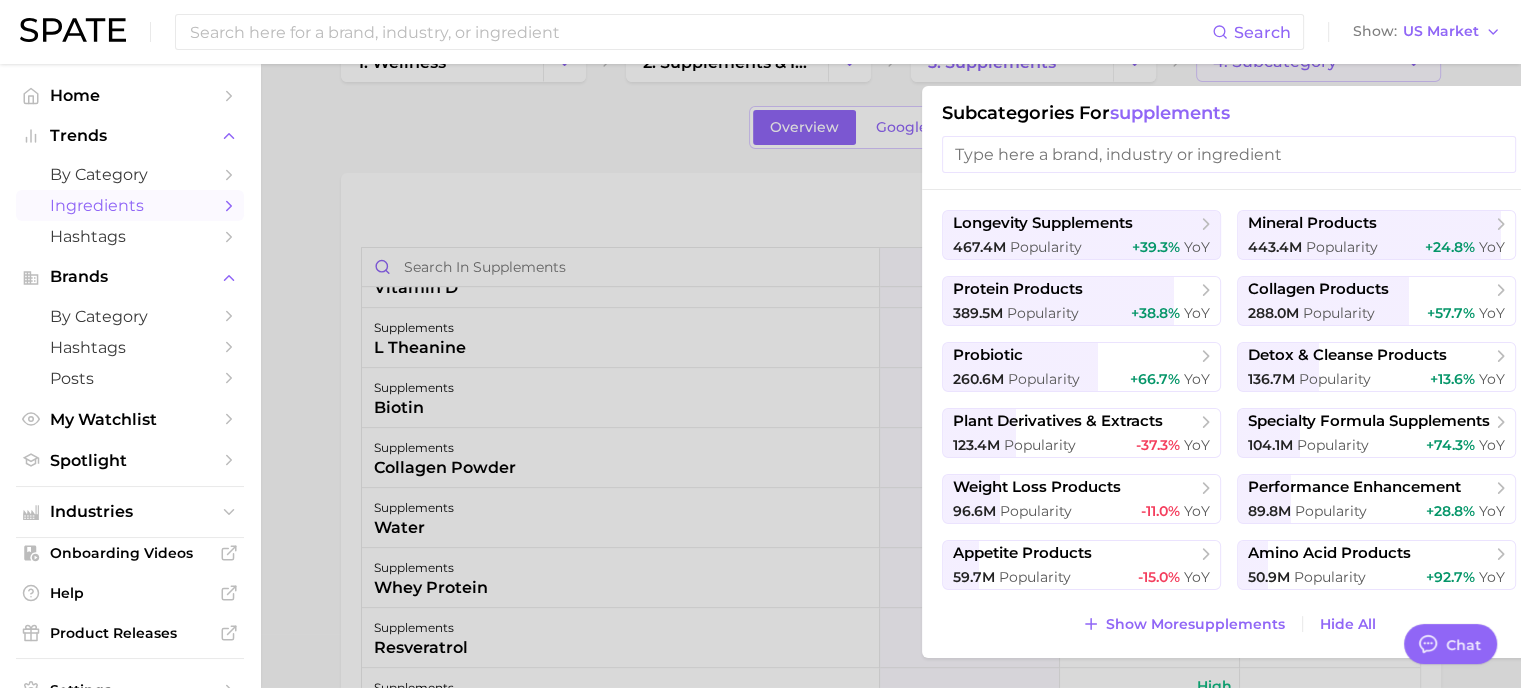 scroll, scrollTop: 100, scrollLeft: 0, axis: vertical 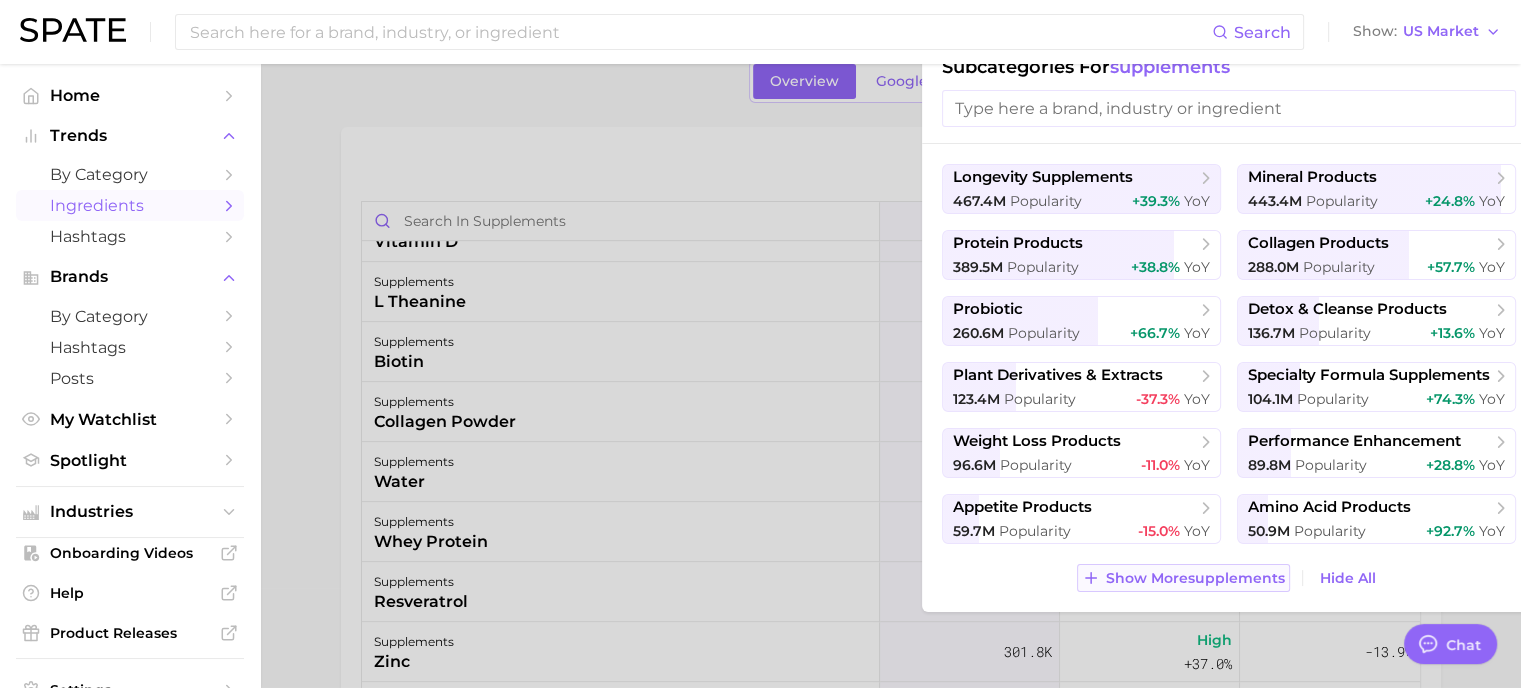click on "Show More  supplements" at bounding box center (1195, 578) 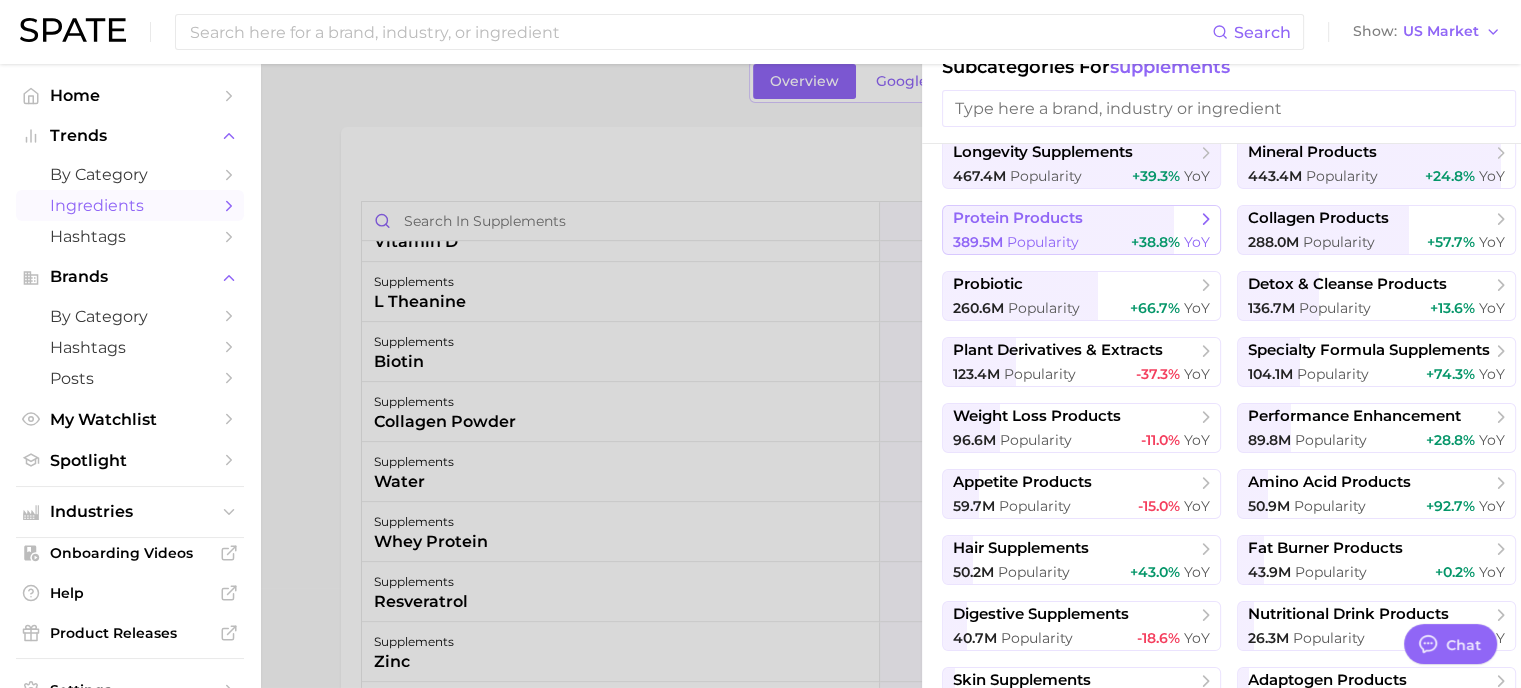 scroll, scrollTop: 0, scrollLeft: 0, axis: both 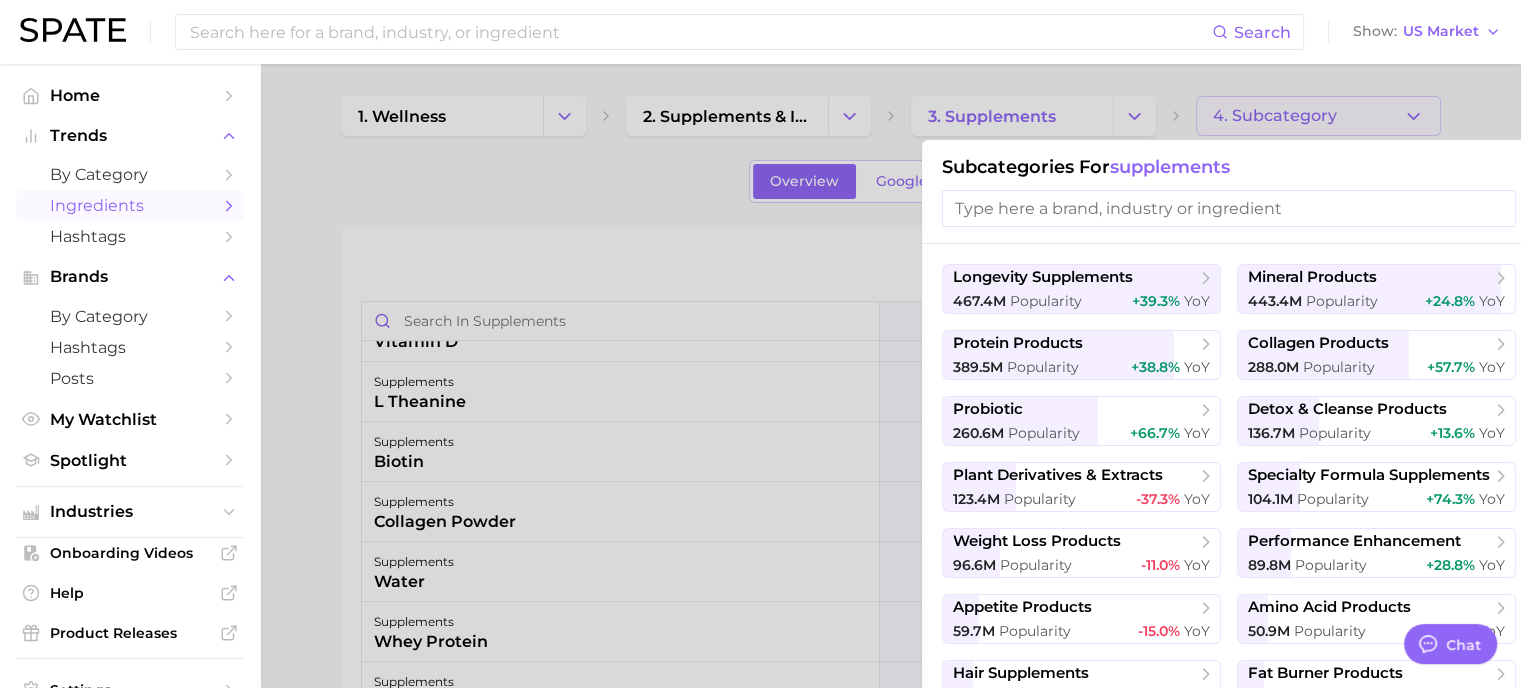 click at bounding box center [1229, 208] 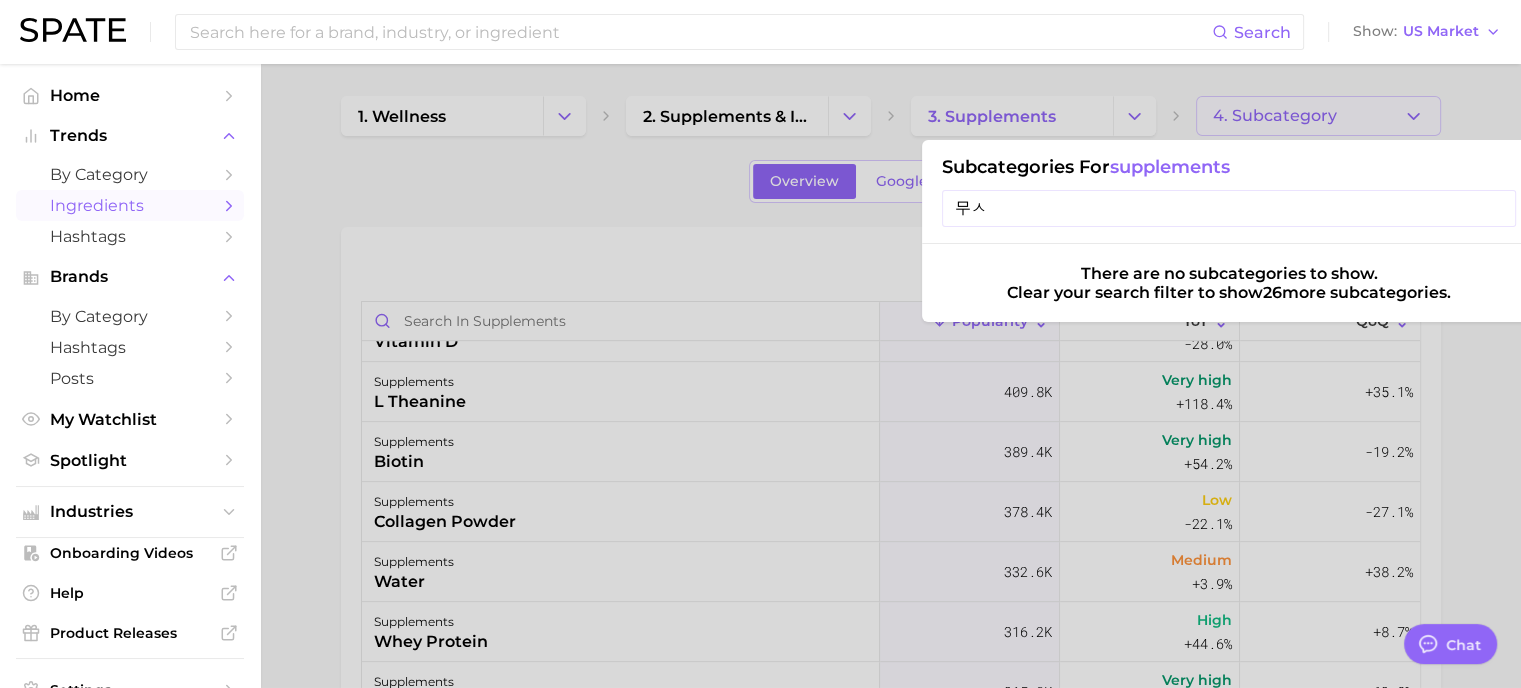 type on "무" 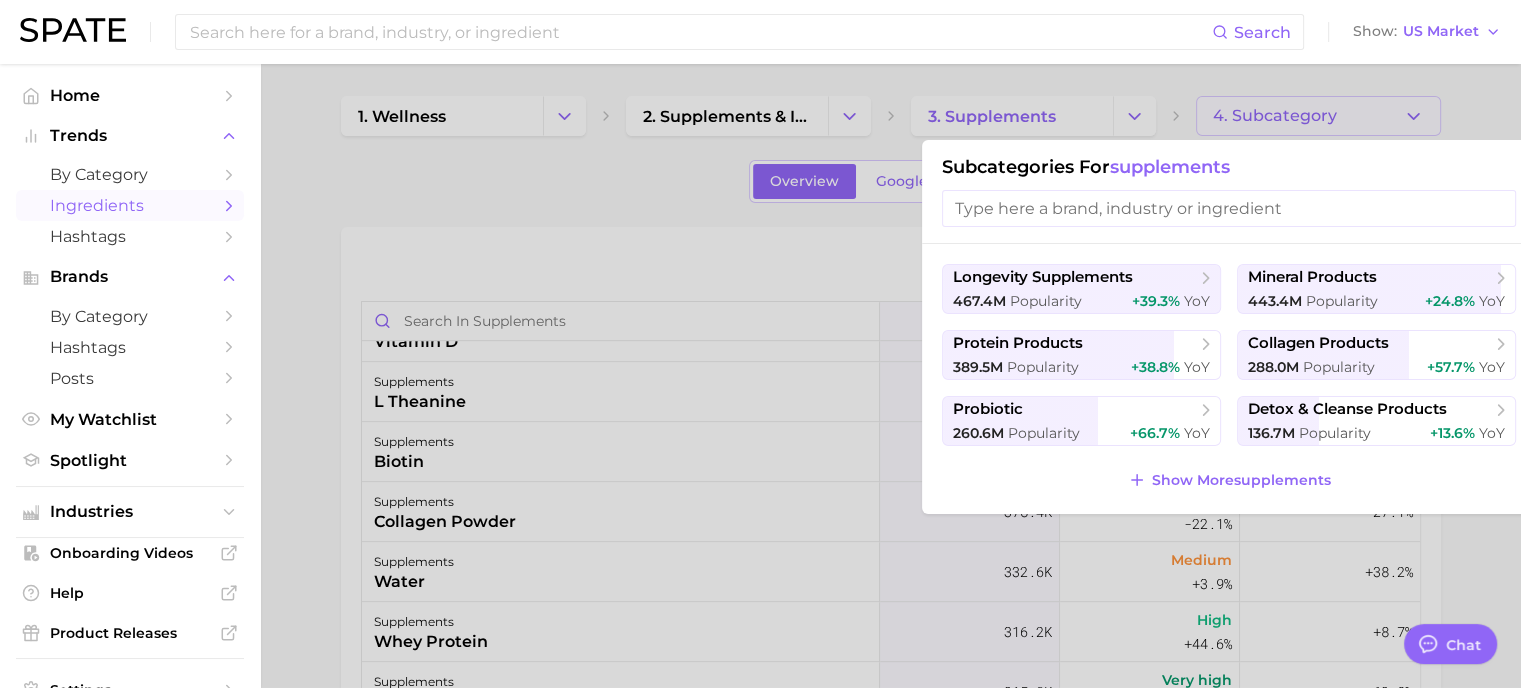 type on "D" 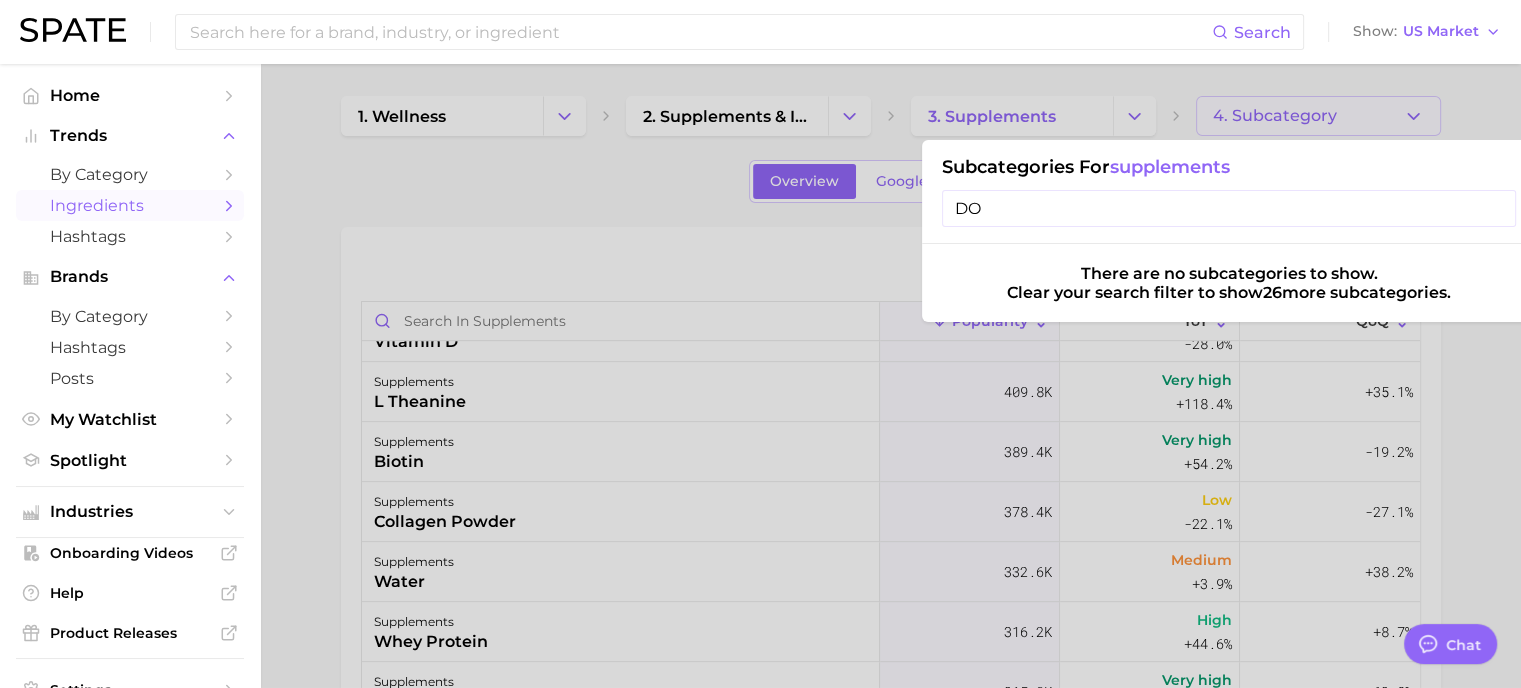 type on "D" 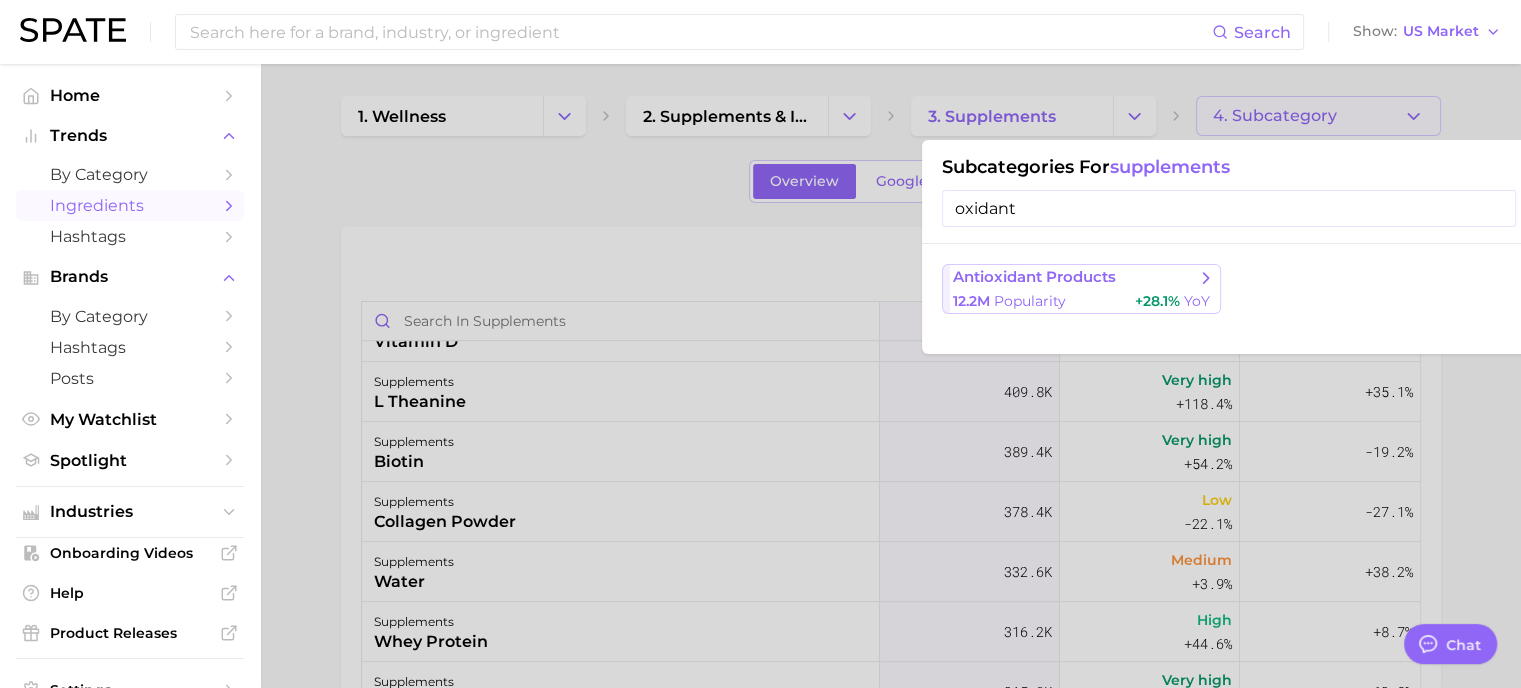 type on "oxidant" 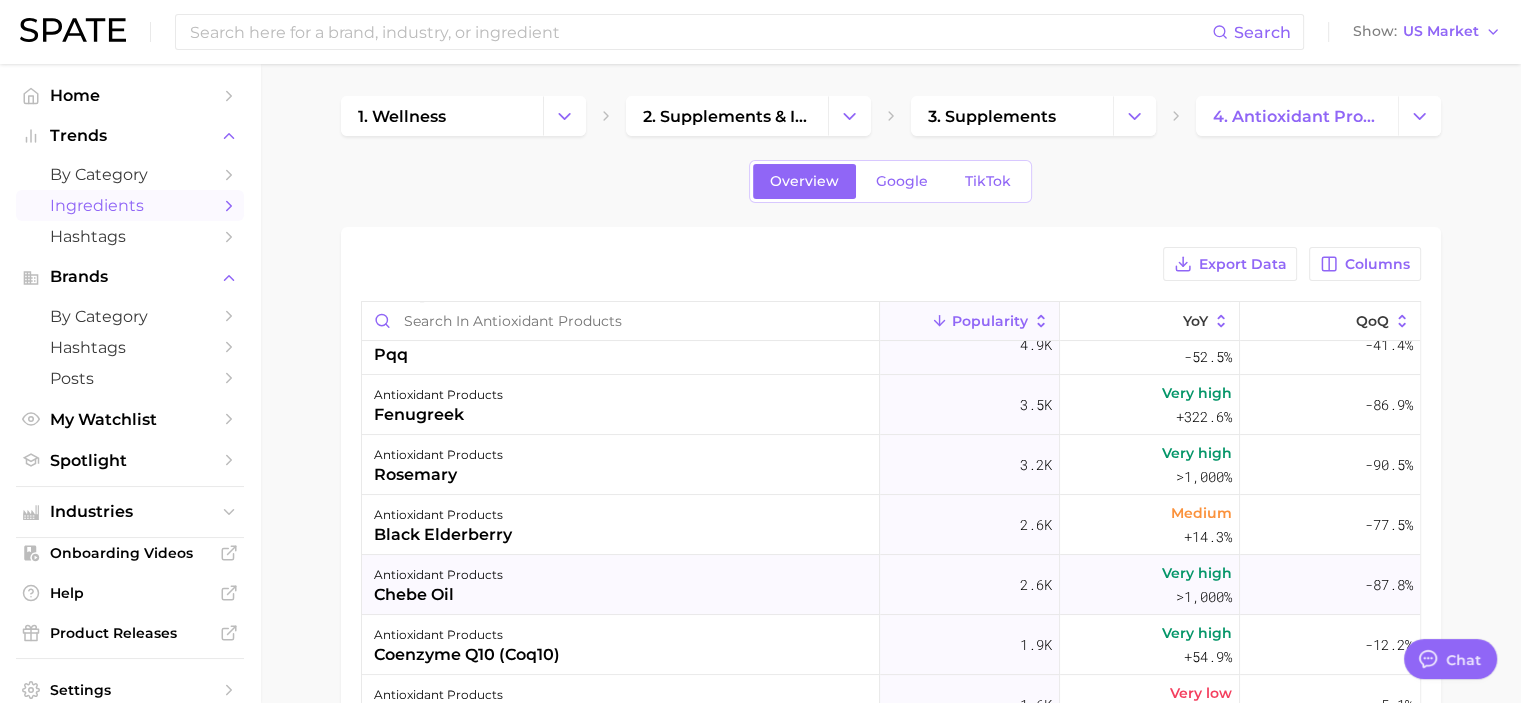 scroll, scrollTop: 0, scrollLeft: 0, axis: both 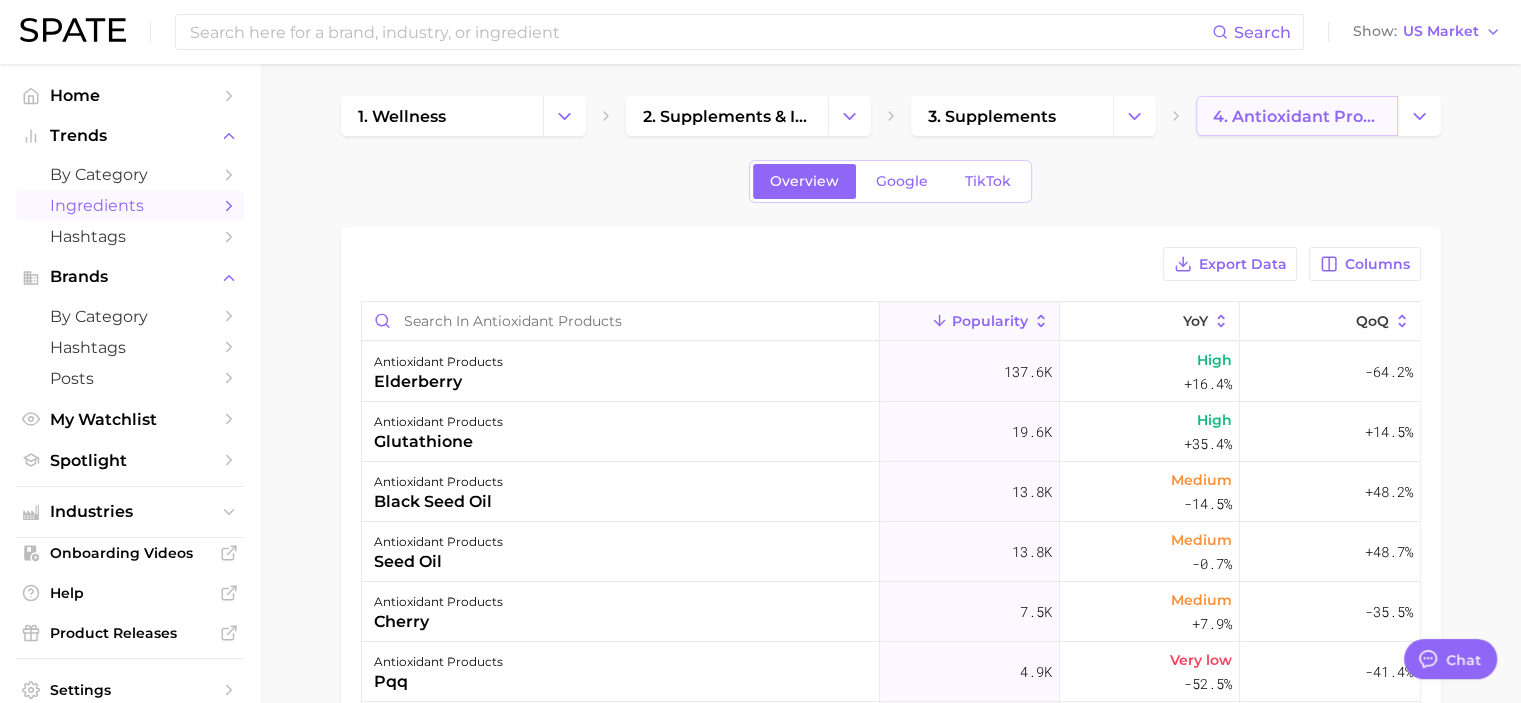 click on "4. antioxidant products" at bounding box center (1297, 116) 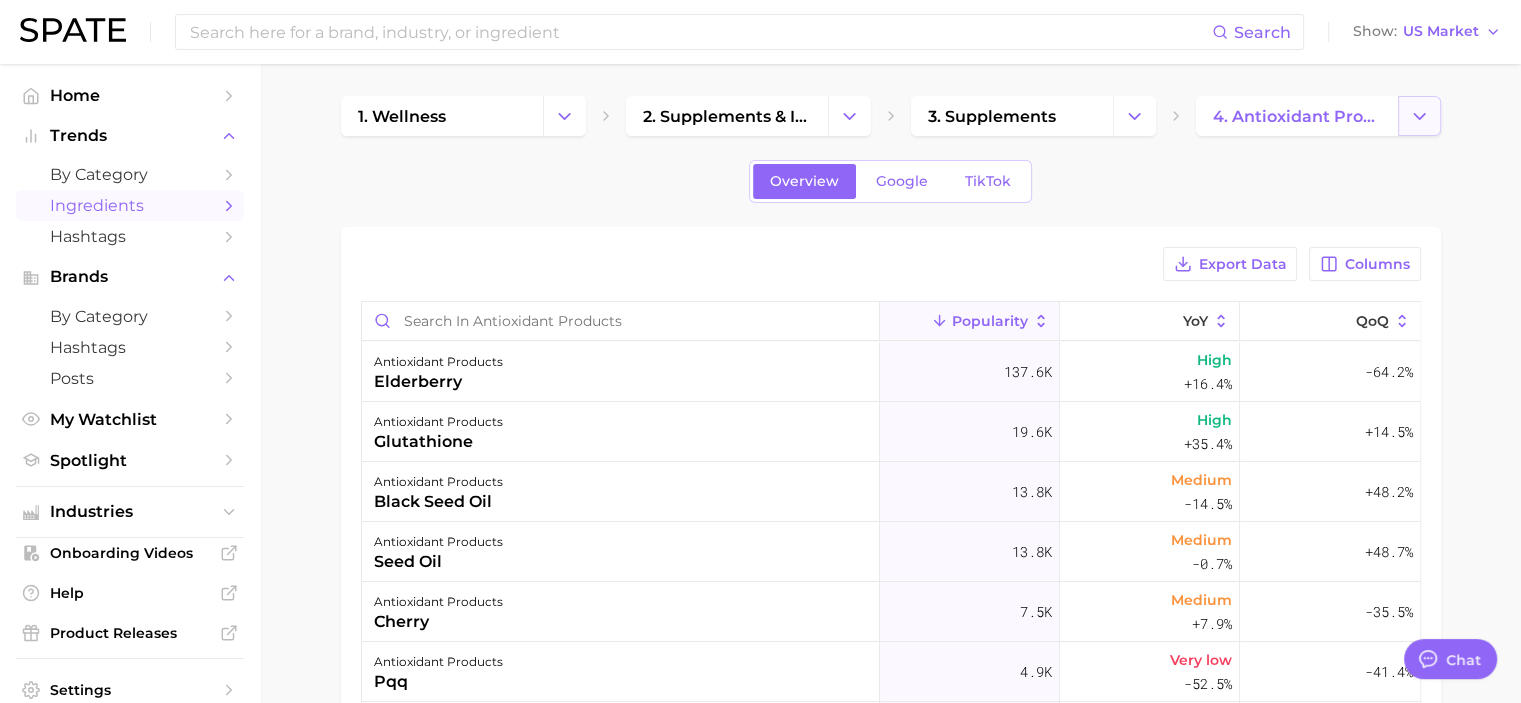 click 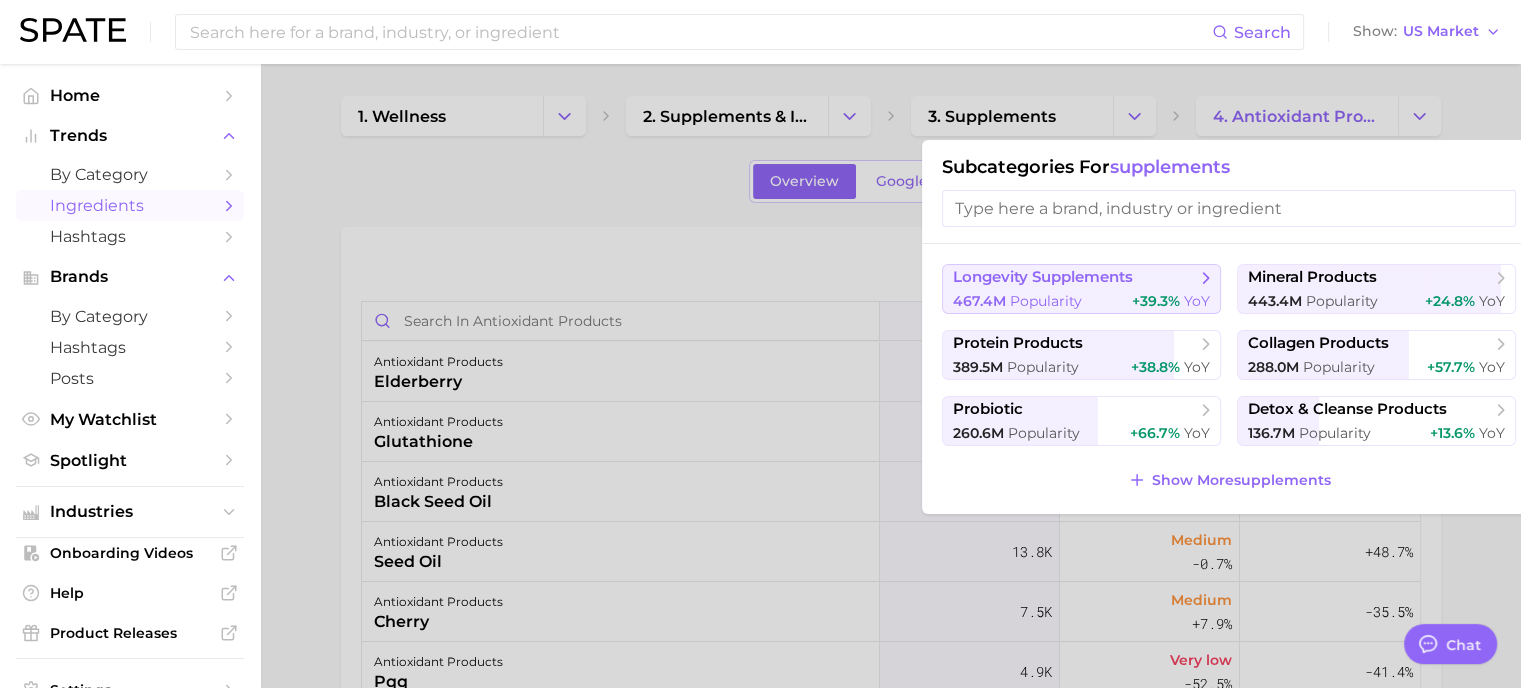 click on "longevity supplements" at bounding box center [1043, 277] 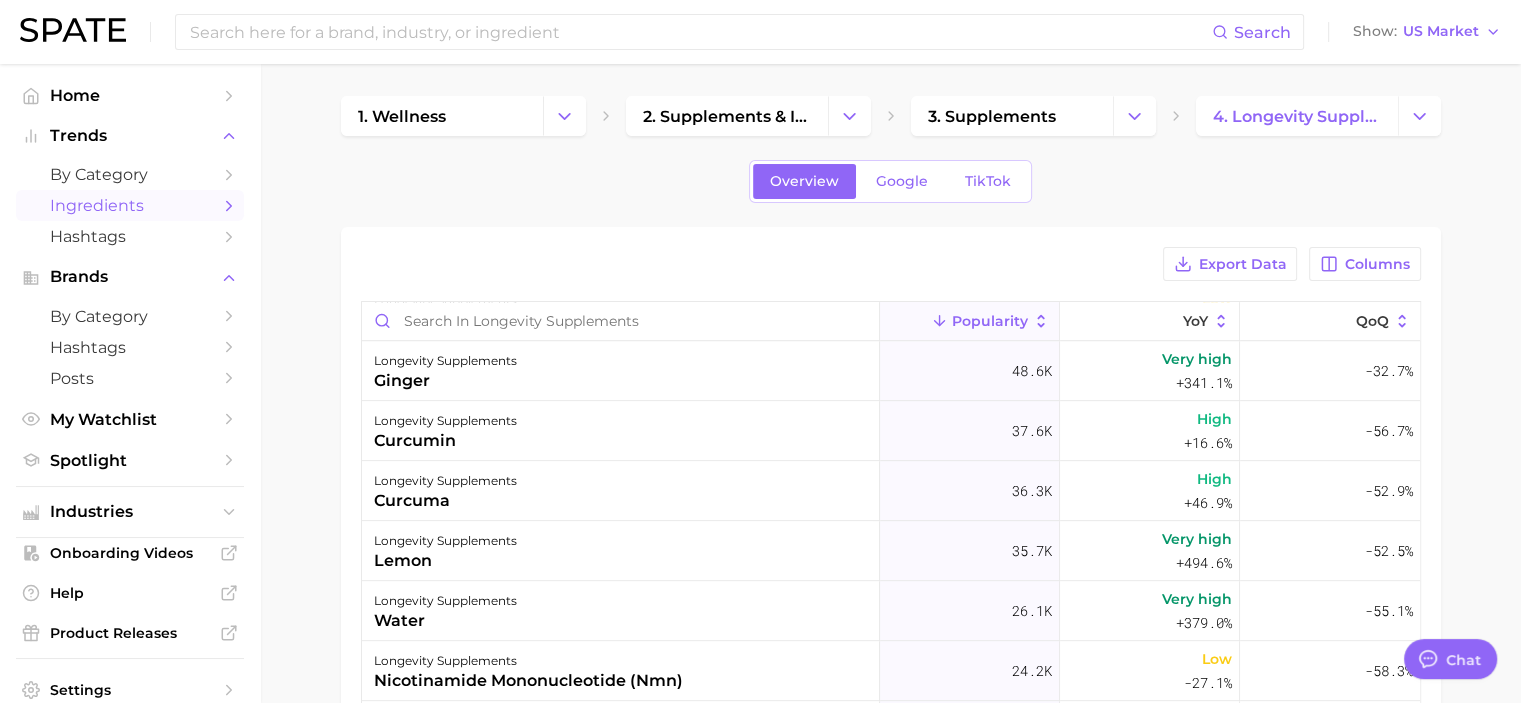 scroll, scrollTop: 800, scrollLeft: 0, axis: vertical 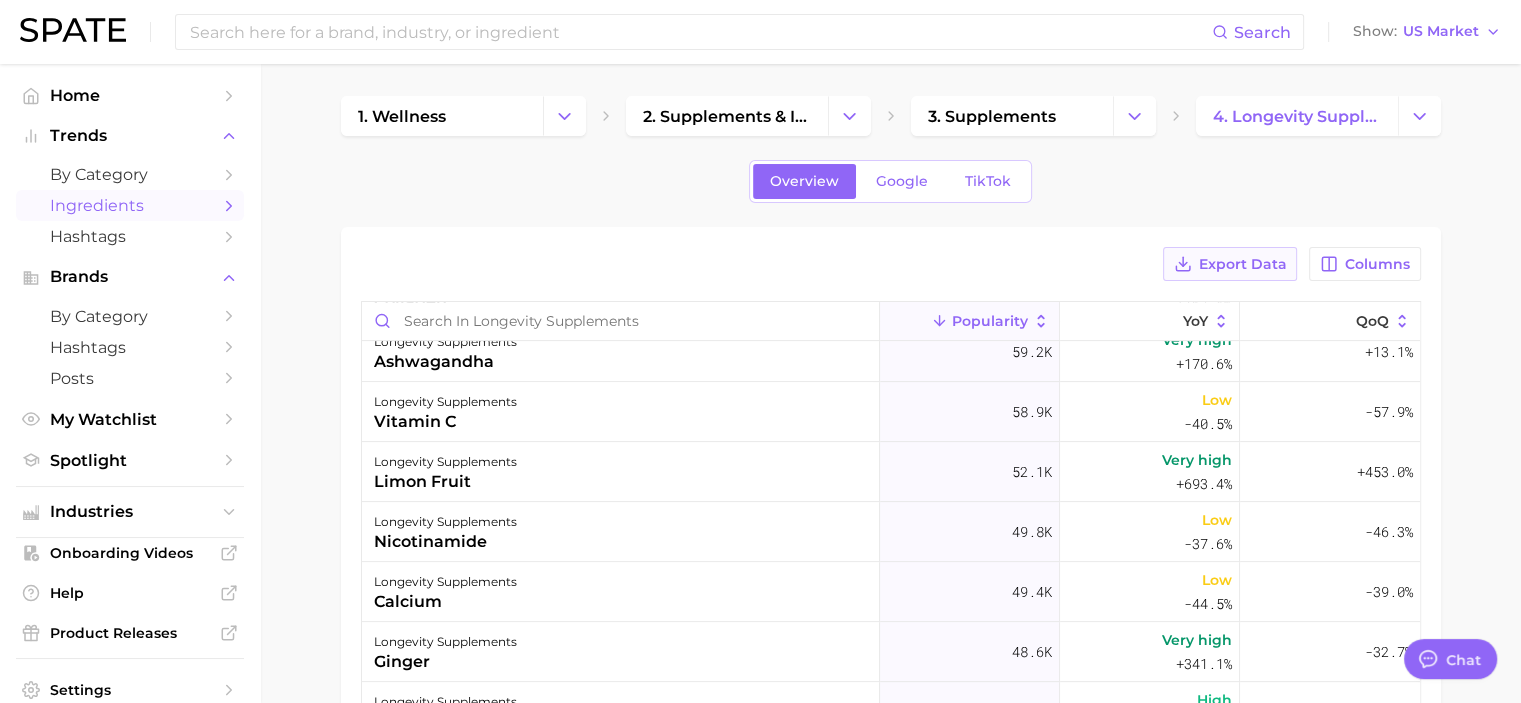 click on "Export Data" at bounding box center [1242, 264] 